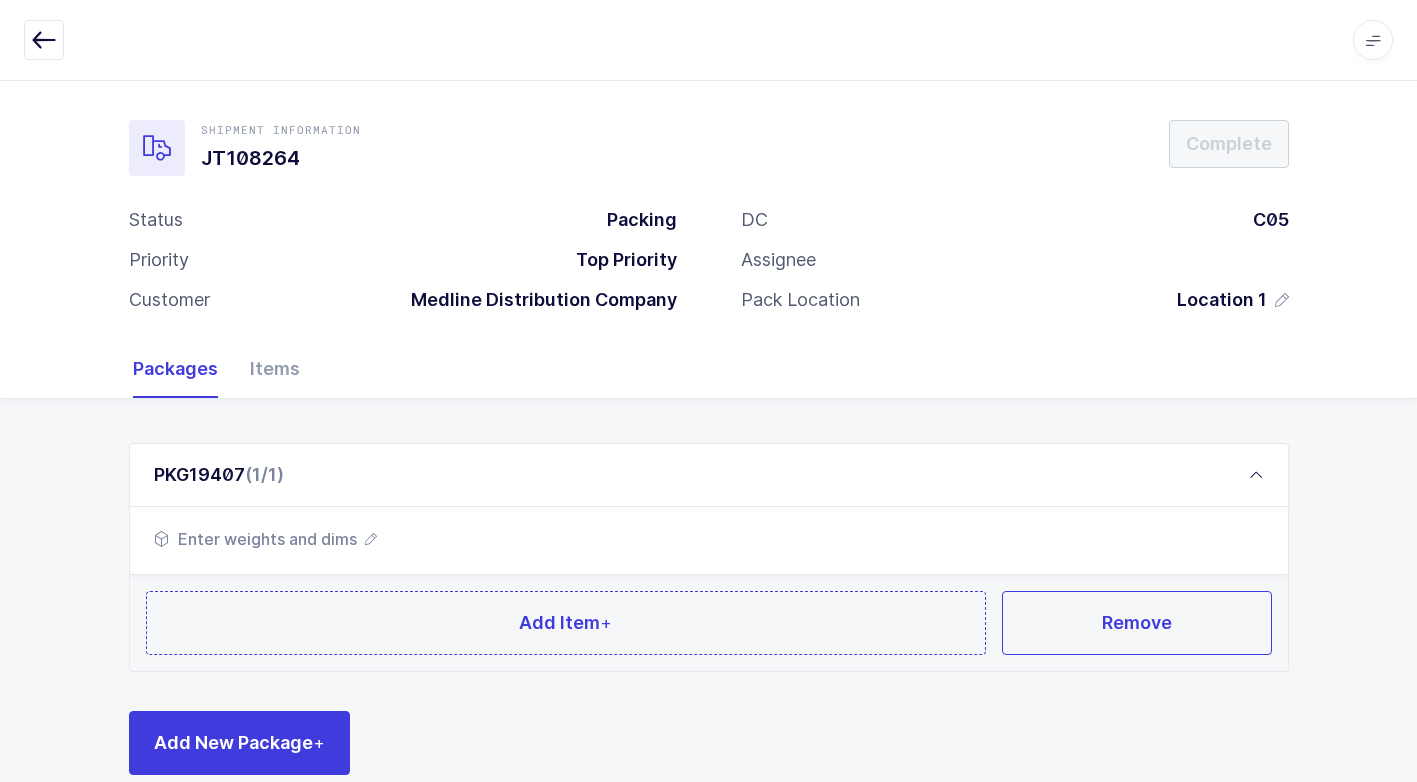 scroll, scrollTop: 0, scrollLeft: 0, axis: both 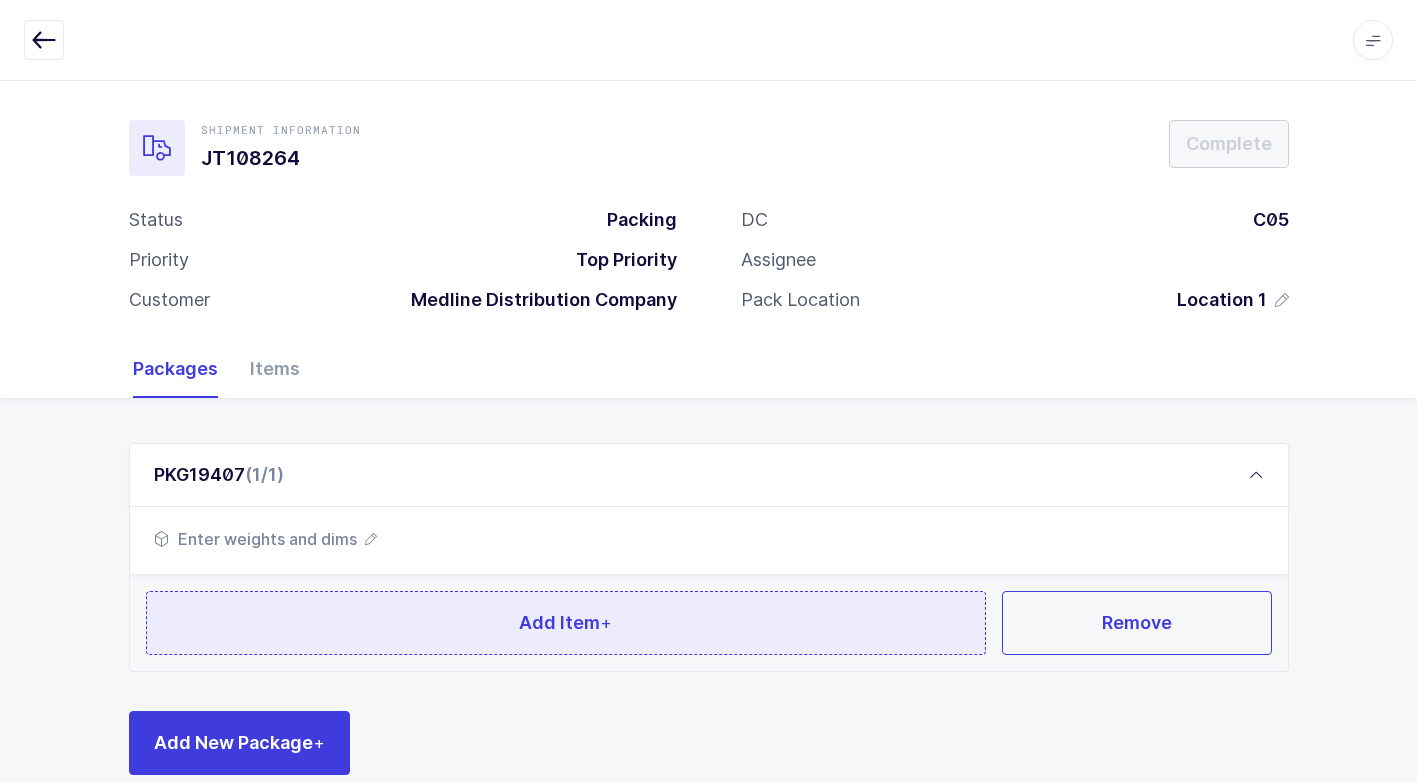 click on "Add Item  +" at bounding box center (566, 623) 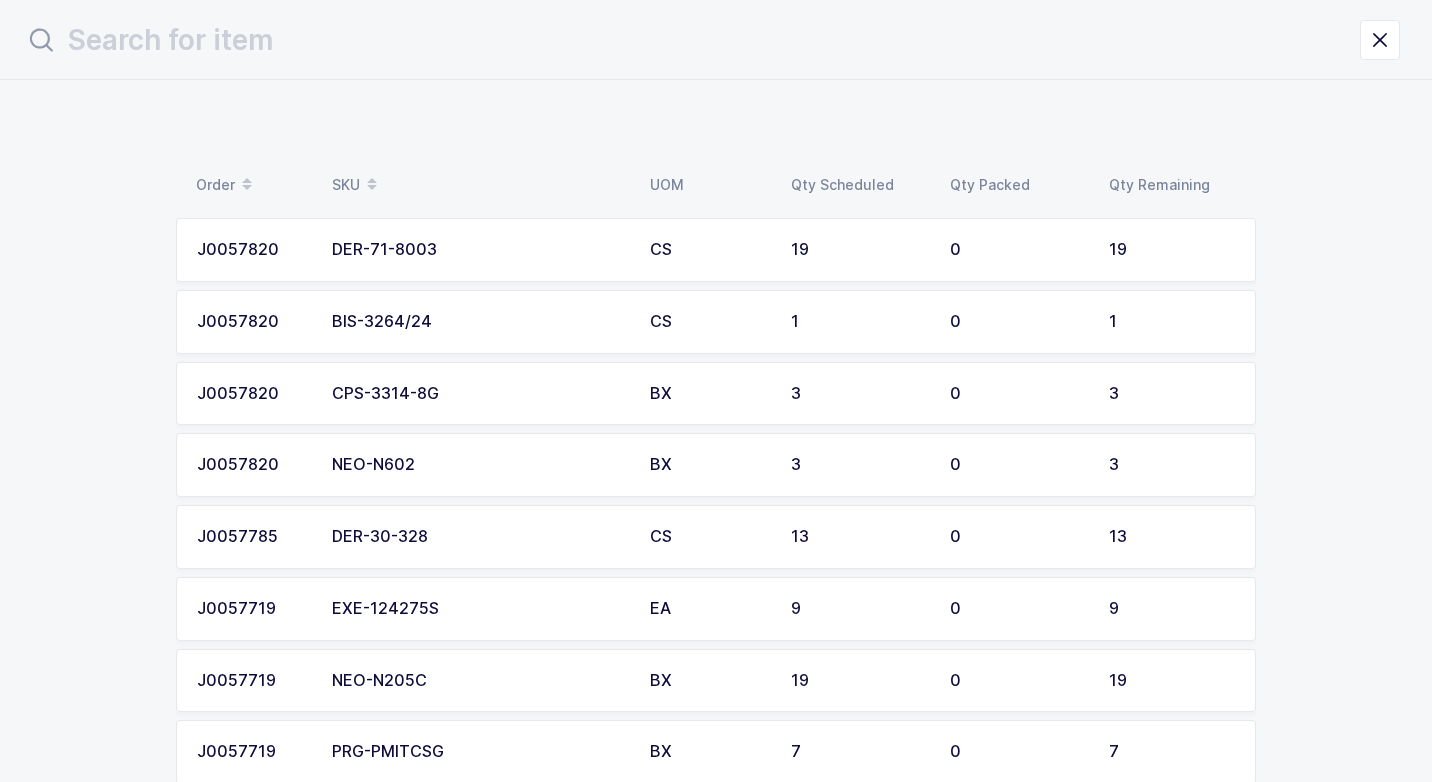 click on "DER-71-8003" at bounding box center (479, 250) 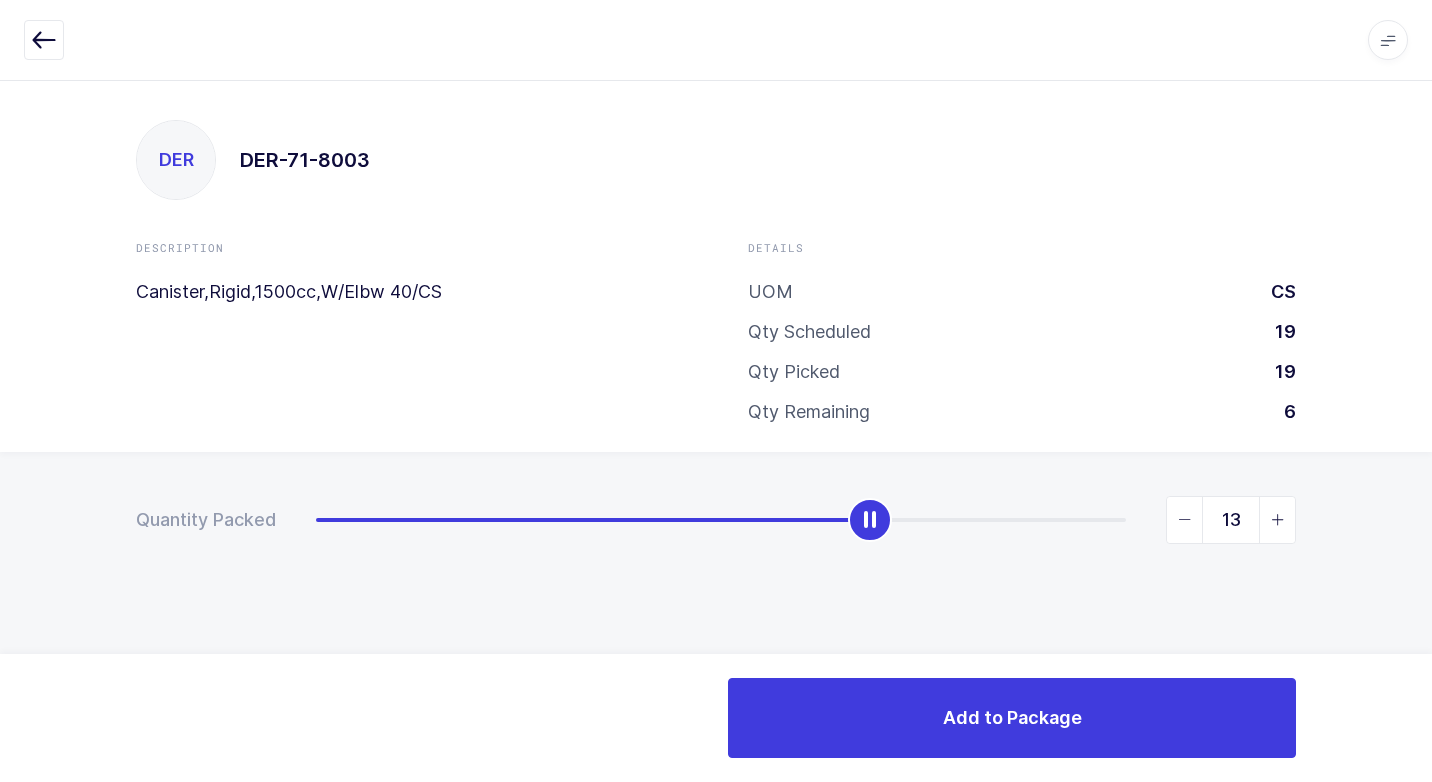 type on "12" 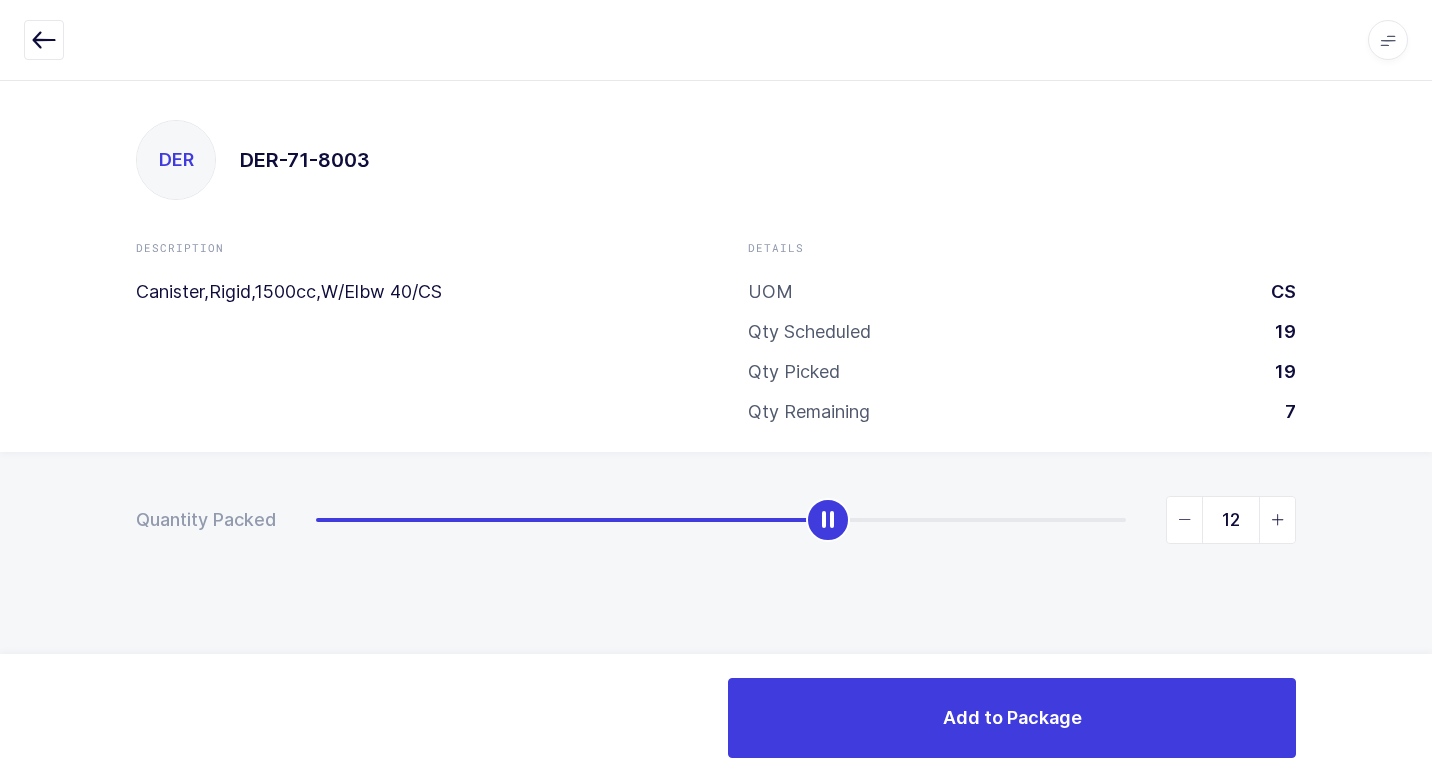 drag, startPoint x: 322, startPoint y: 521, endPoint x: 829, endPoint y: 534, distance: 507.16663 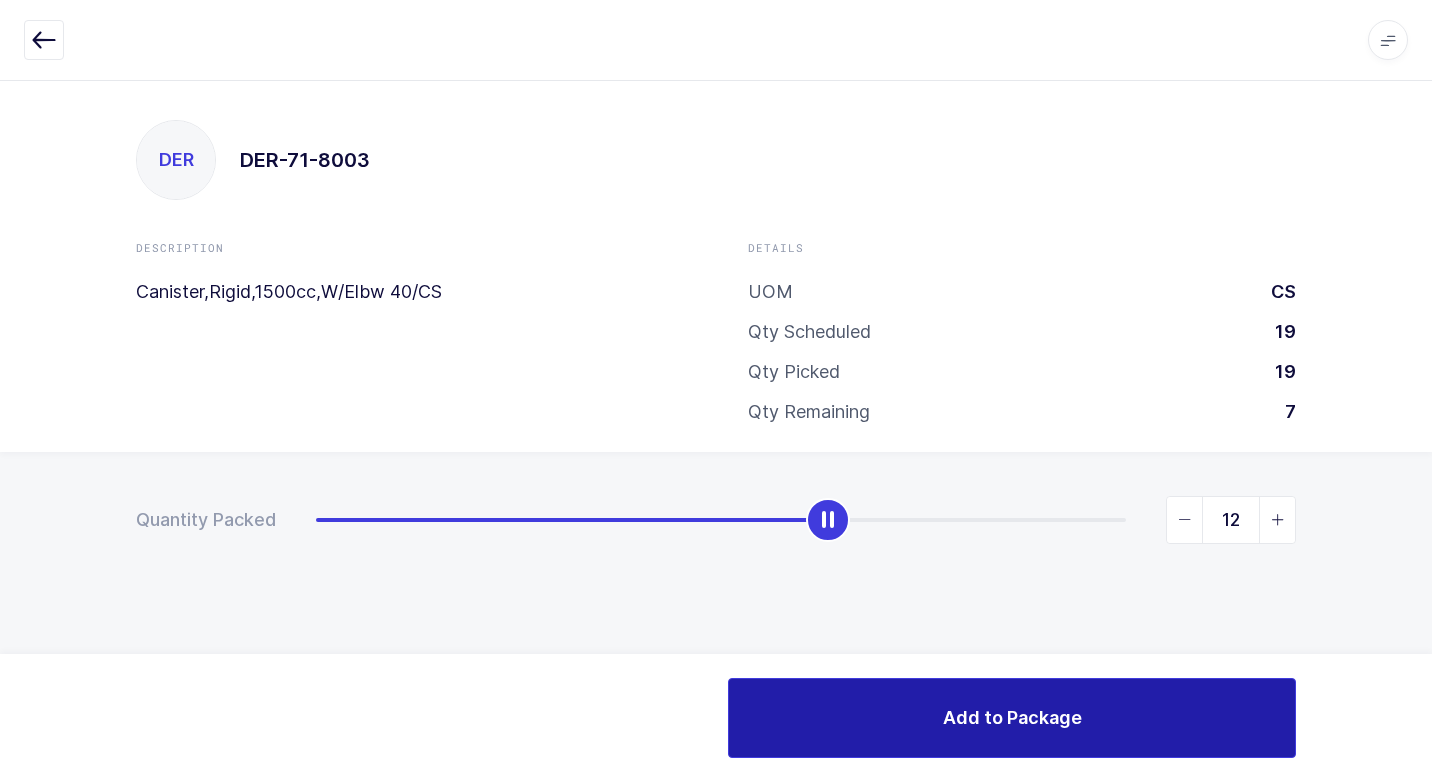 click on "Add to Package" at bounding box center [1012, 718] 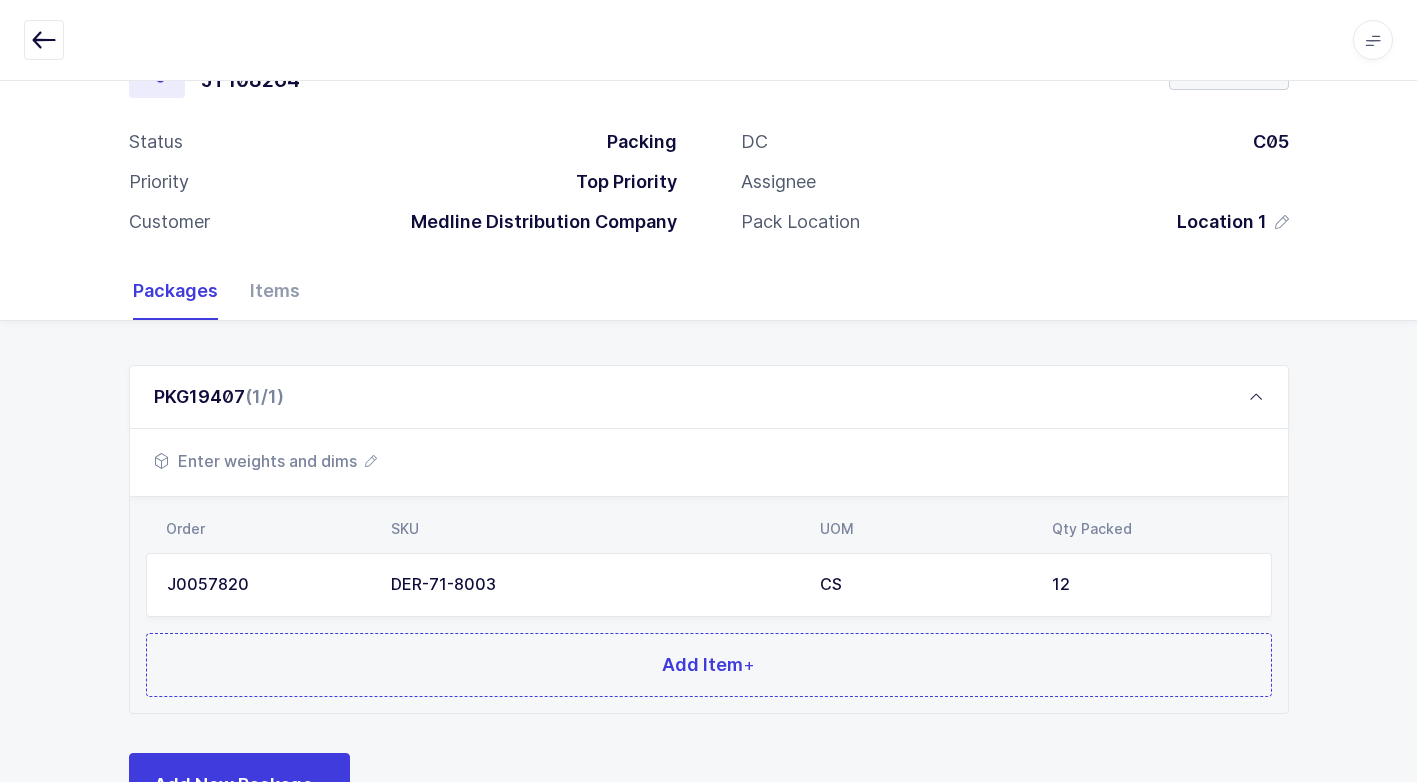 scroll, scrollTop: 153, scrollLeft: 0, axis: vertical 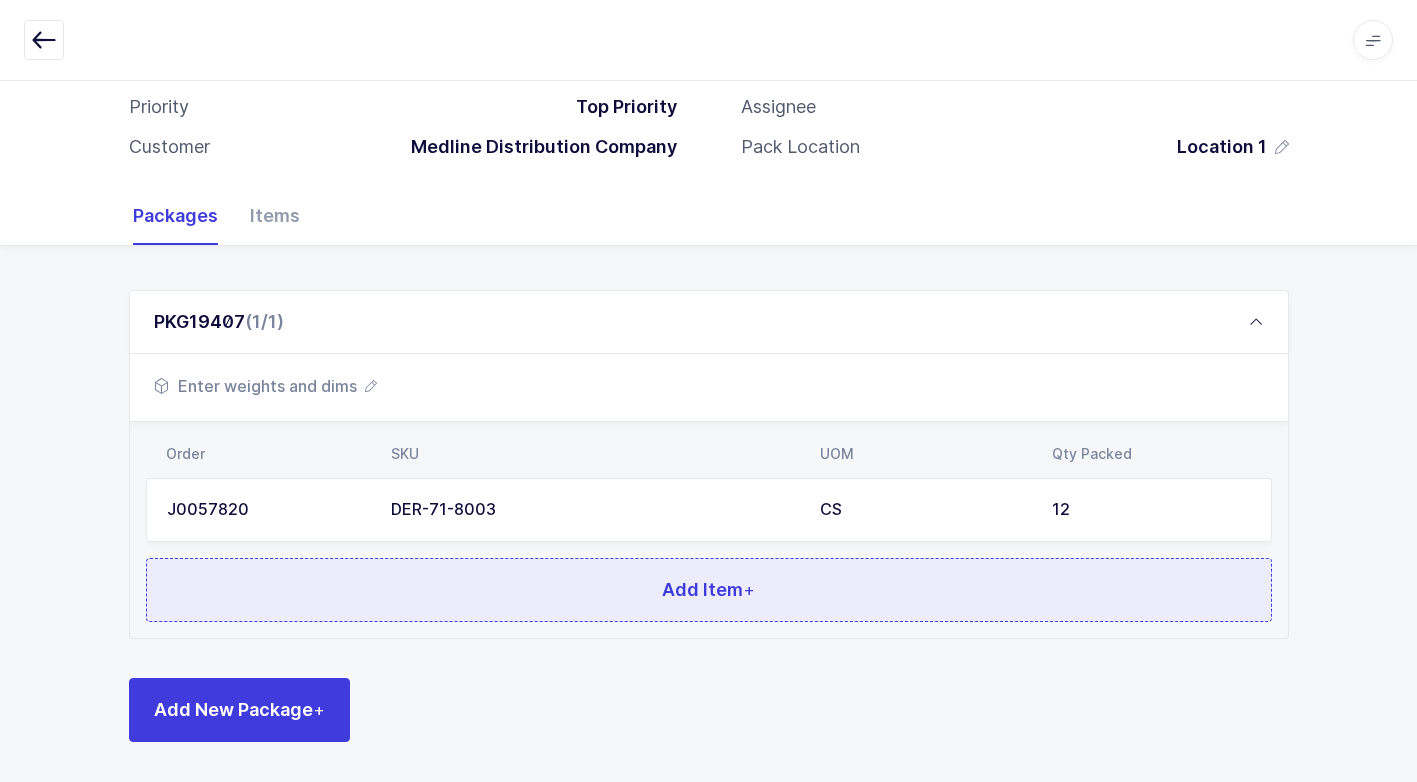 click on "Add Item  +" at bounding box center (709, 590) 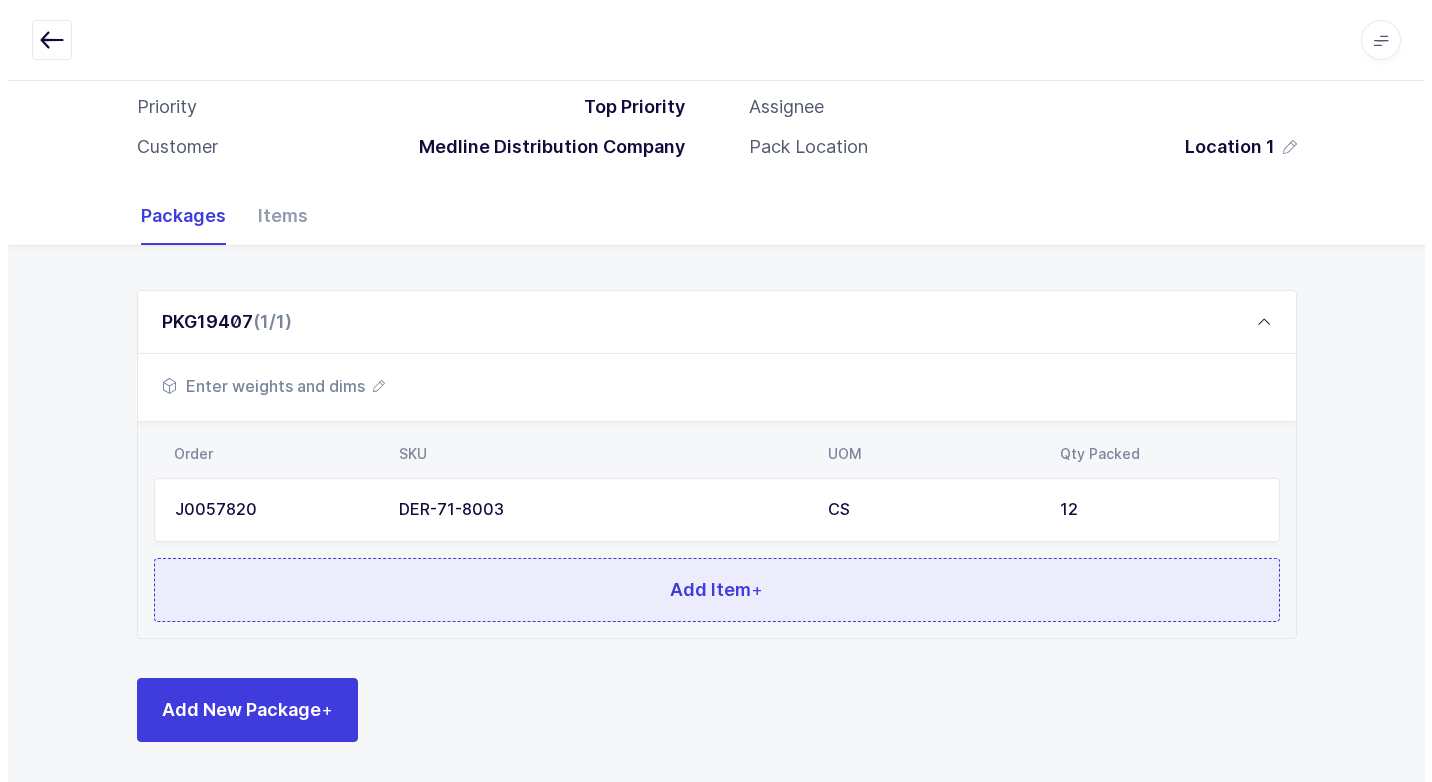 scroll, scrollTop: 0, scrollLeft: 0, axis: both 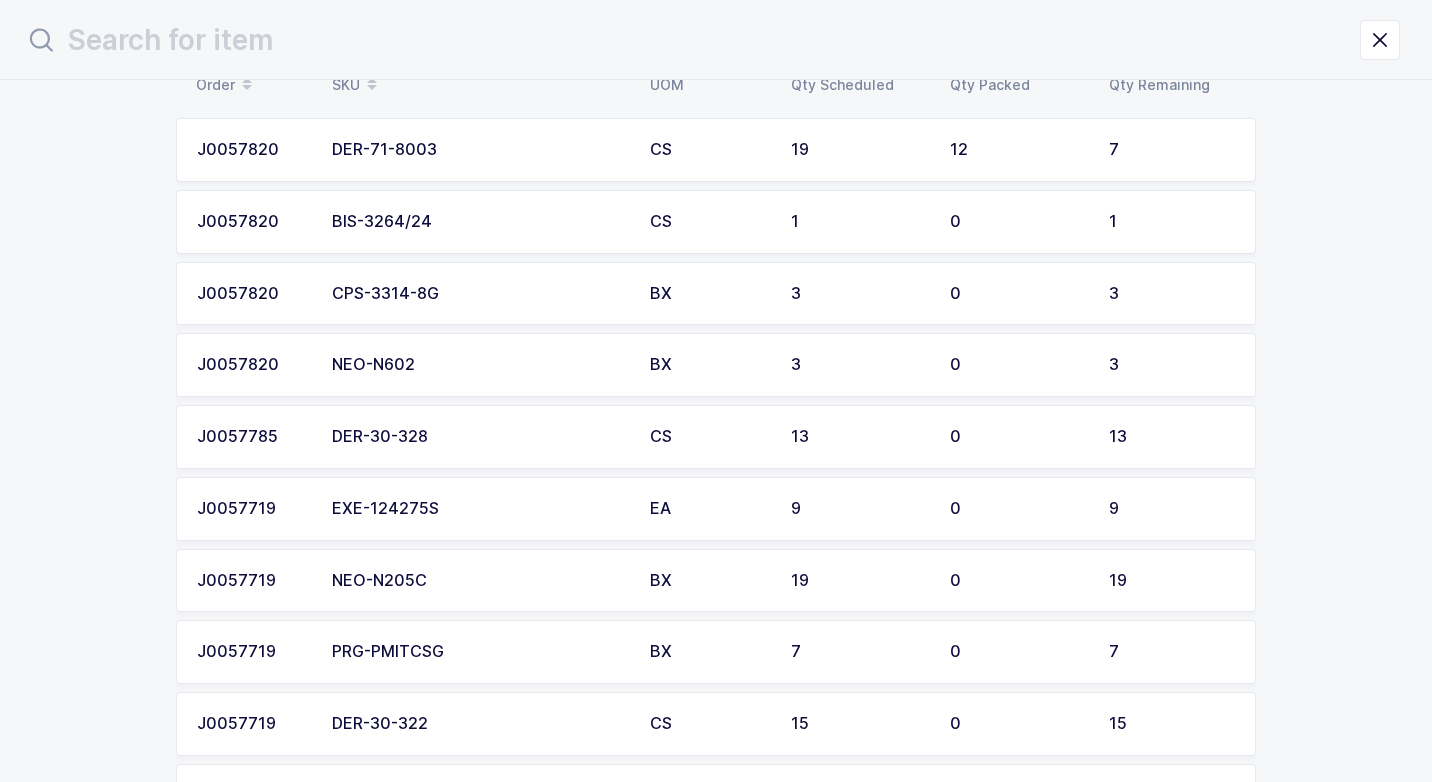 click on "DER-30-328" at bounding box center [479, 437] 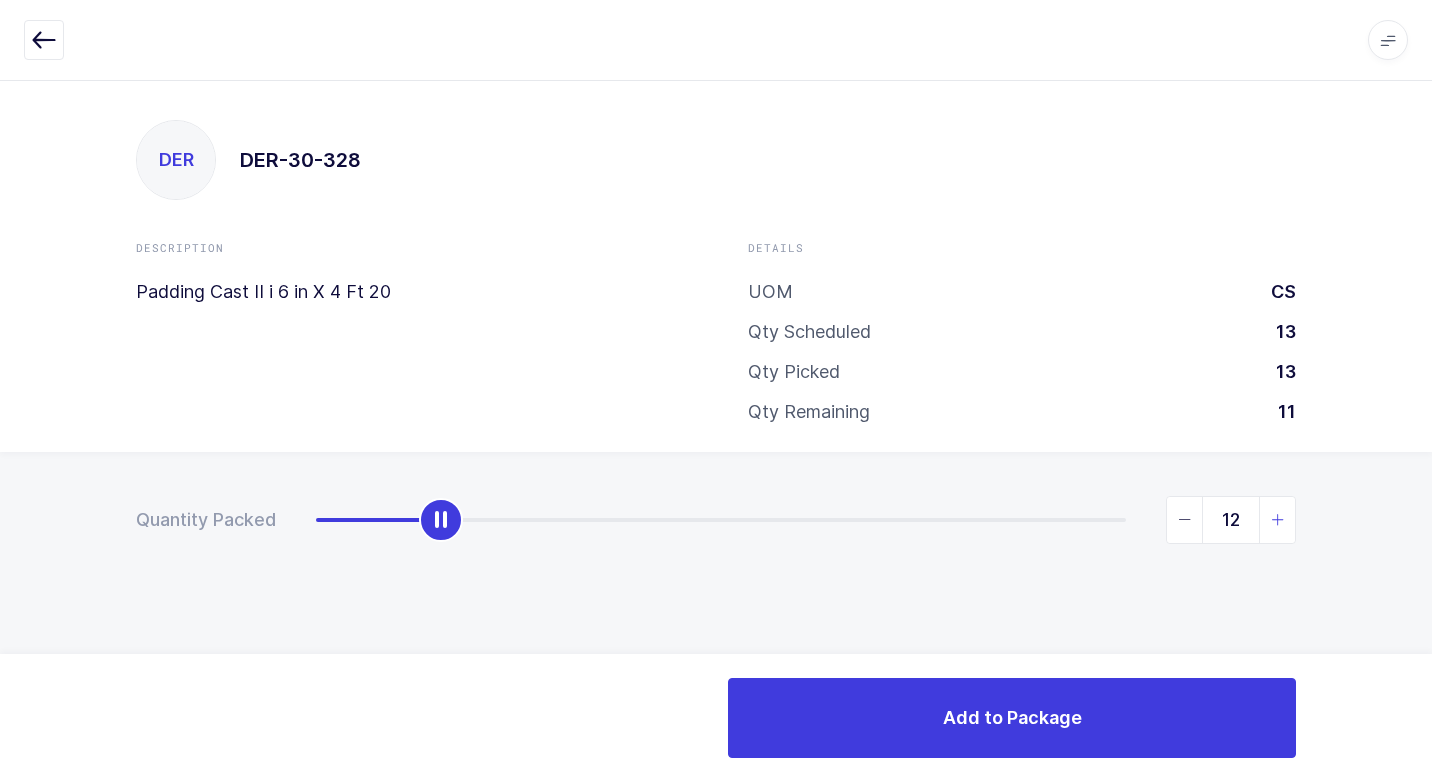 type on "13" 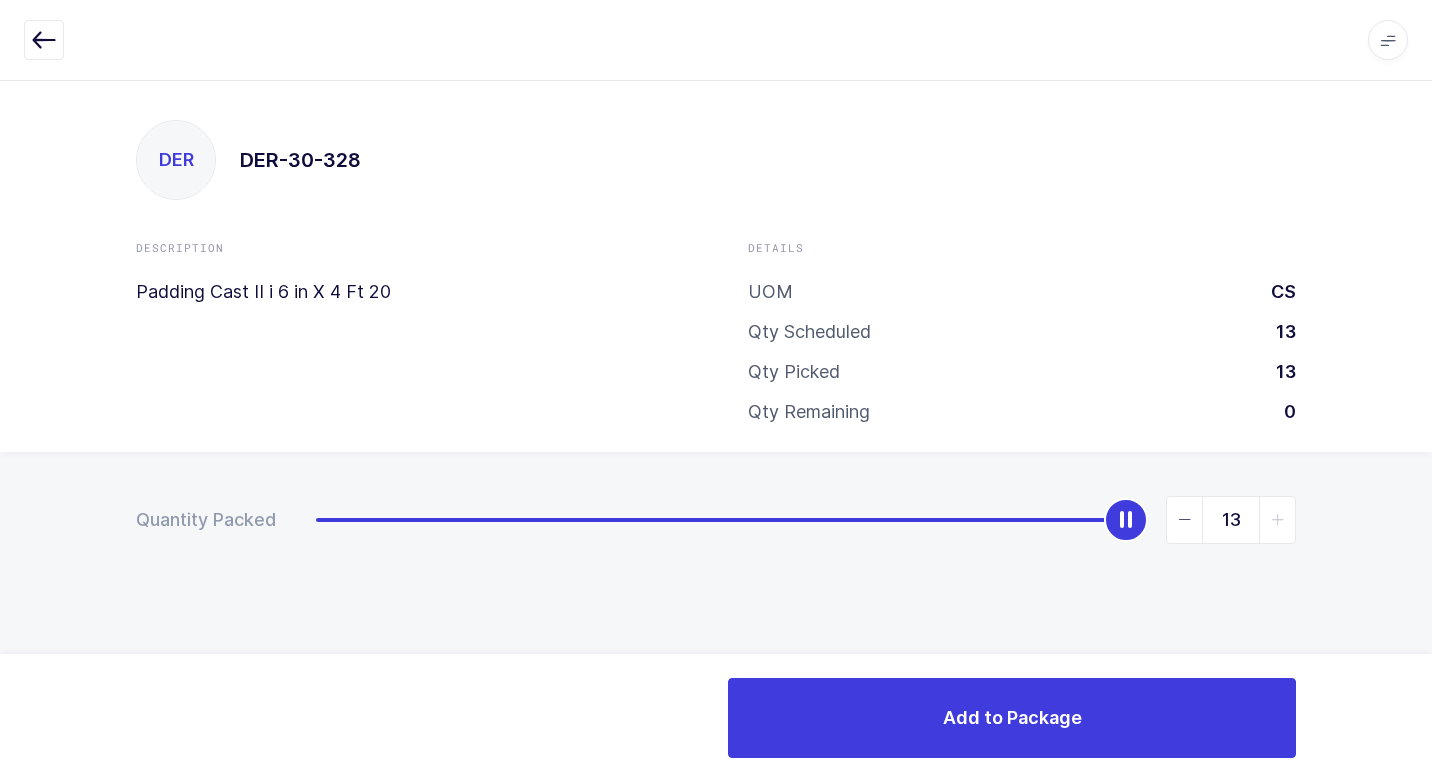 drag, startPoint x: 313, startPoint y: 524, endPoint x: 1435, endPoint y: 492, distance: 1122.4562 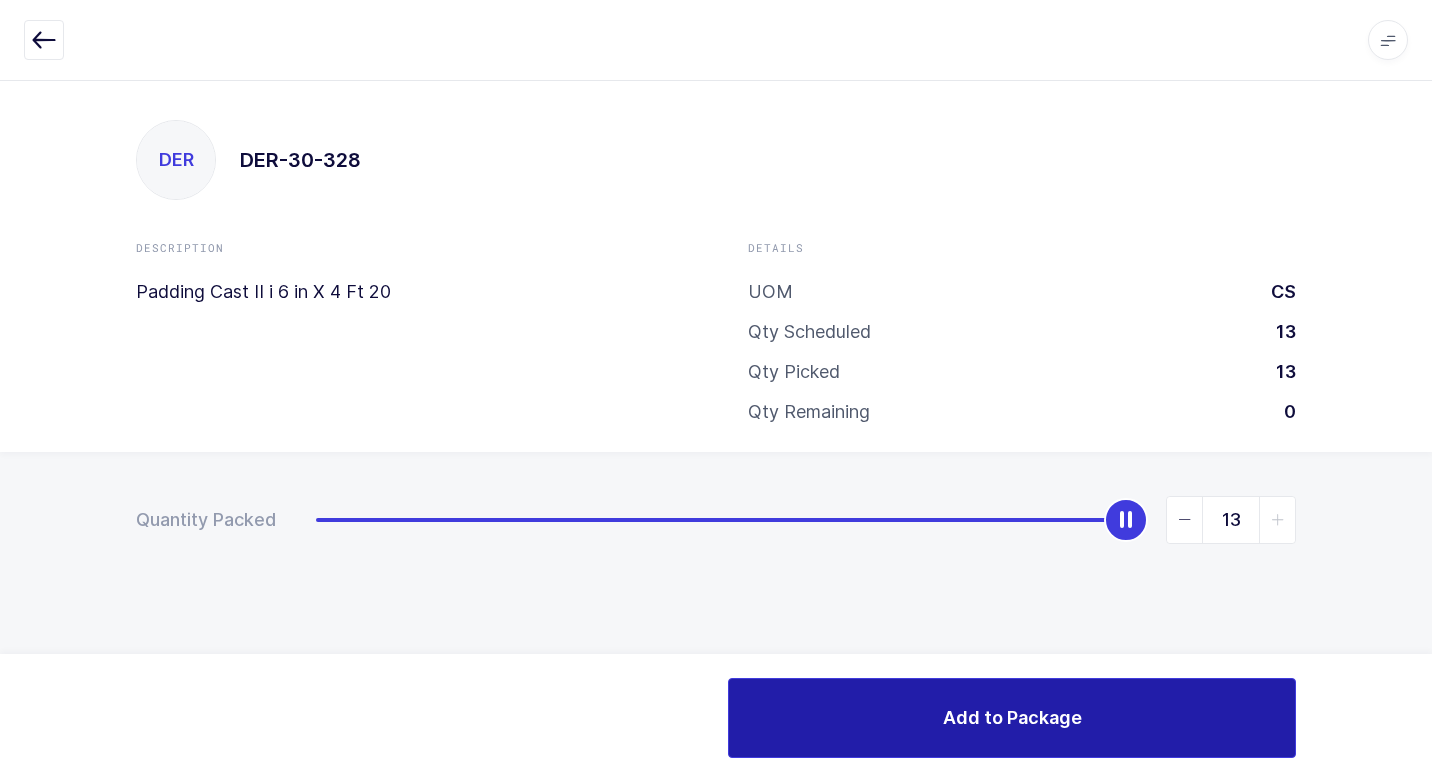click on "Add to Package" at bounding box center (1012, 718) 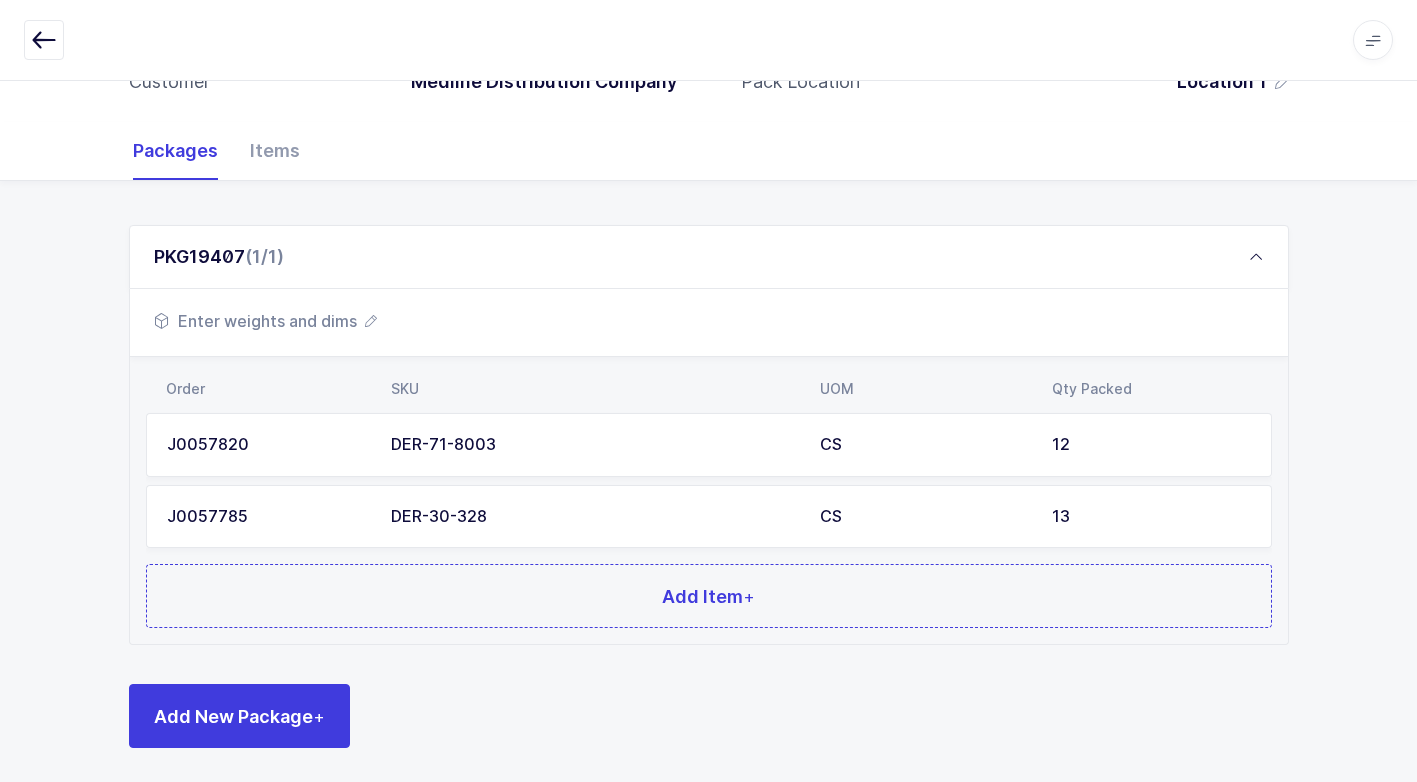 scroll, scrollTop: 224, scrollLeft: 0, axis: vertical 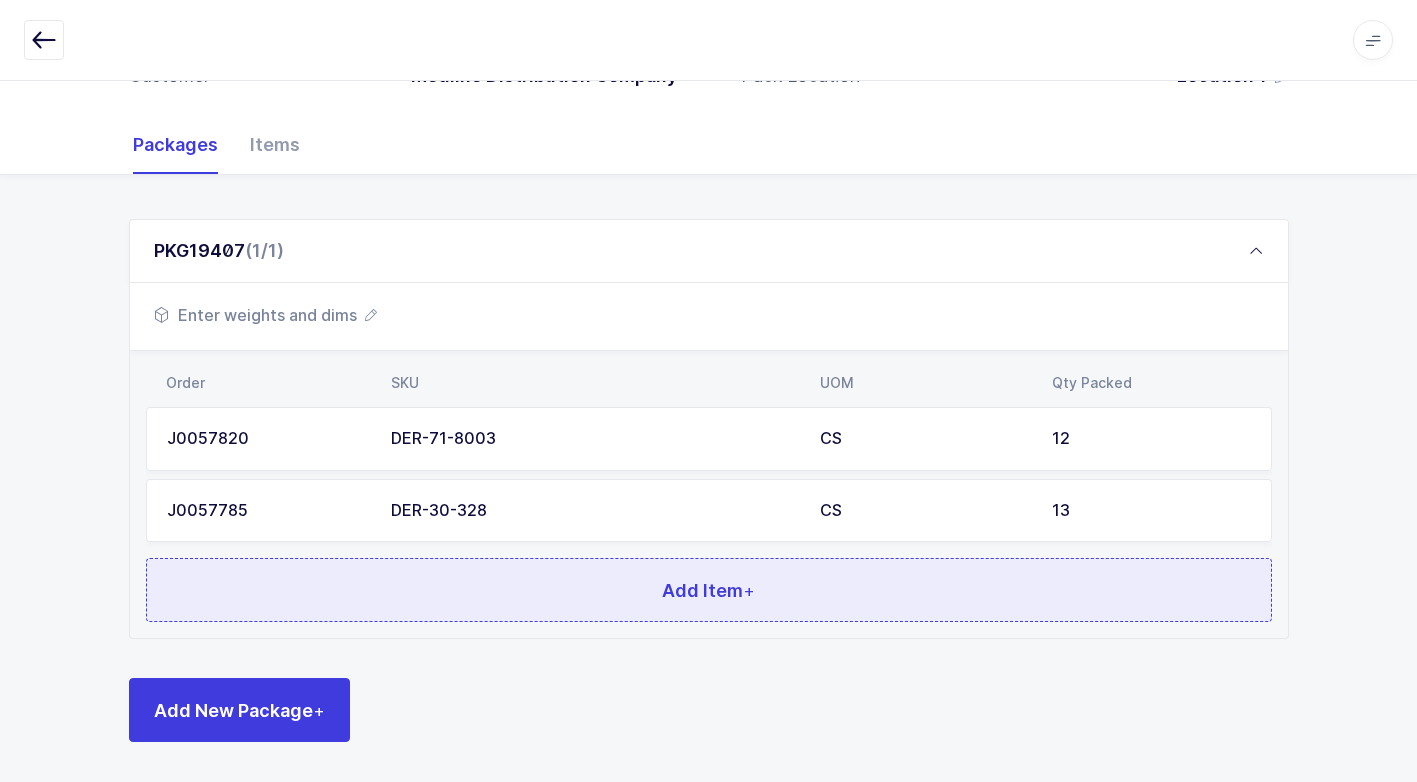 click on "Add Item  +" at bounding box center [709, 590] 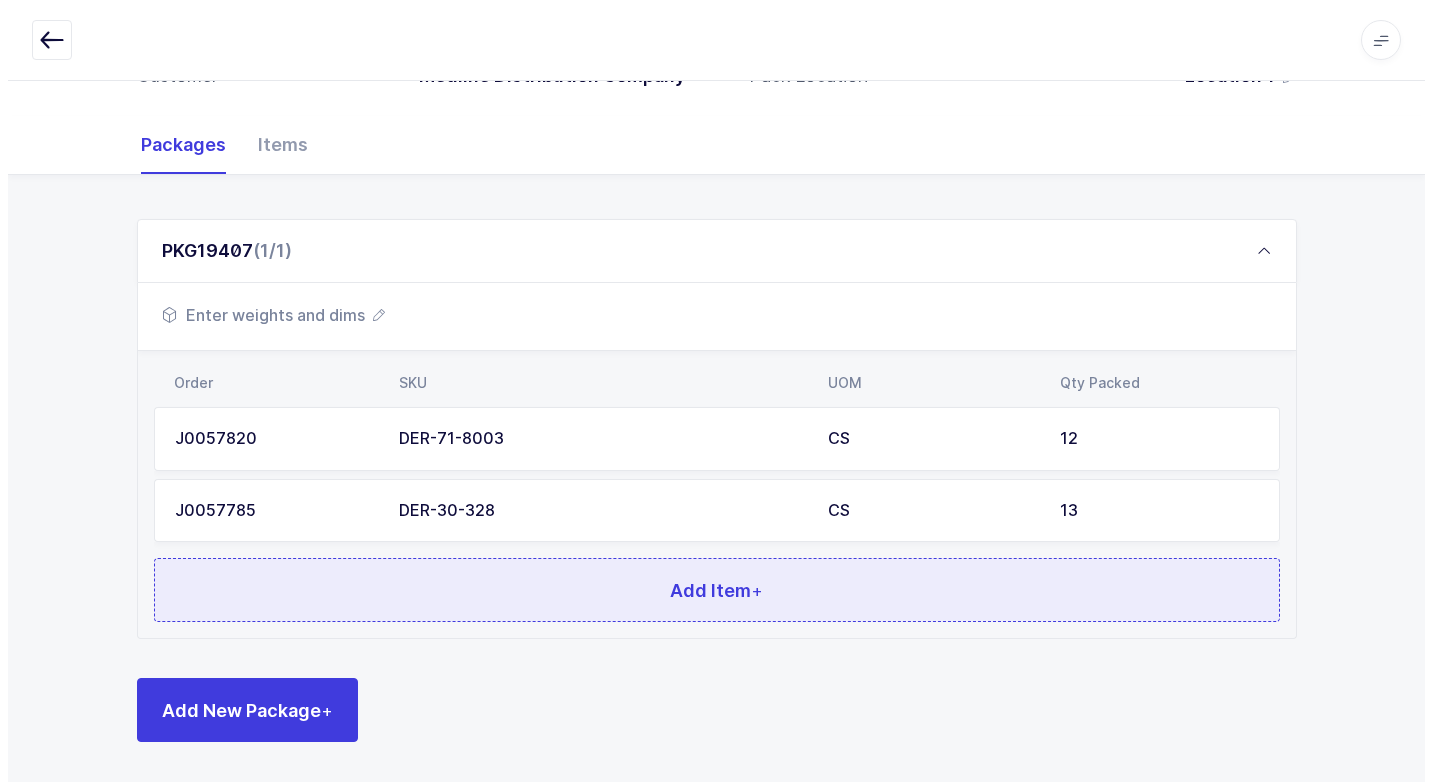 scroll, scrollTop: 0, scrollLeft: 0, axis: both 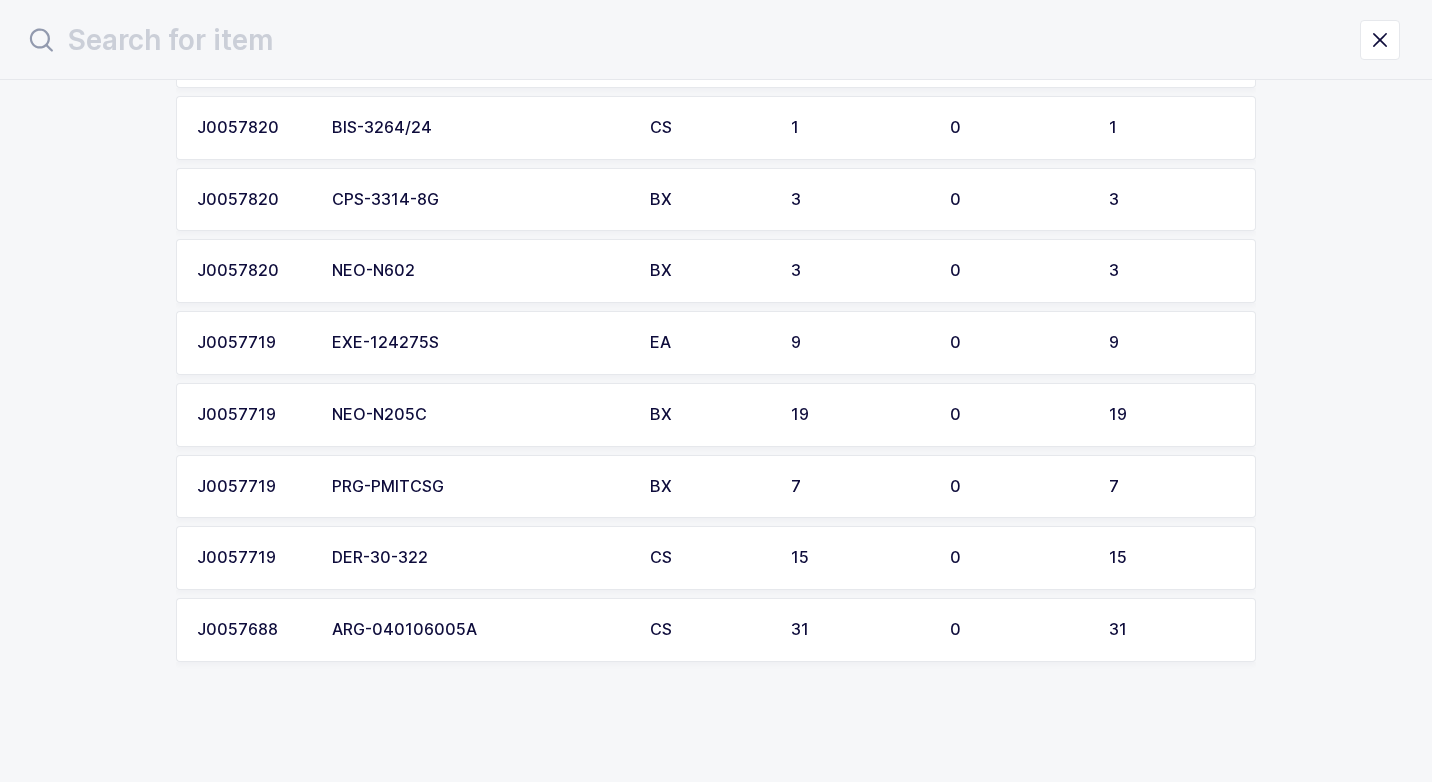 click on "DER-30-322" at bounding box center [479, 558] 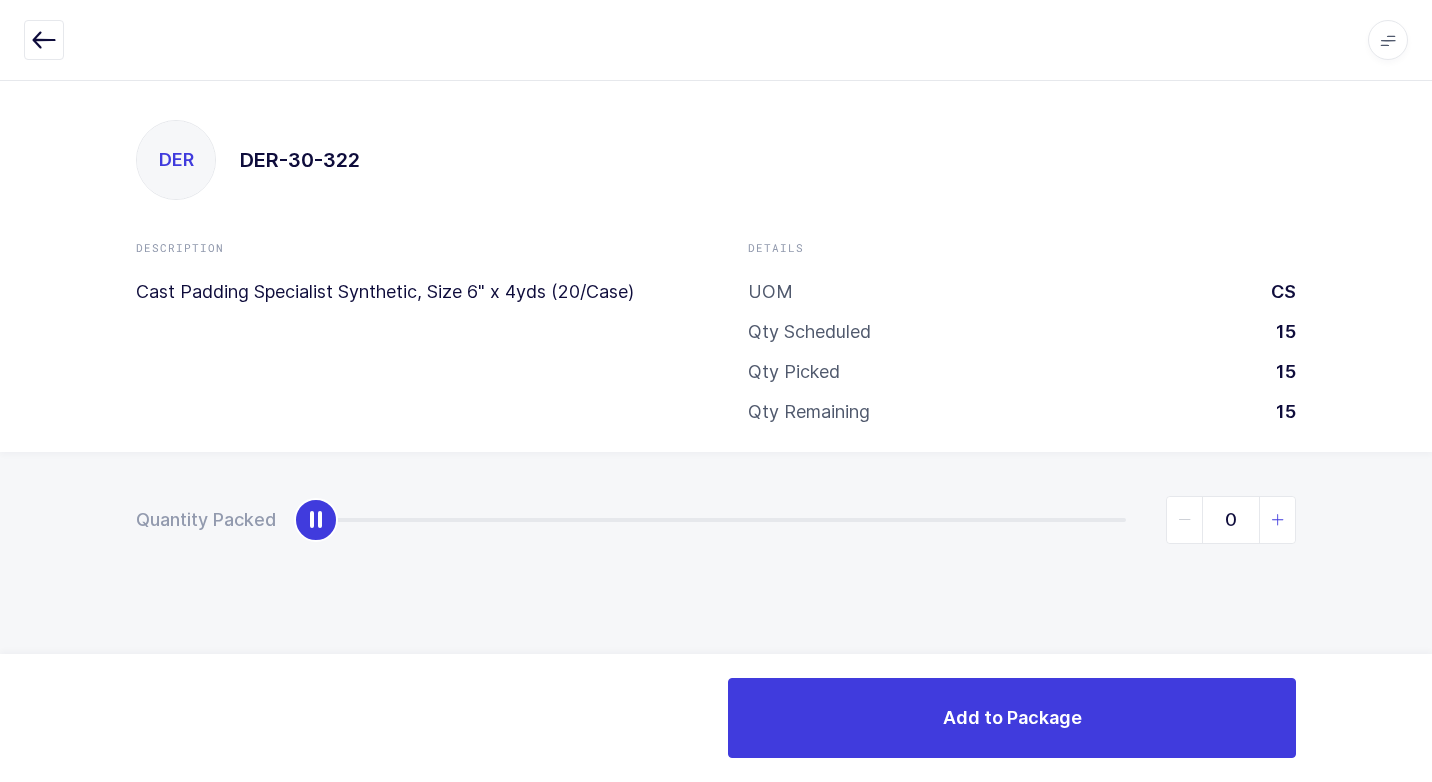 click at bounding box center [1278, 520] 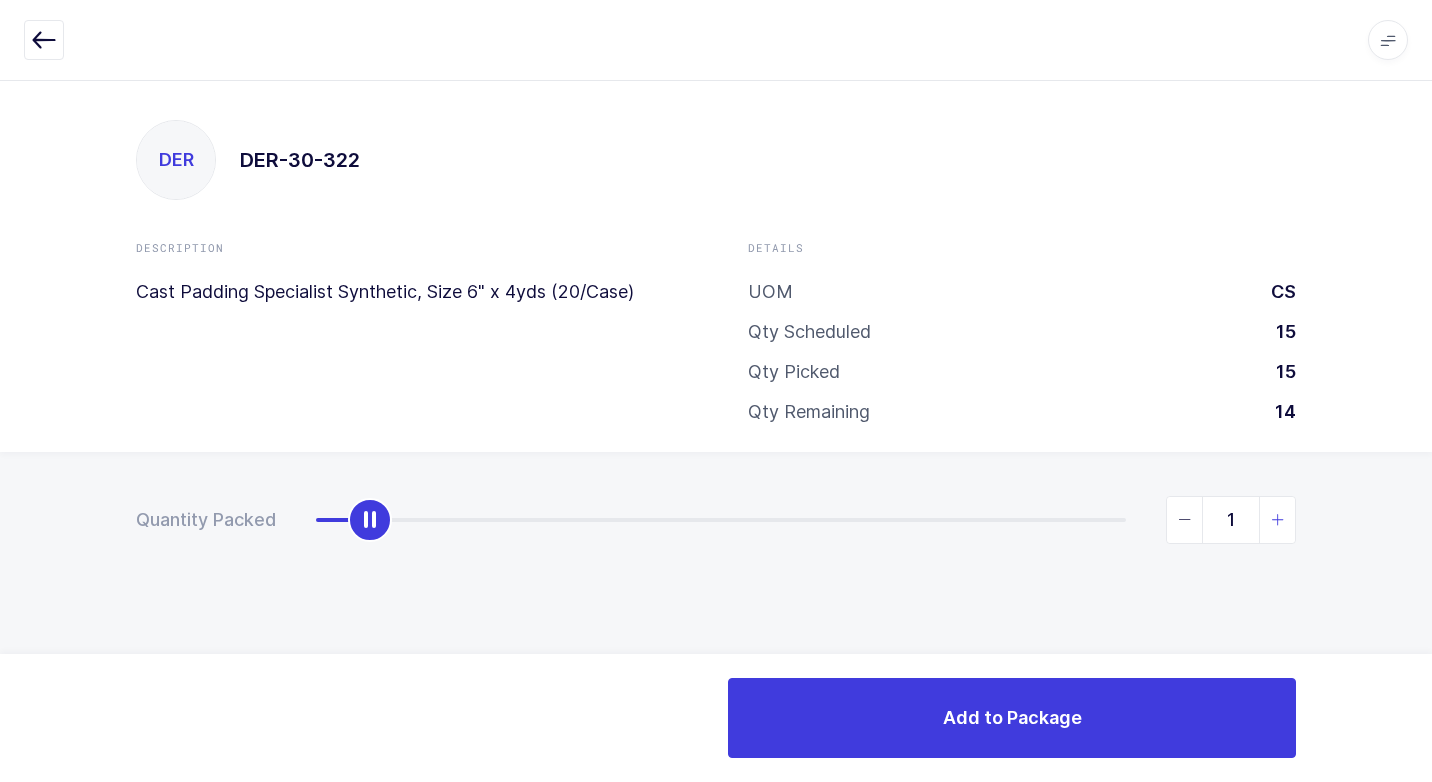 click at bounding box center [1278, 520] 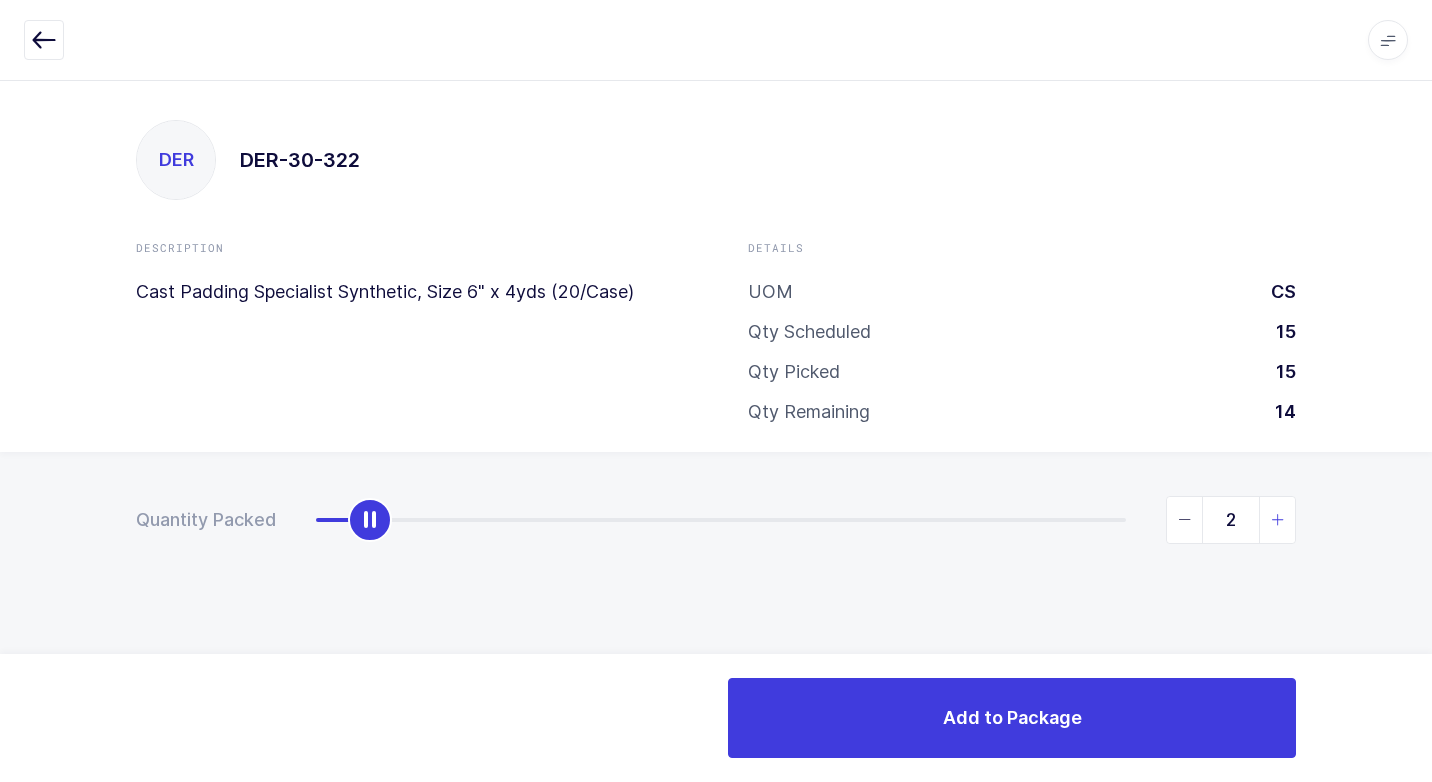 click at bounding box center (1278, 520) 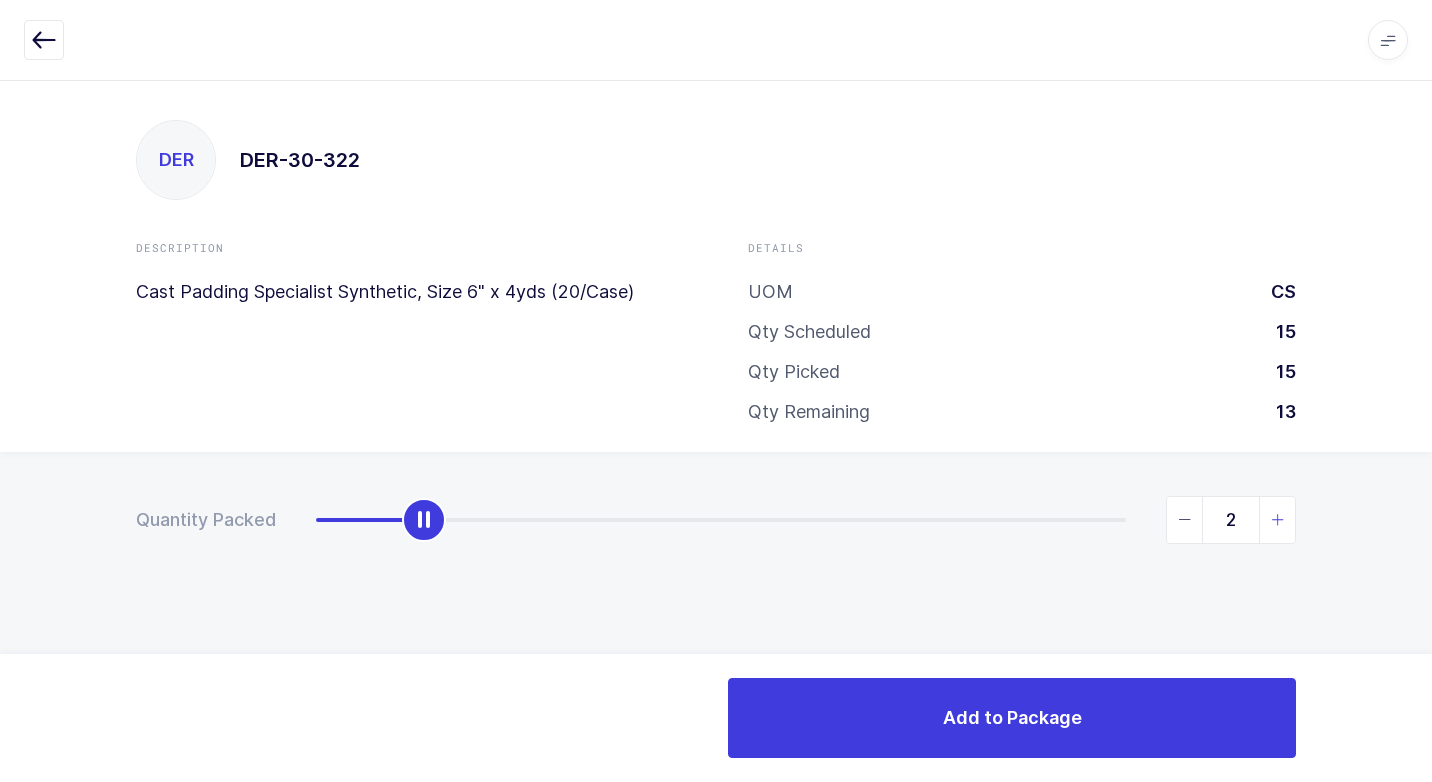 click at bounding box center (1278, 520) 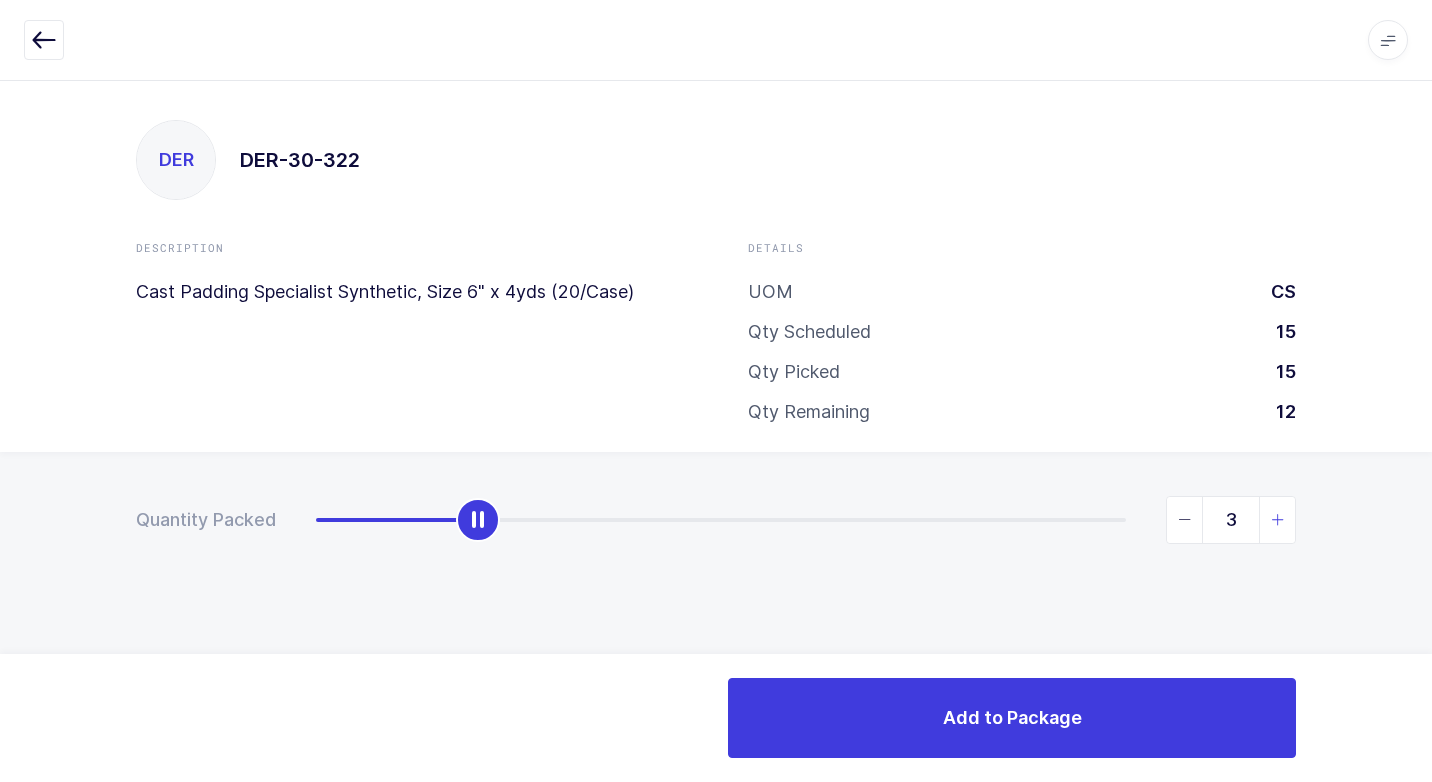click at bounding box center [1278, 520] 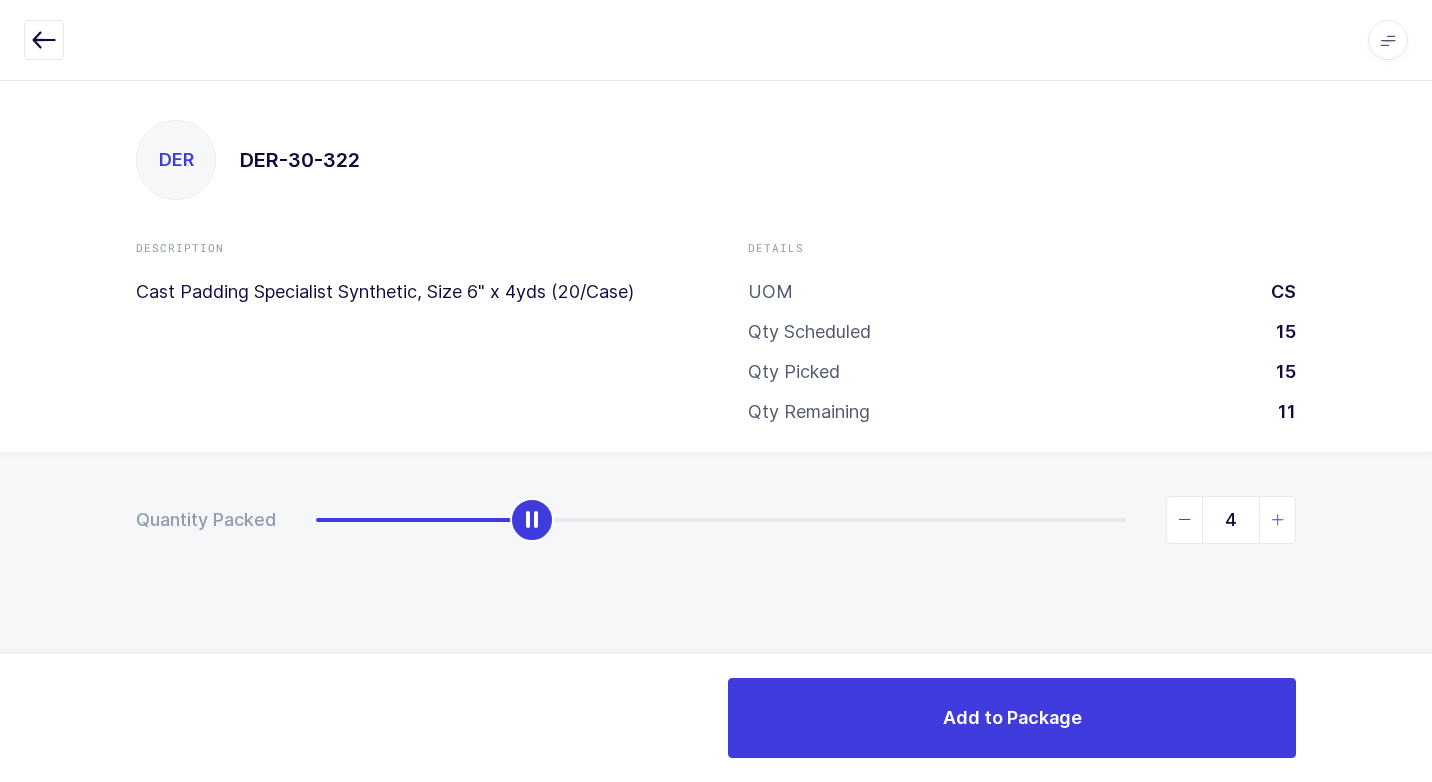 click at bounding box center (1278, 520) 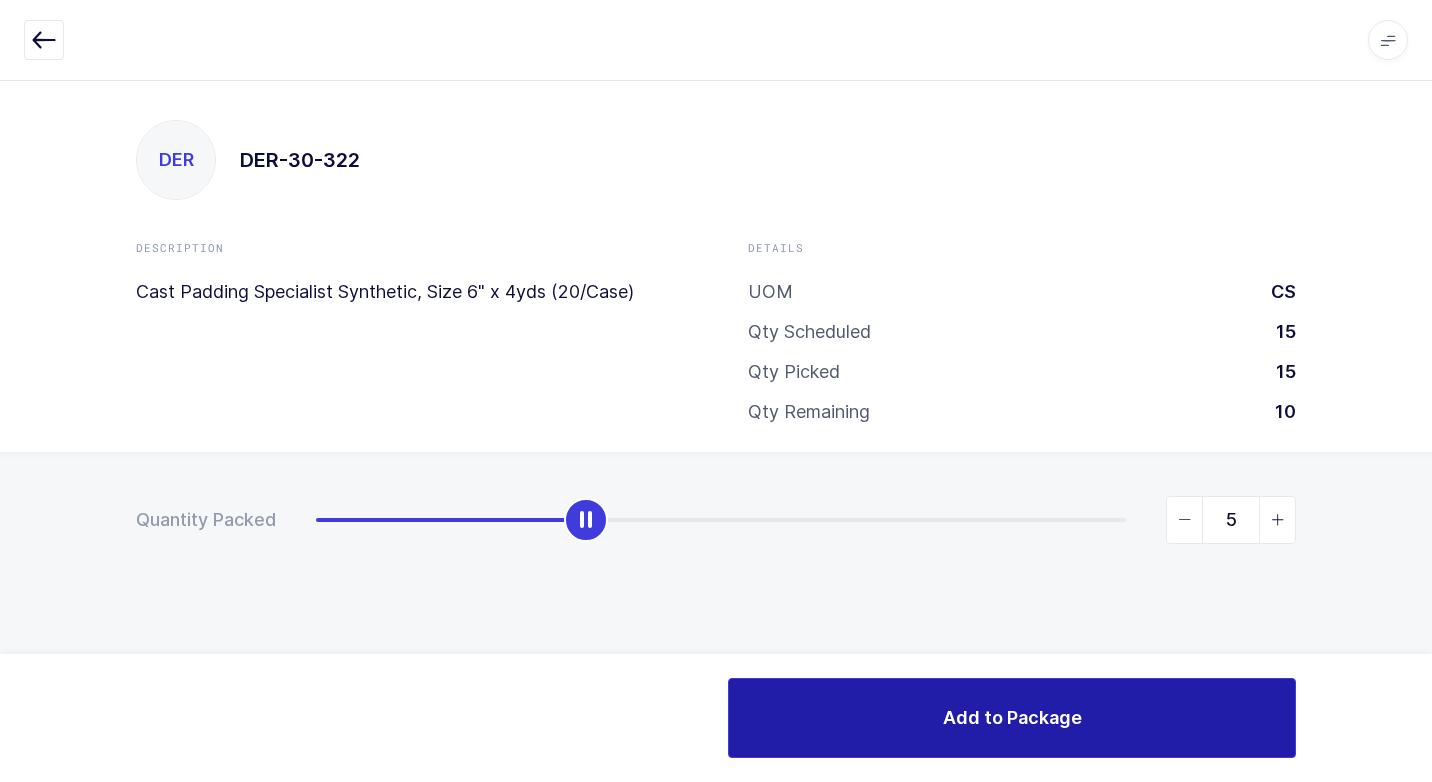 click on "Add to Package" at bounding box center [1012, 717] 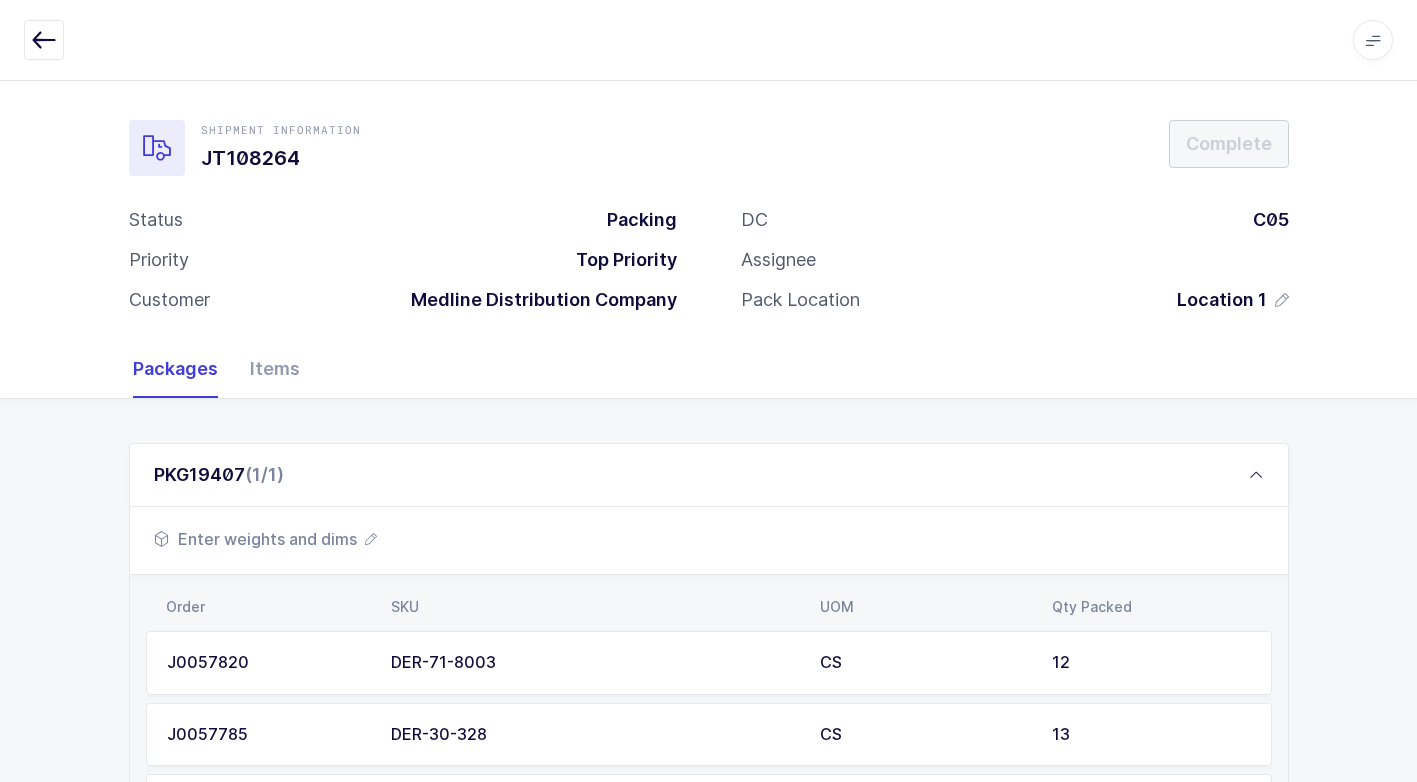 drag, startPoint x: 266, startPoint y: 543, endPoint x: 317, endPoint y: 545, distance: 51.0392 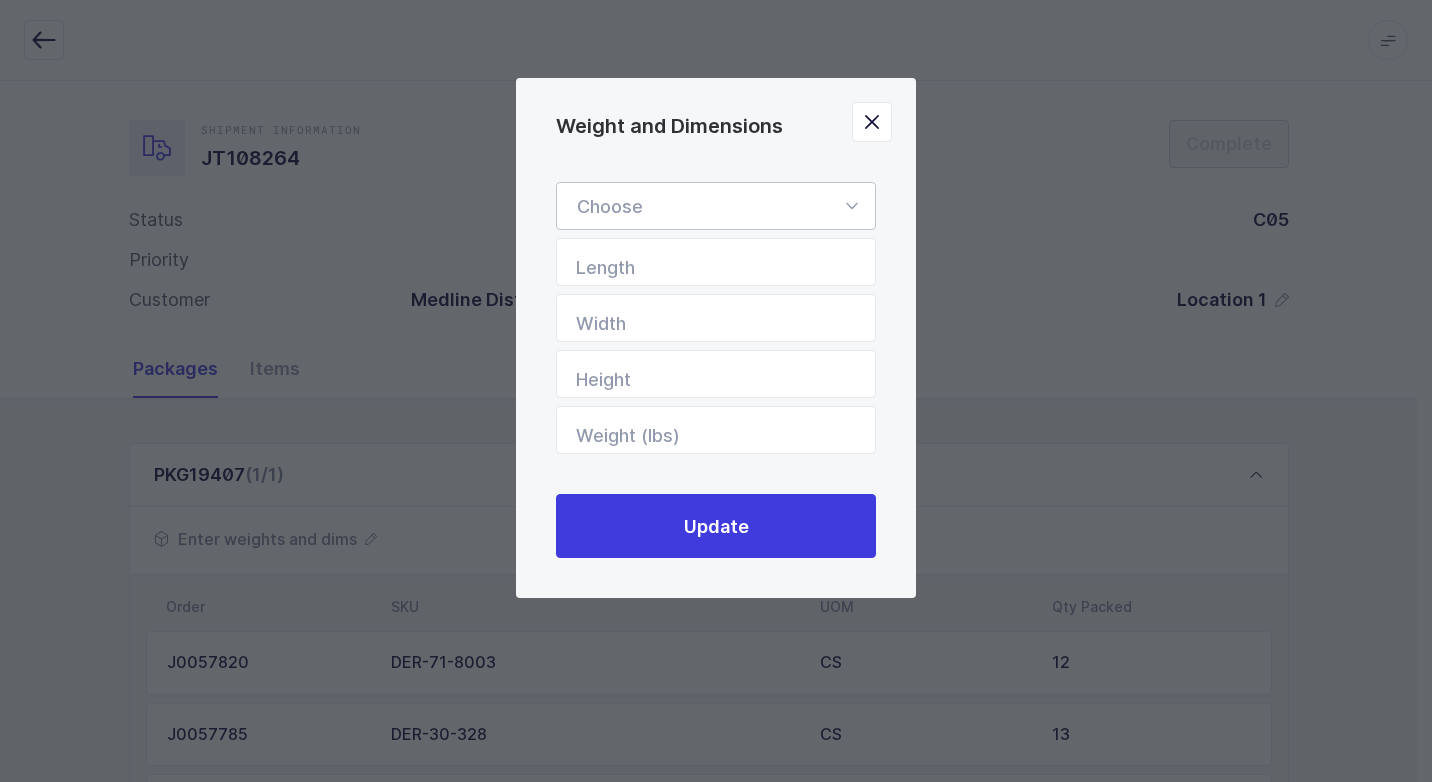 click at bounding box center (851, 206) 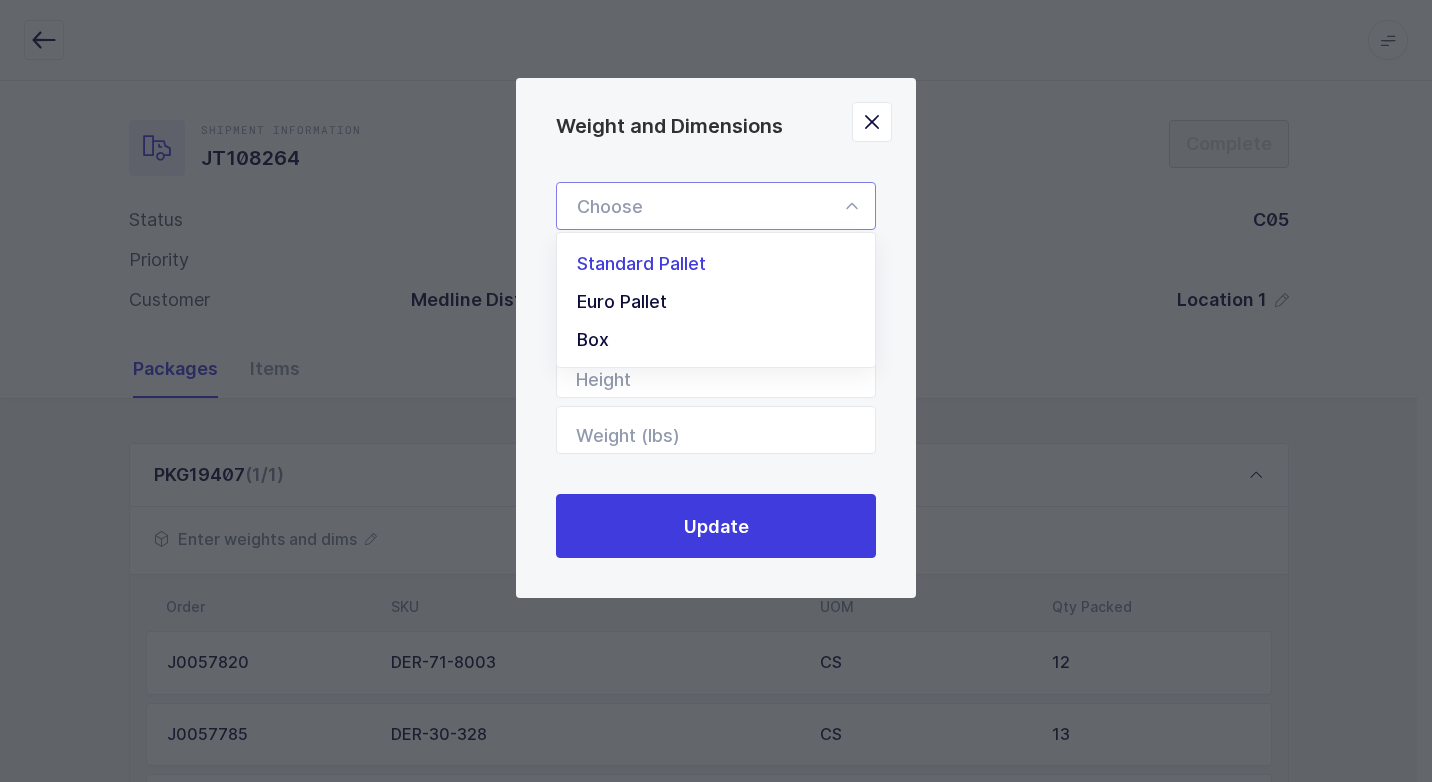 click on "Standard Pallet" at bounding box center (723, 264) 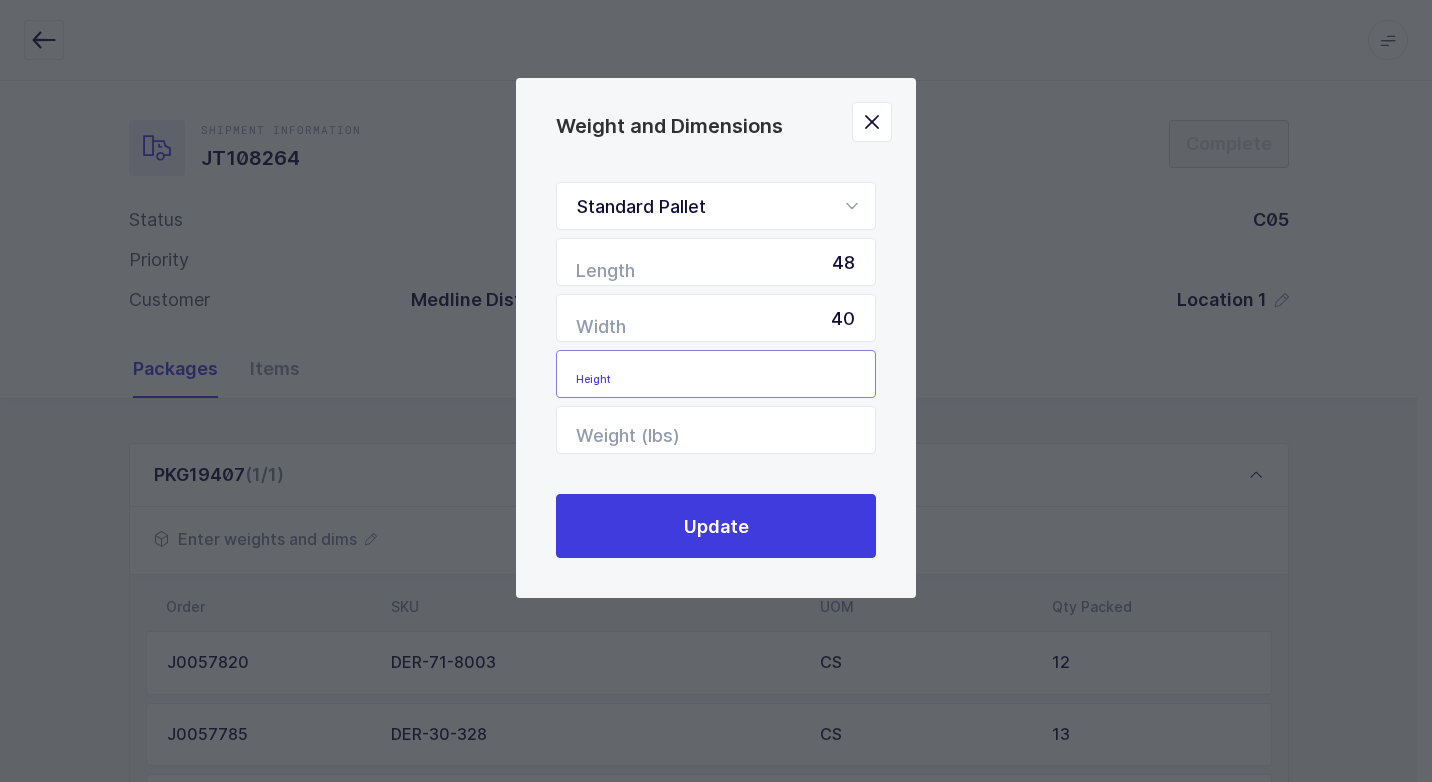 click at bounding box center [716, 374] 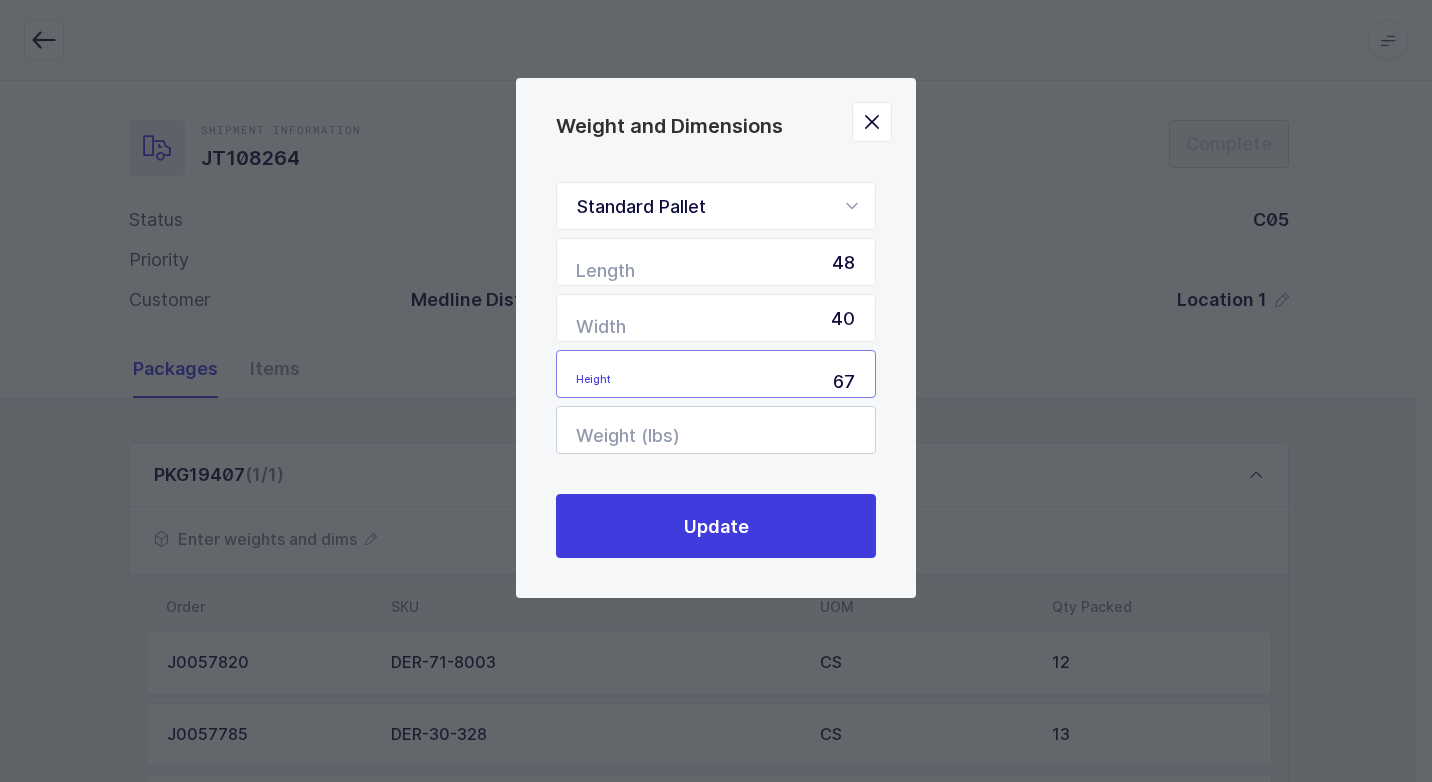 type on "67" 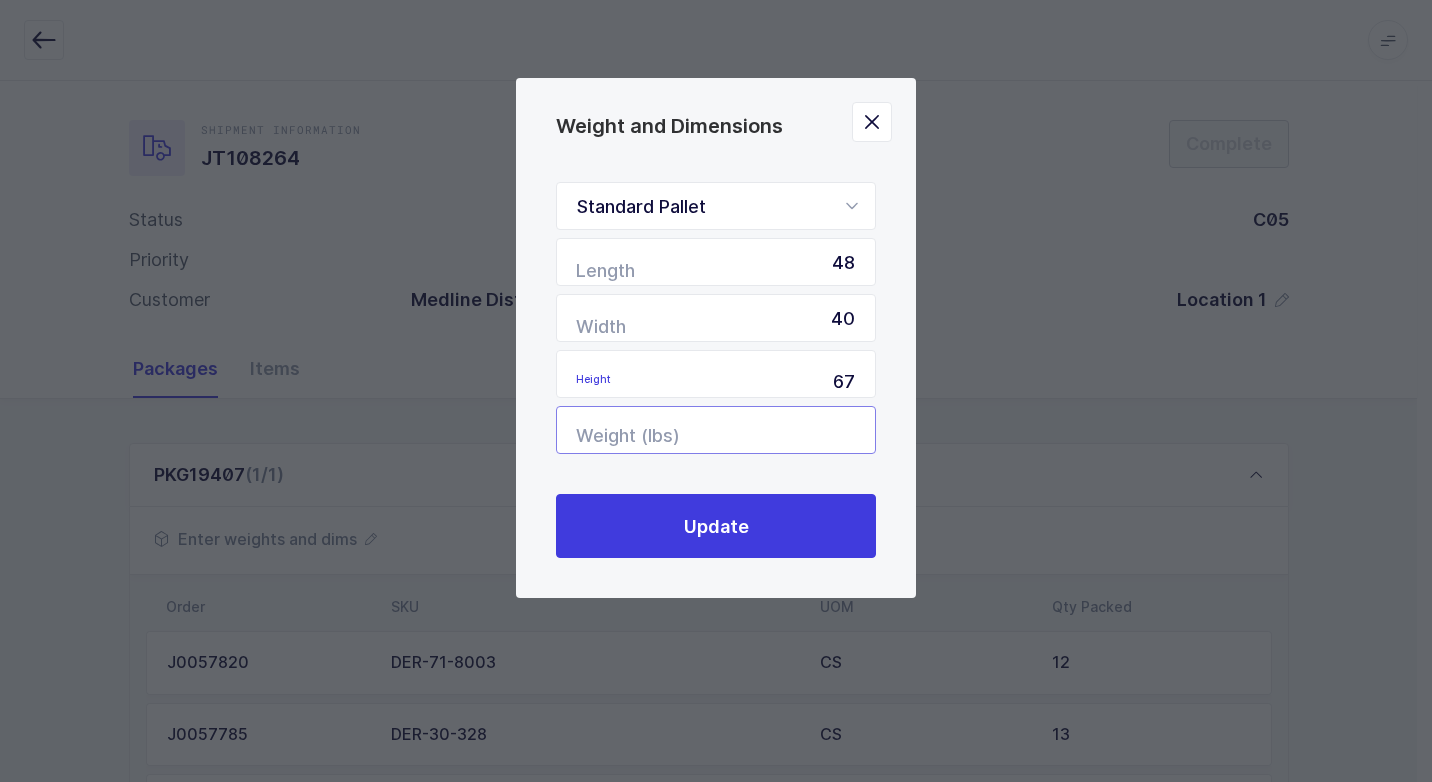 click at bounding box center (716, 430) 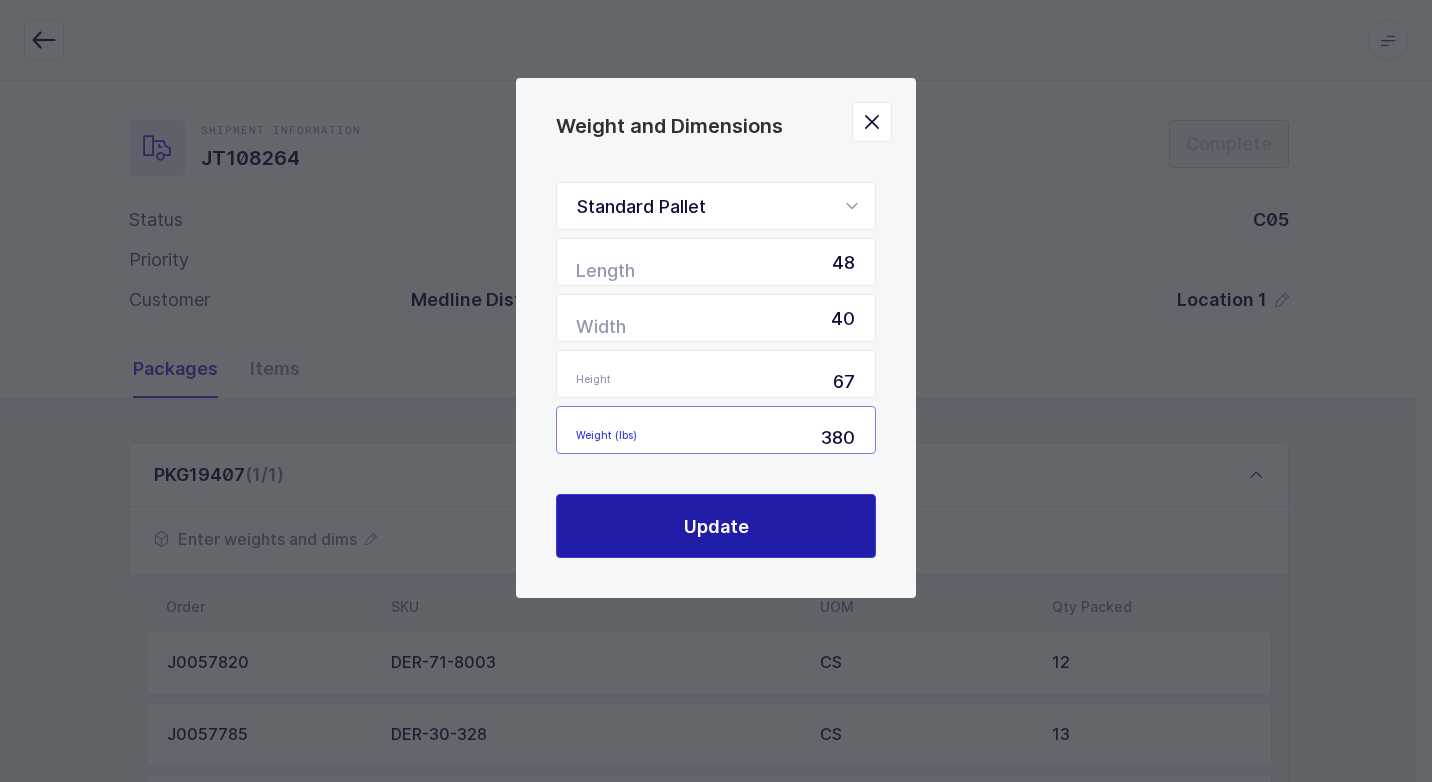 type on "380" 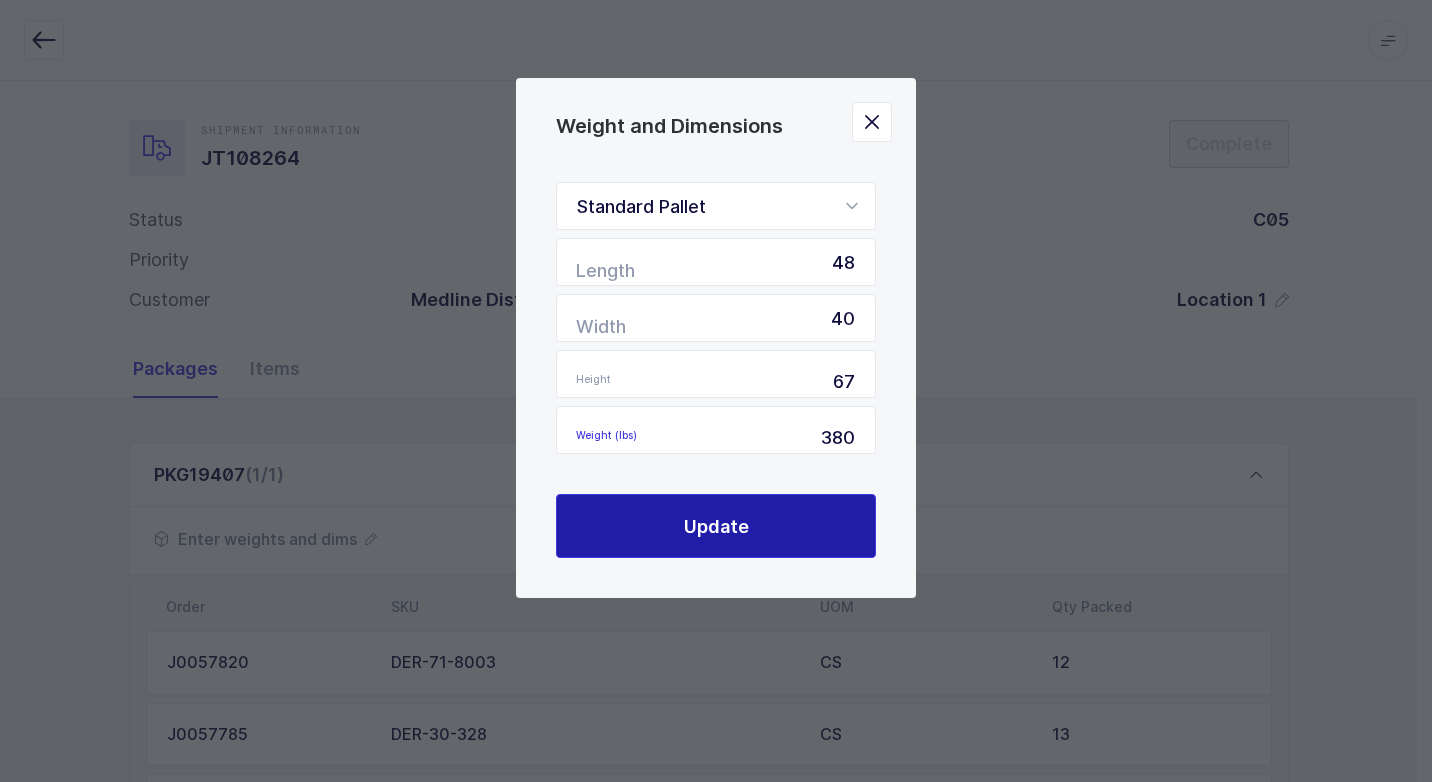 click on "Update" at bounding box center [716, 526] 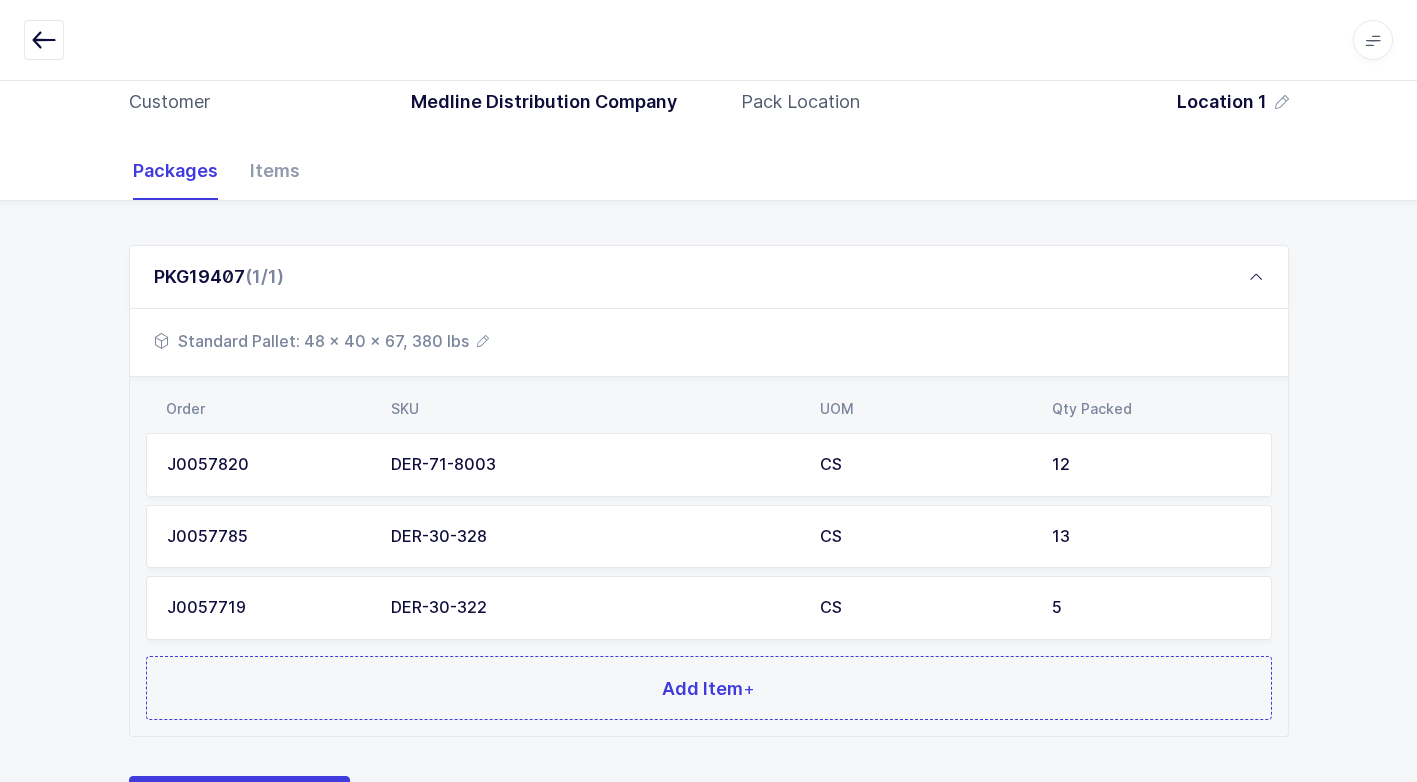 scroll, scrollTop: 296, scrollLeft: 0, axis: vertical 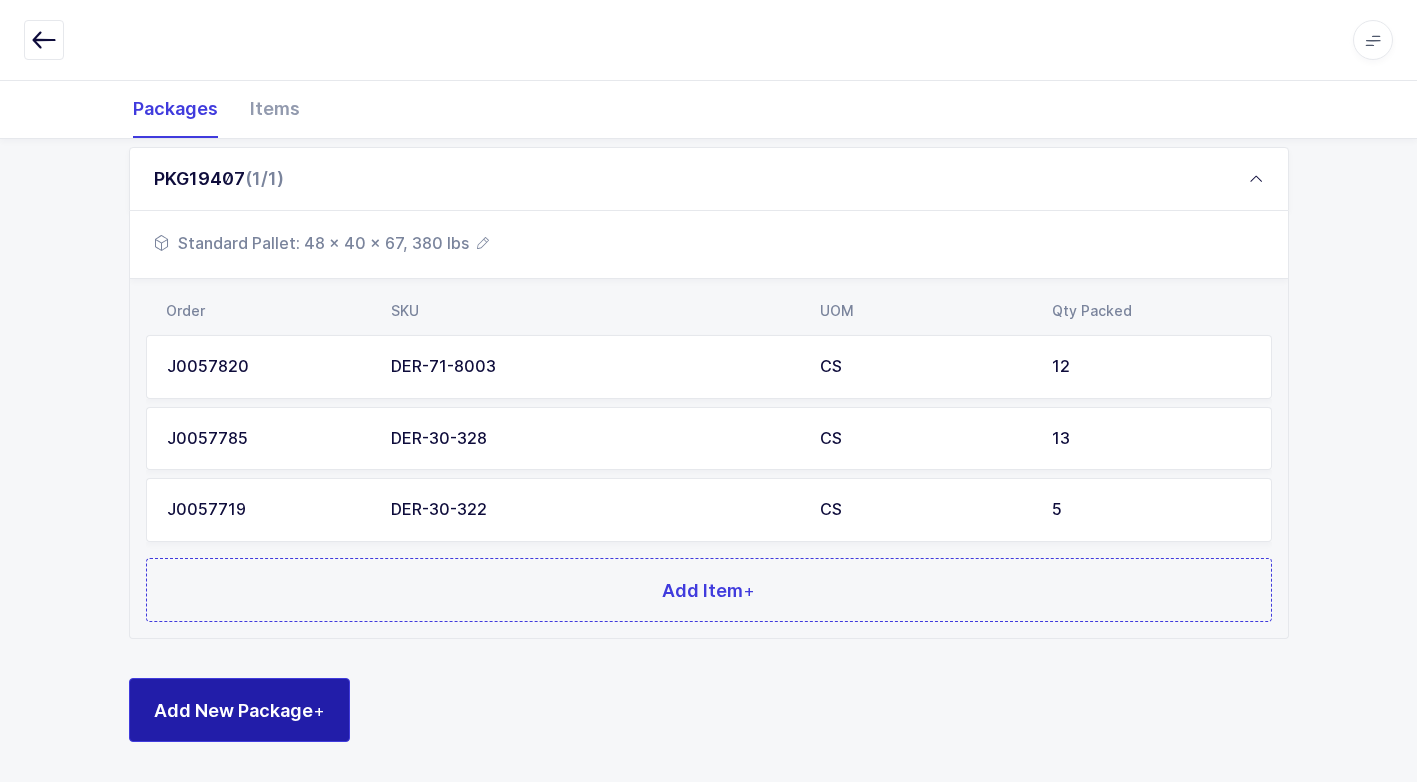 click on "Add New Package  +" at bounding box center [239, 710] 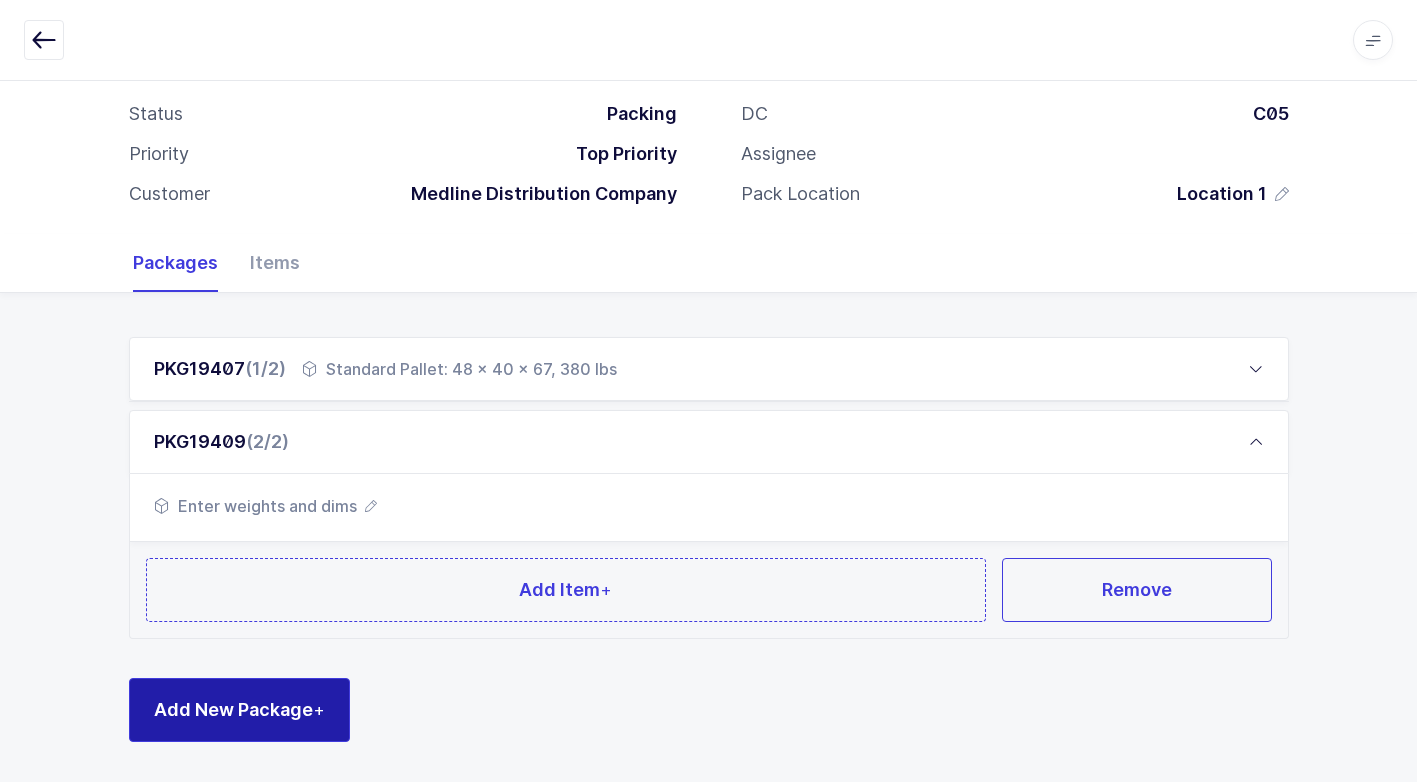 scroll, scrollTop: 105, scrollLeft: 0, axis: vertical 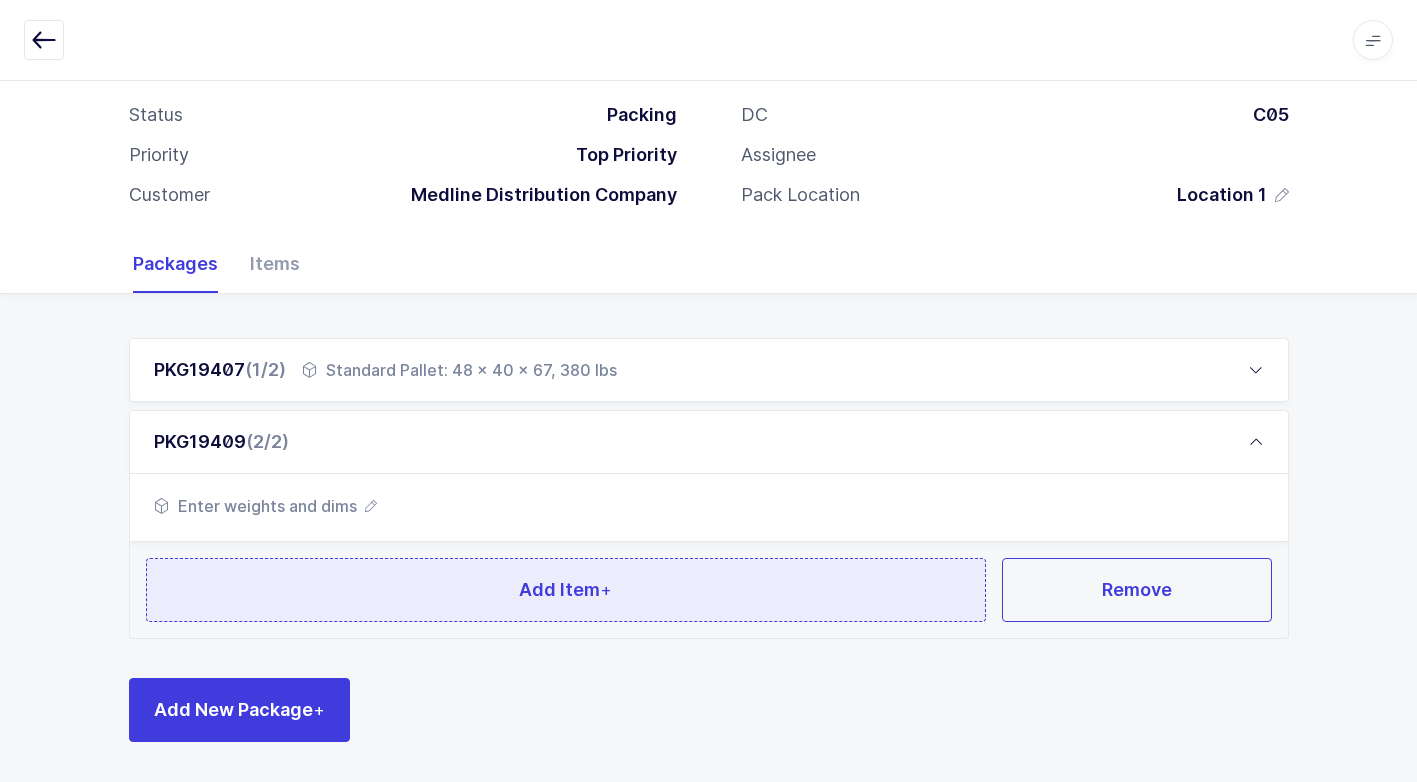 click on "Add Item  +" at bounding box center (566, 590) 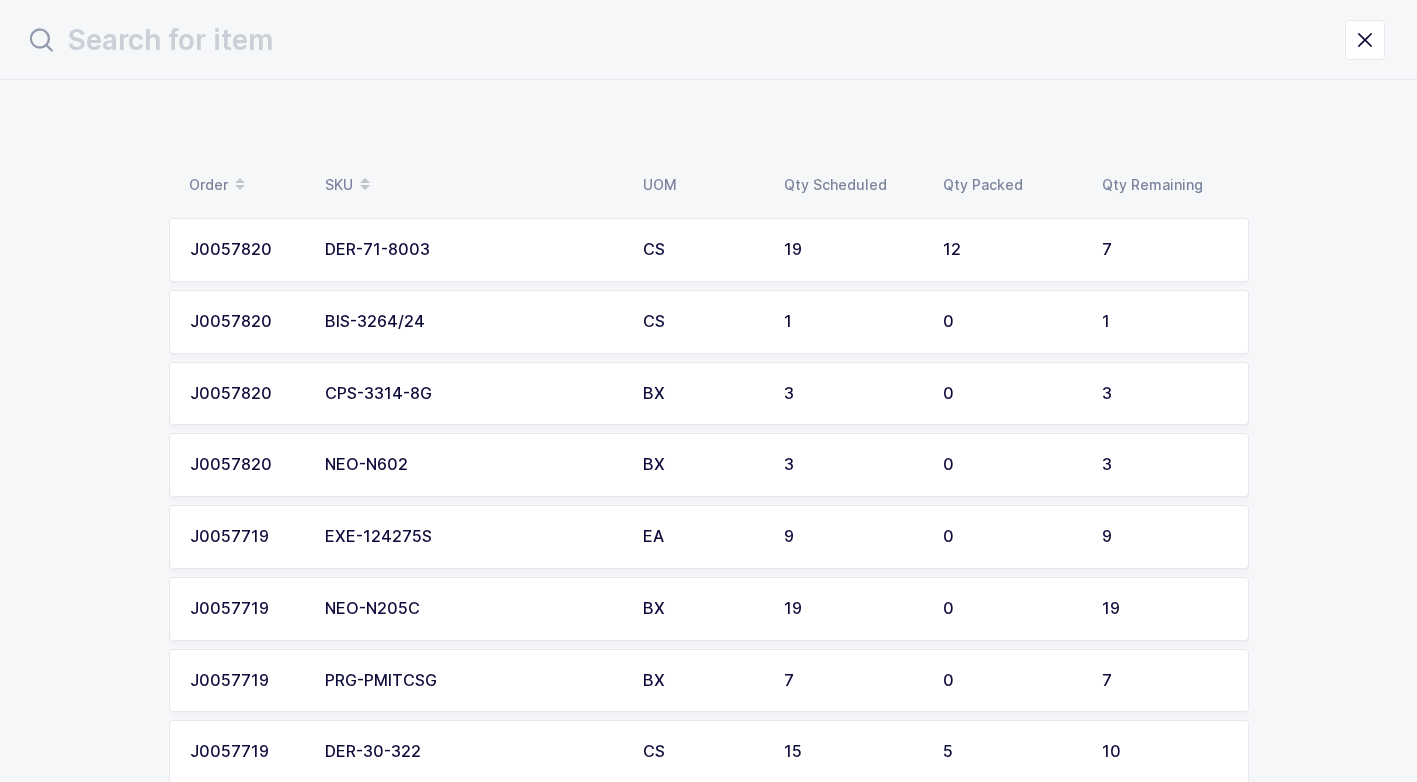 scroll, scrollTop: 0, scrollLeft: 0, axis: both 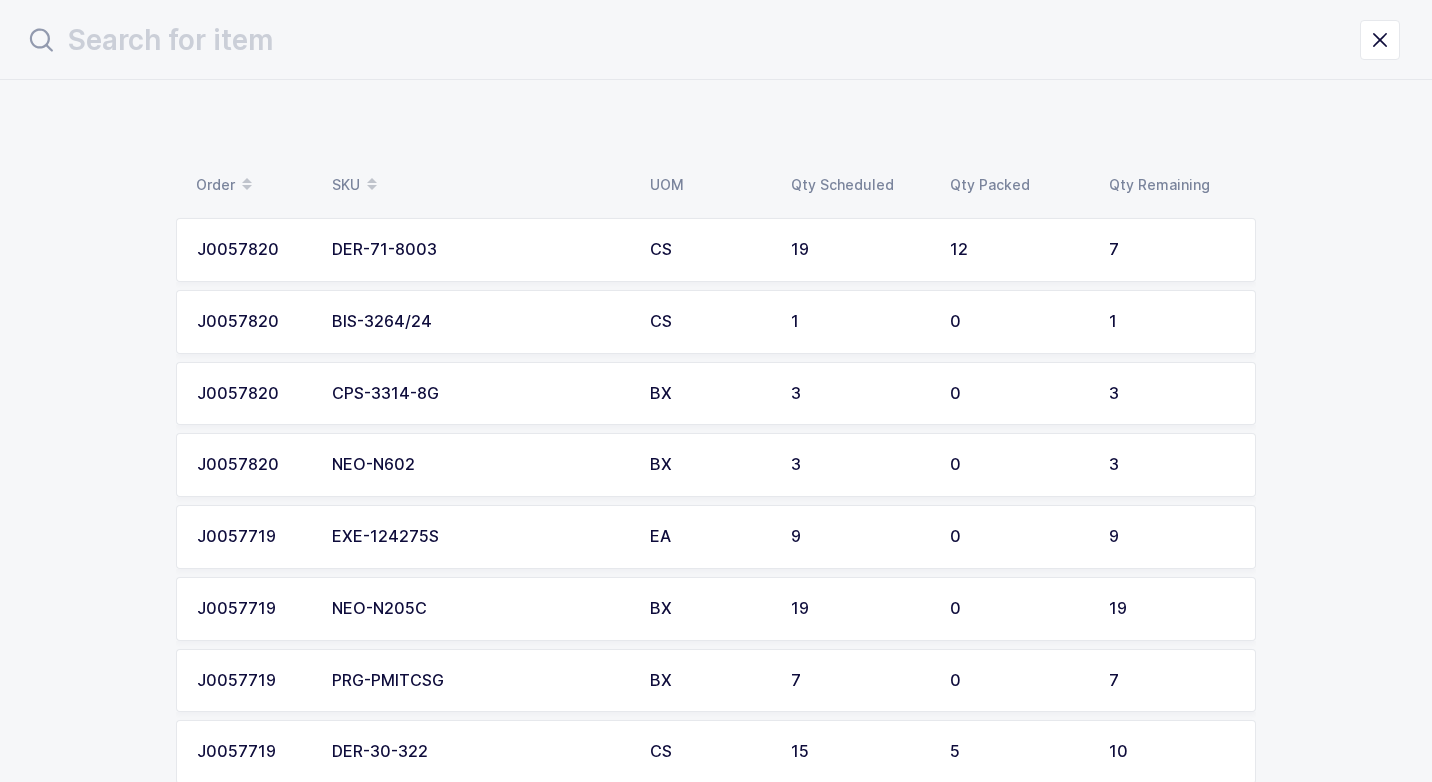 click on "DER-71-8003" at bounding box center (479, 250) 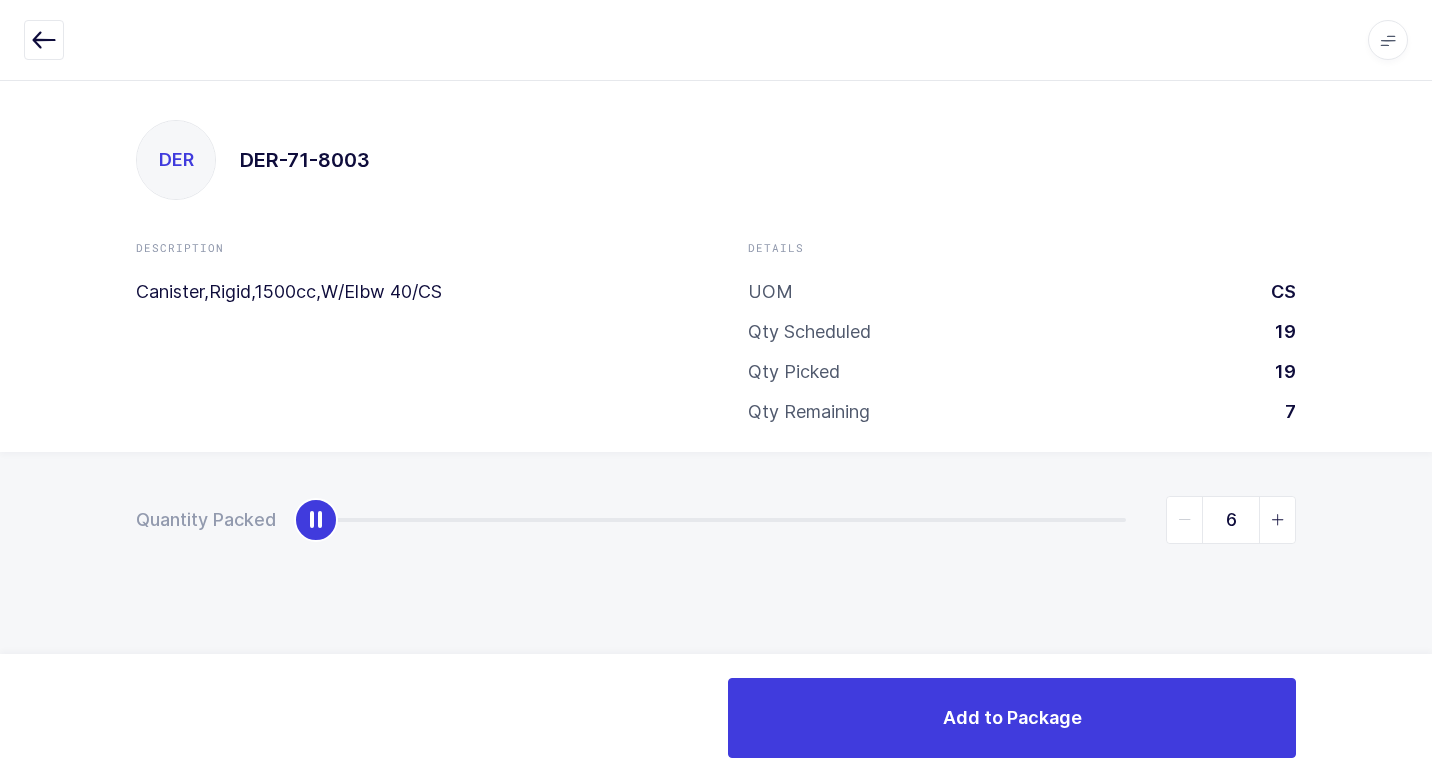type on "7" 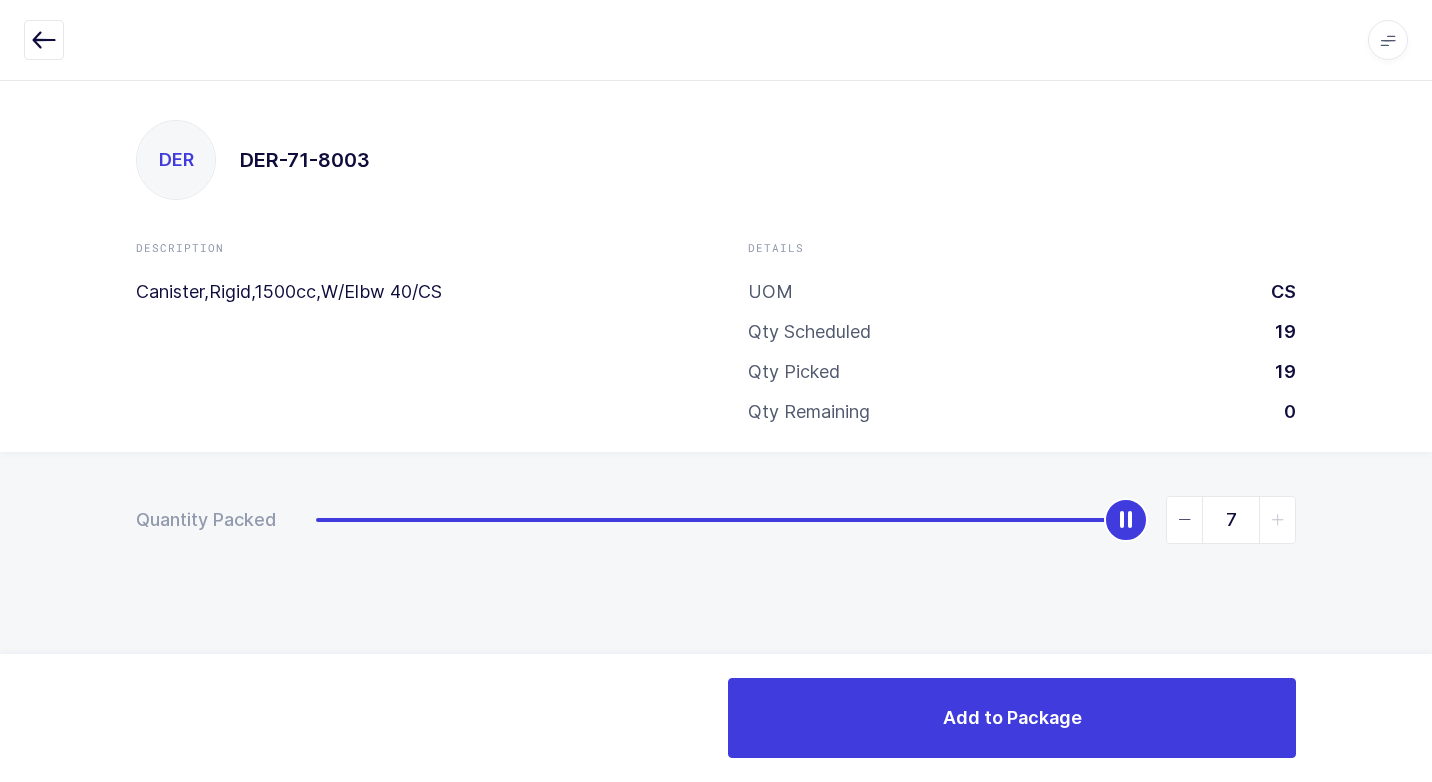 drag, startPoint x: 318, startPoint y: 536, endPoint x: 1435, endPoint y: 528, distance: 1117.0287 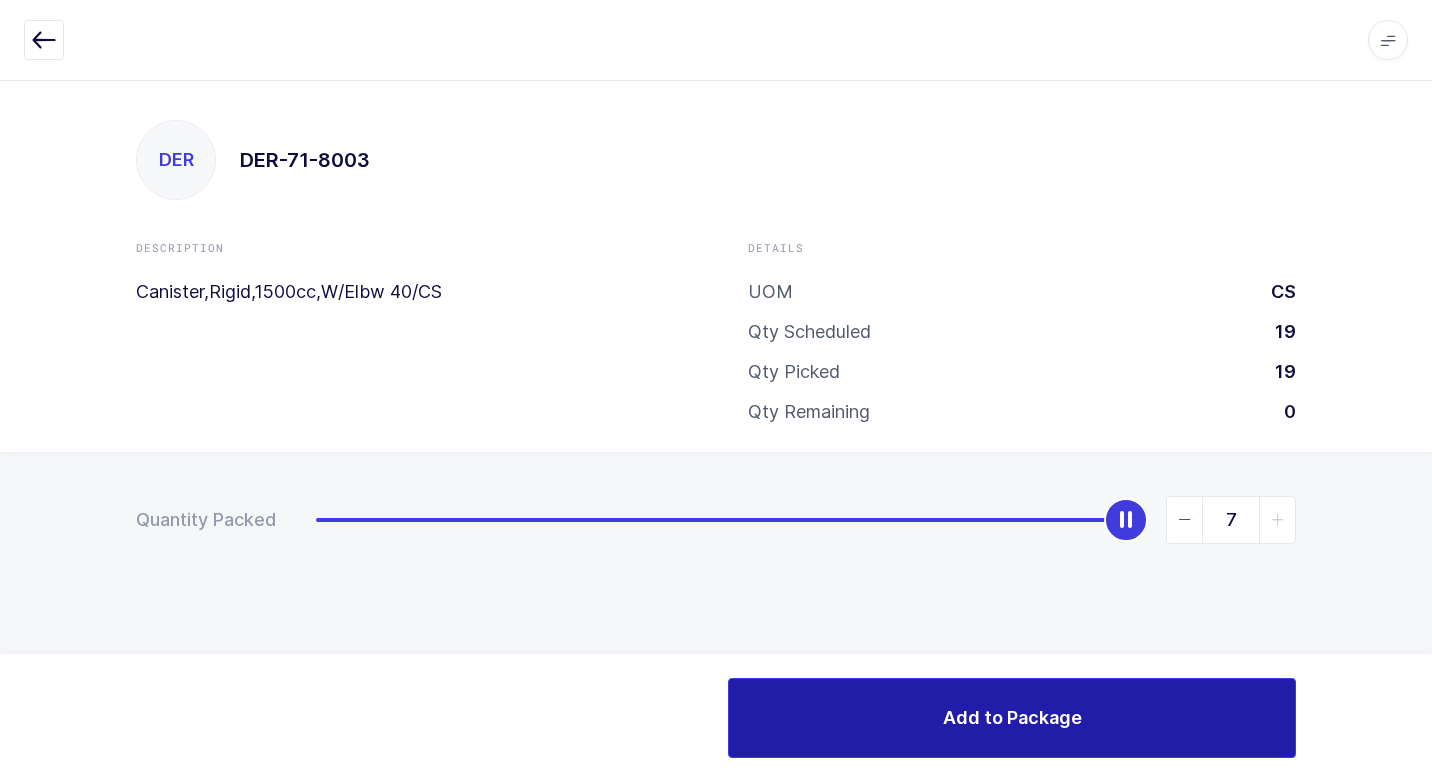 drag, startPoint x: 948, startPoint y: 730, endPoint x: 935, endPoint y: 715, distance: 19.849434 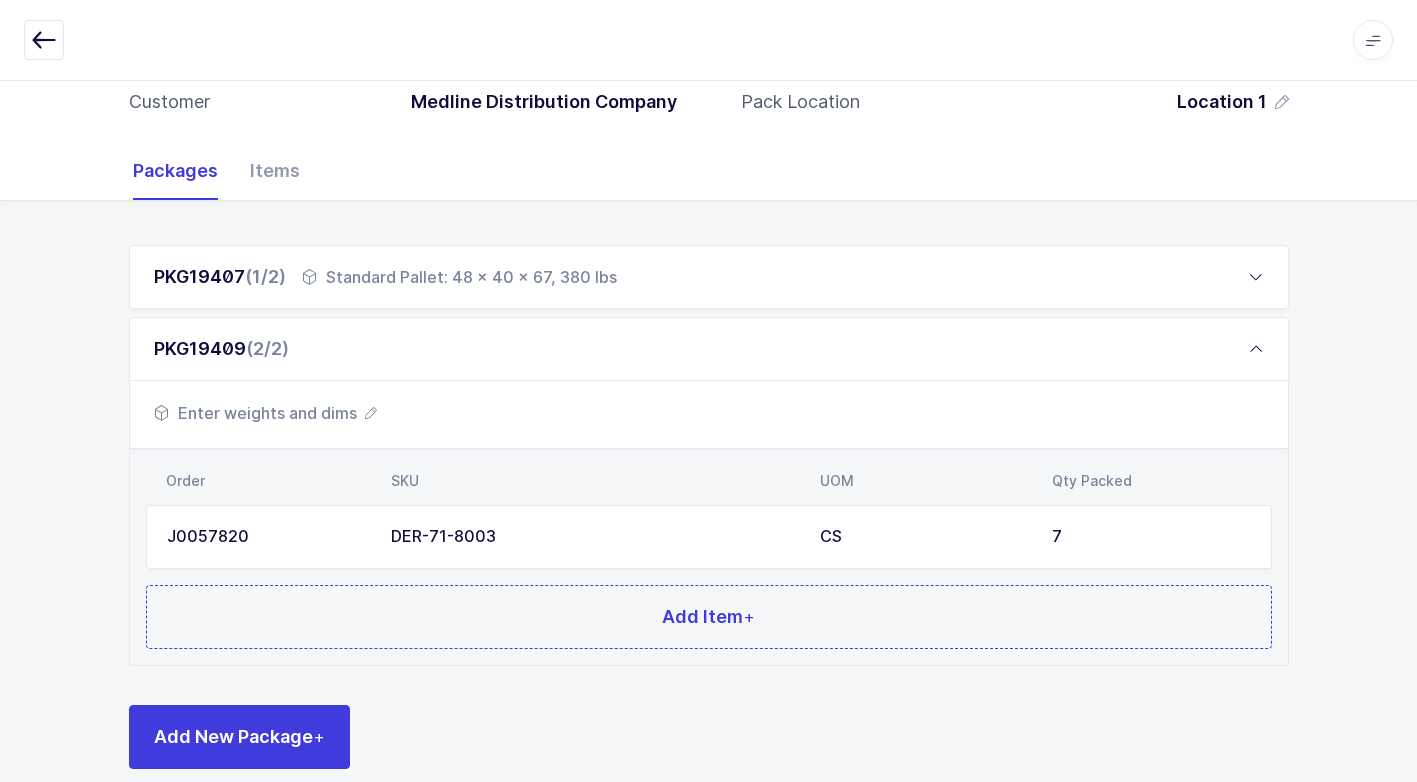 scroll, scrollTop: 225, scrollLeft: 0, axis: vertical 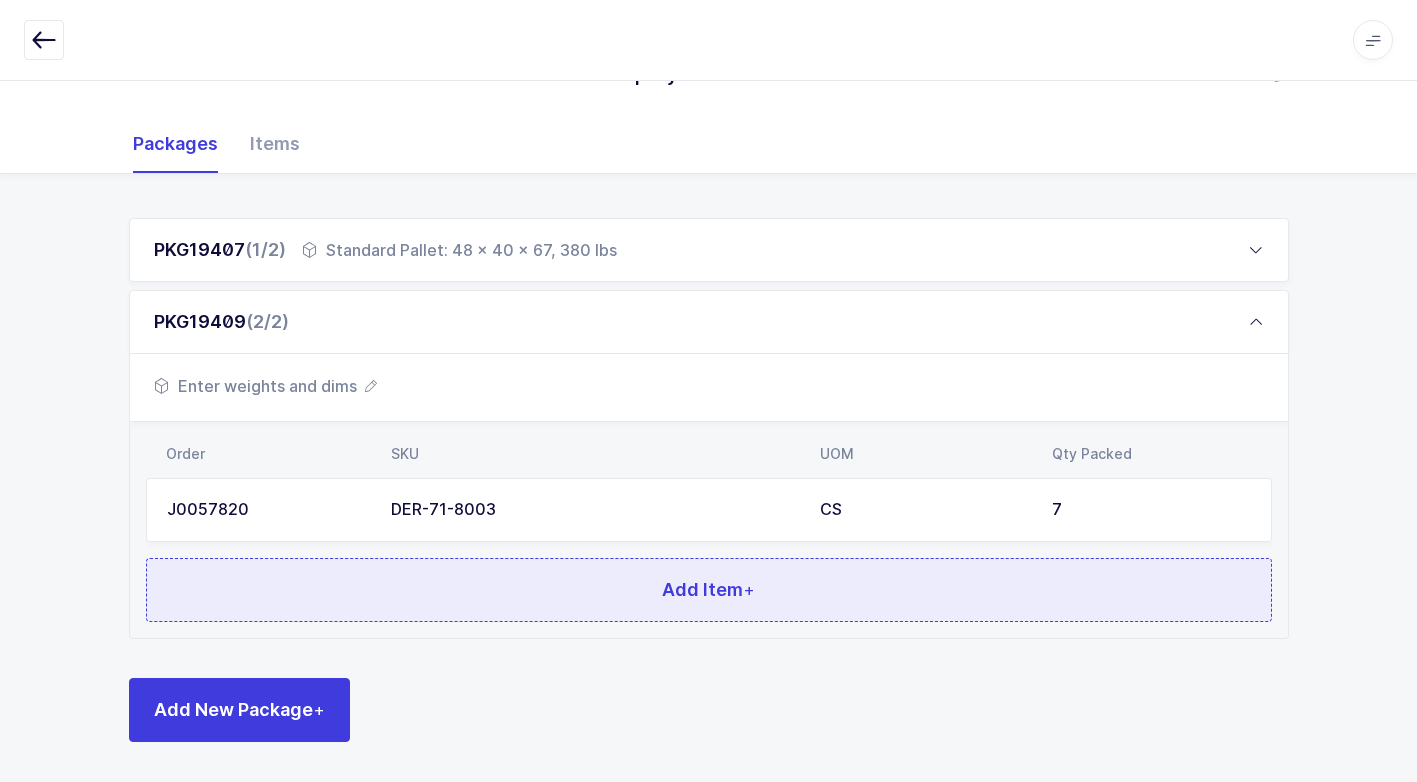 click on "Add Item  +" at bounding box center (709, 590) 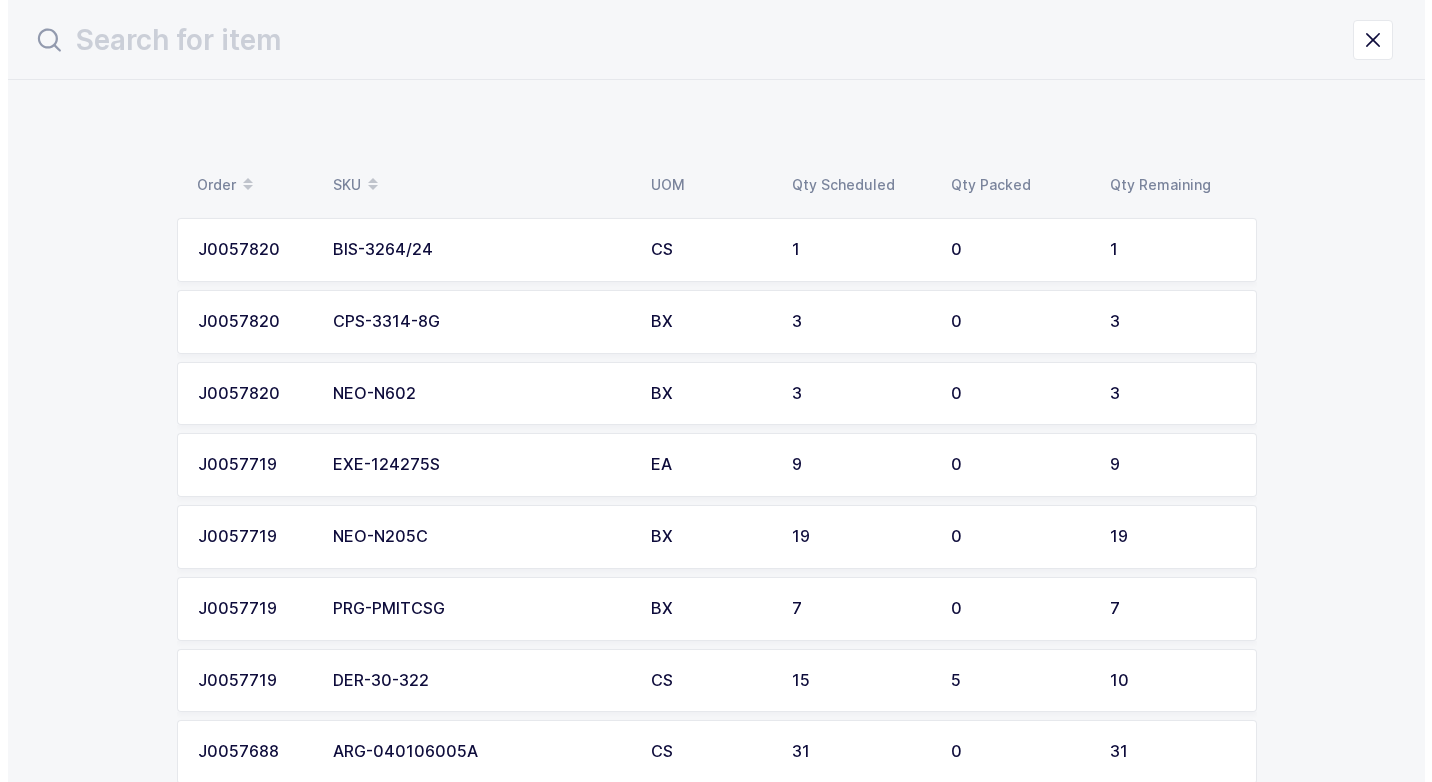 scroll, scrollTop: 0, scrollLeft: 0, axis: both 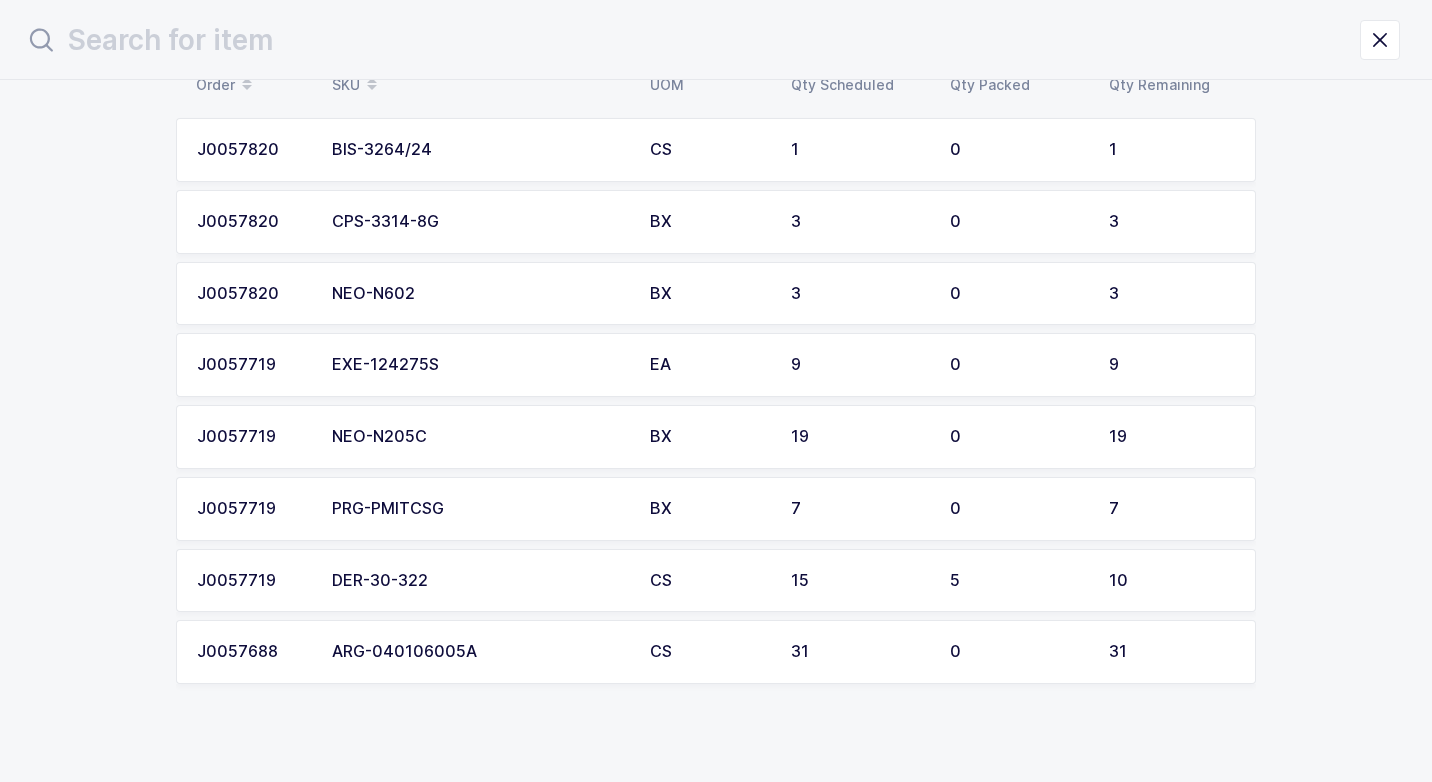 click on "DER-30-322" at bounding box center (479, 581) 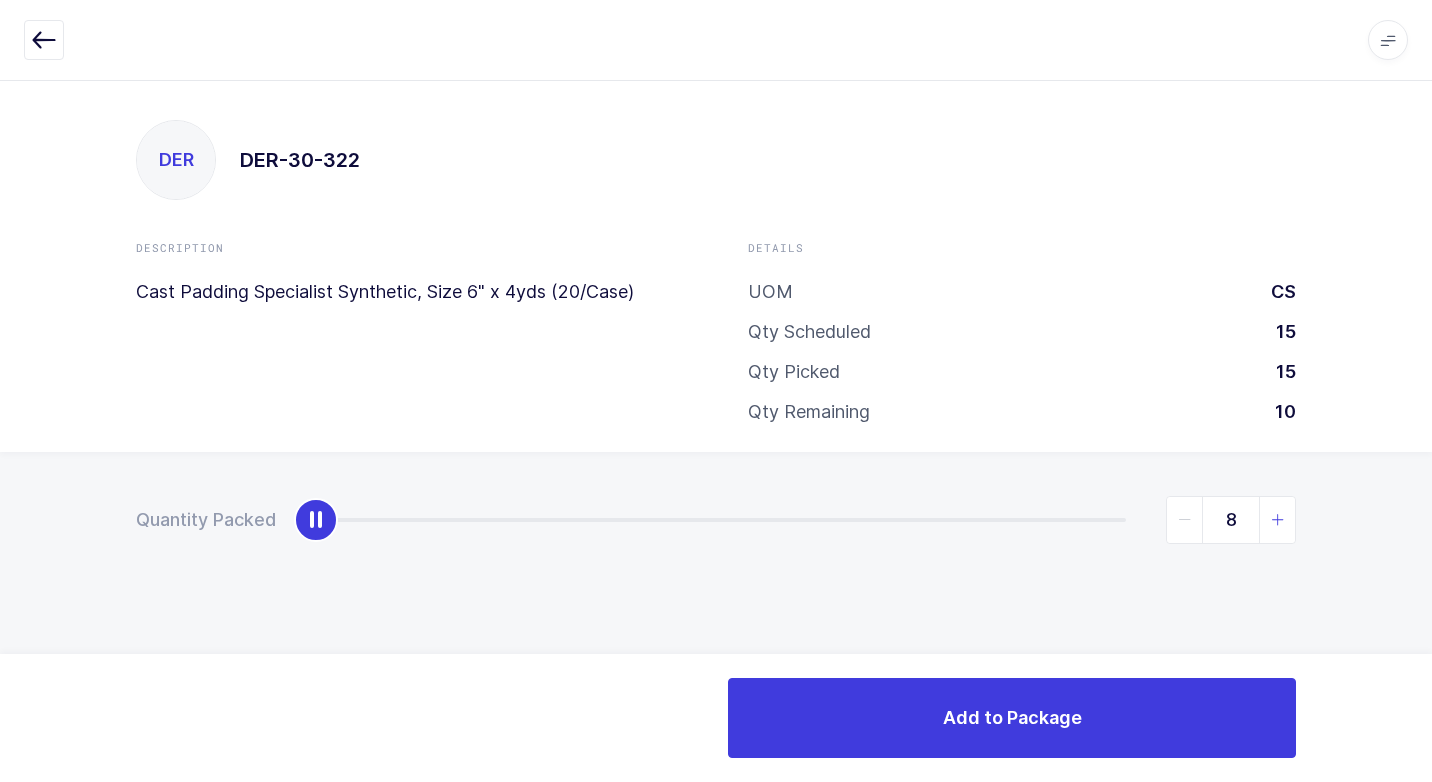 type on "10" 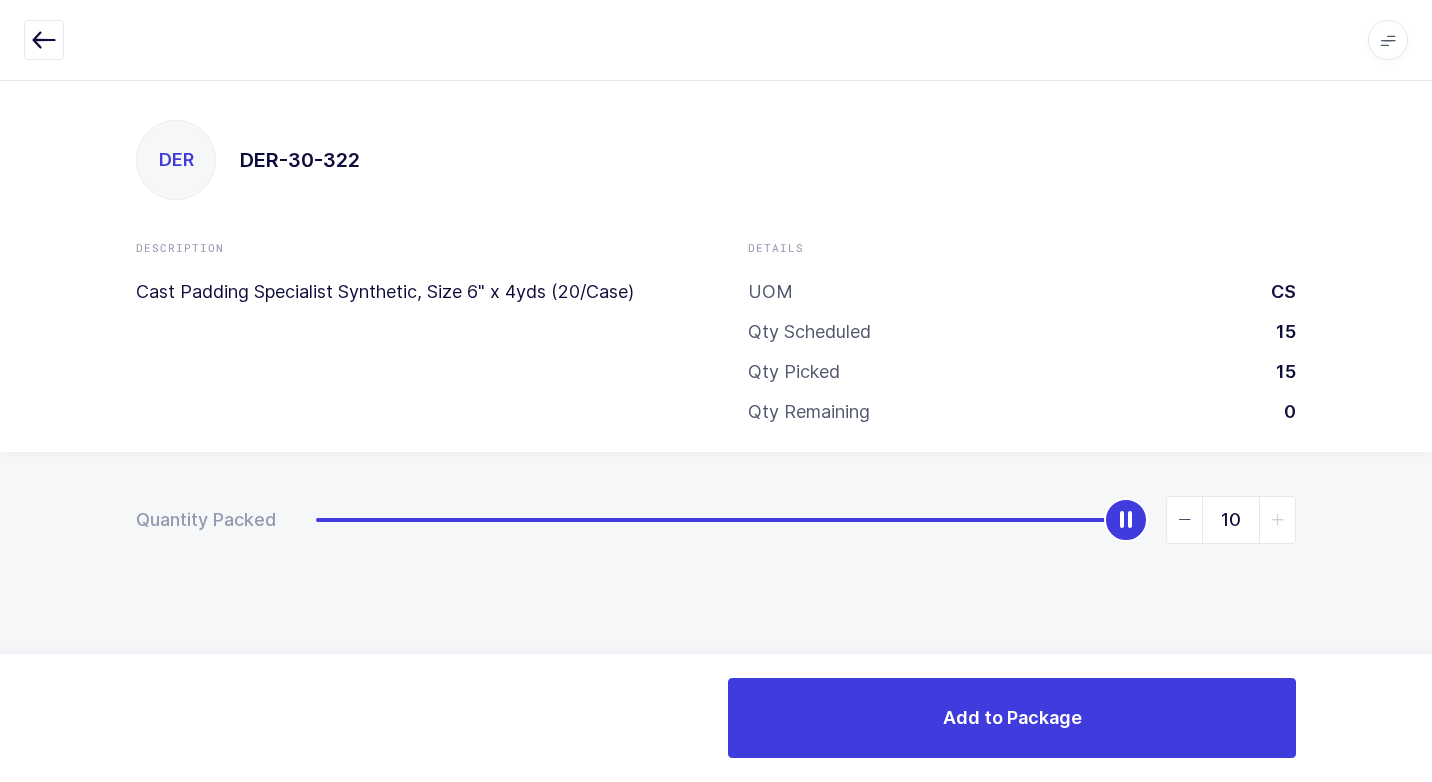 drag, startPoint x: 311, startPoint y: 528, endPoint x: 1435, endPoint y: 528, distance: 1124 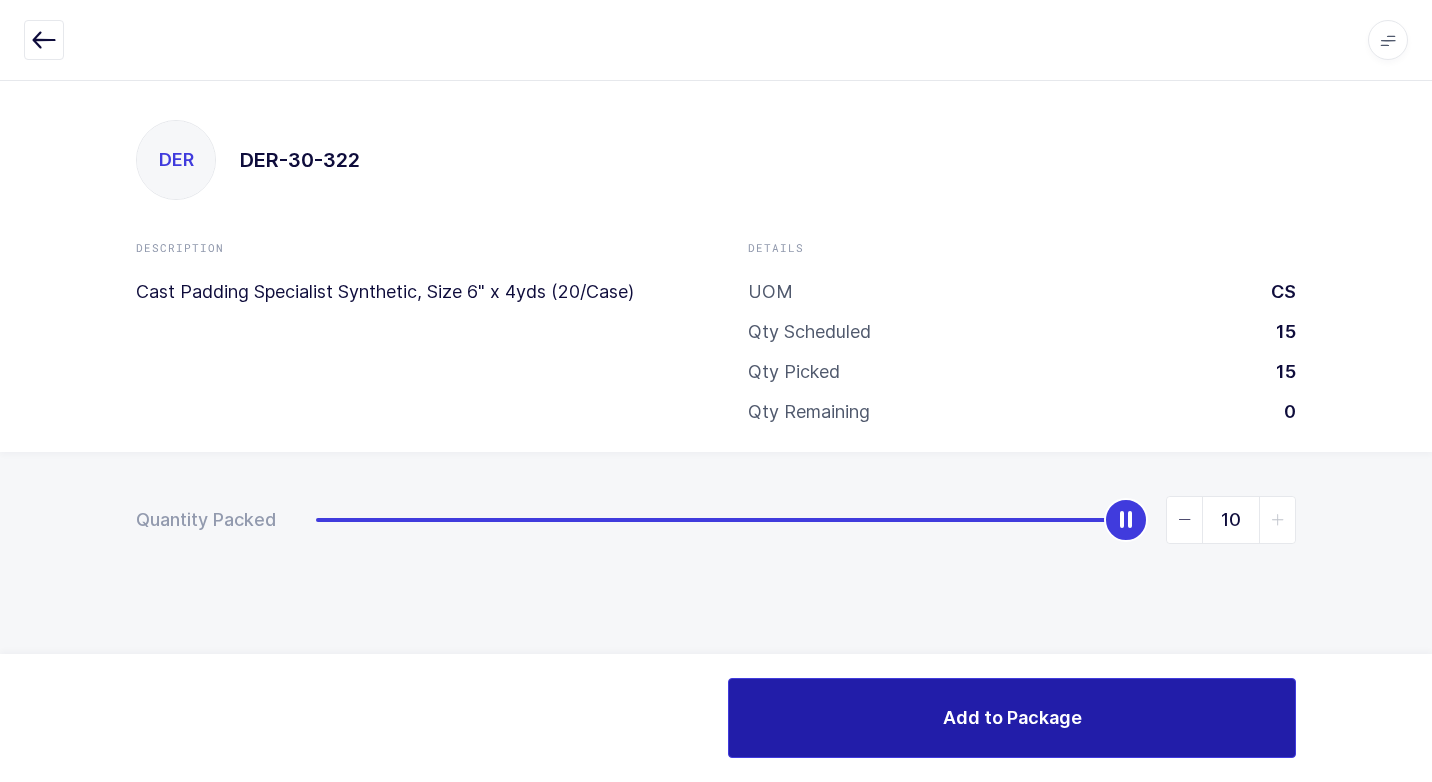 click on "Add to Package" at bounding box center [1012, 717] 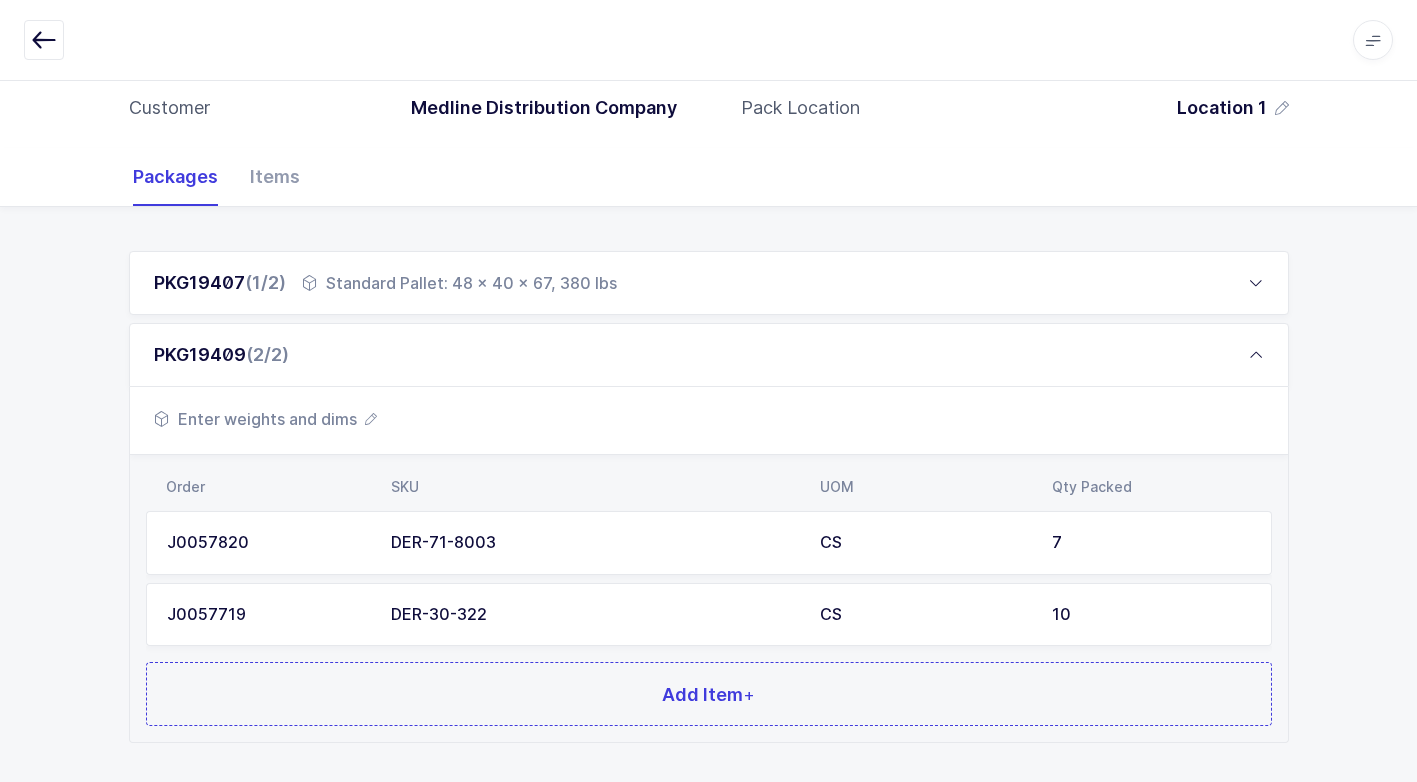 scroll, scrollTop: 296, scrollLeft: 0, axis: vertical 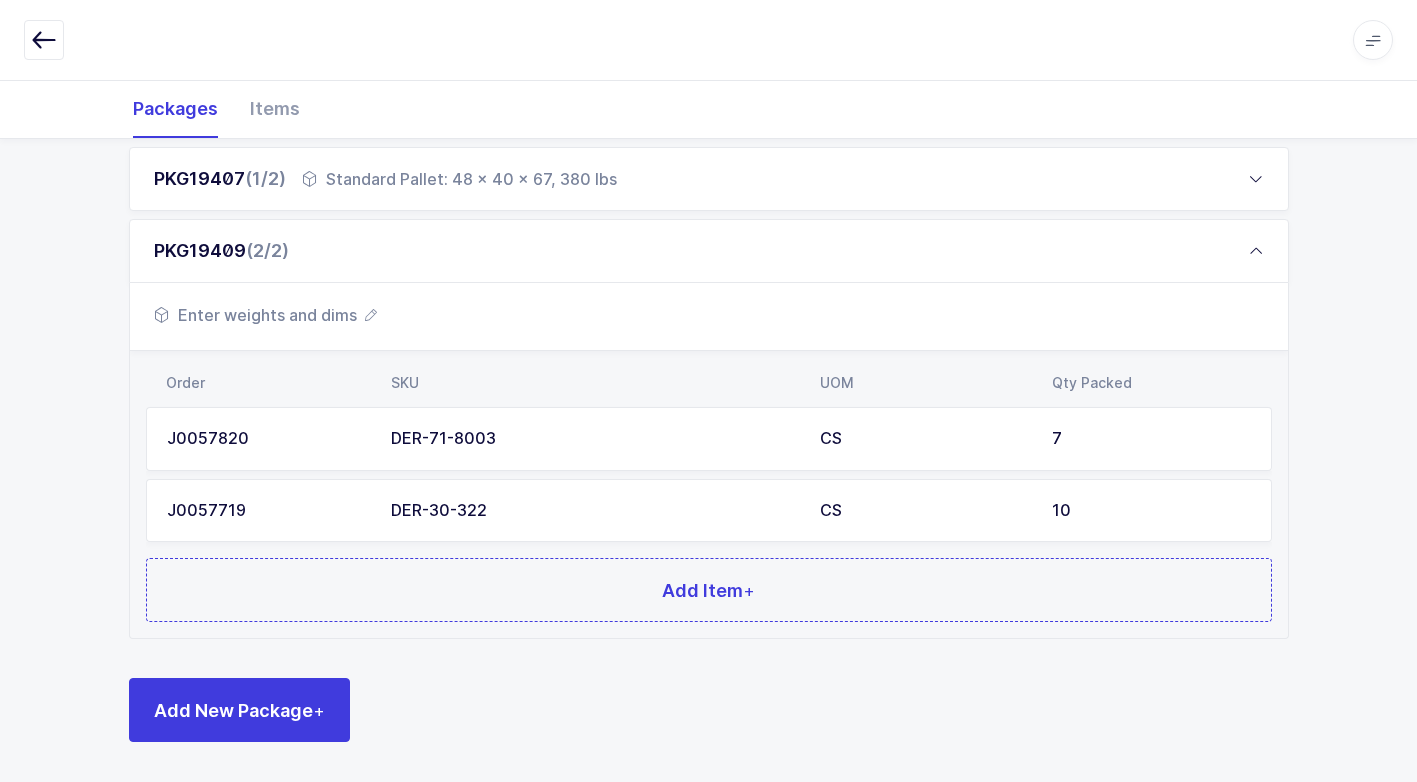 click on "Order SKU UOM Qty Packed J0057820 DER-71-8003 CS 7 J0057719 DER-30-322 CS 10
Add Item  +" at bounding box center (709, 495) 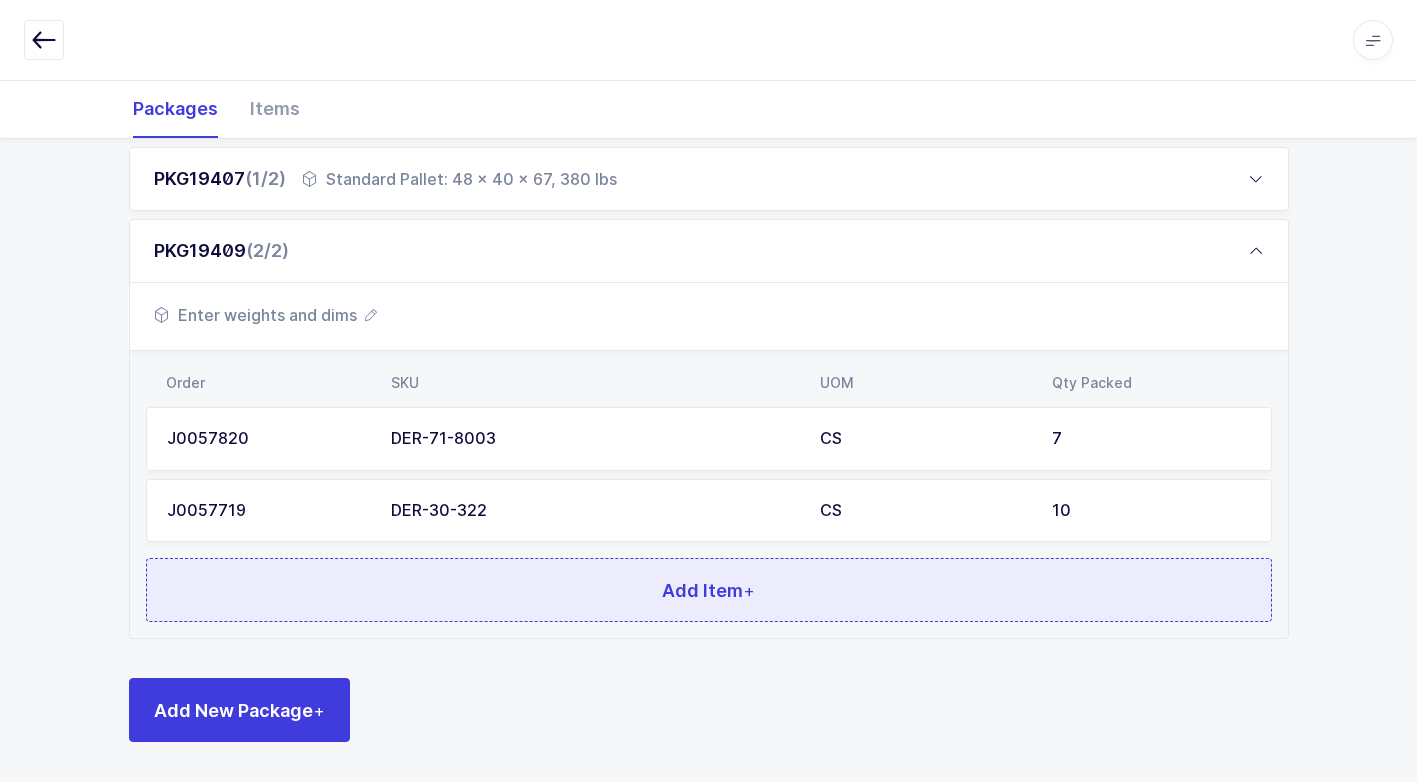 click on "Add Item  +" at bounding box center [709, 590] 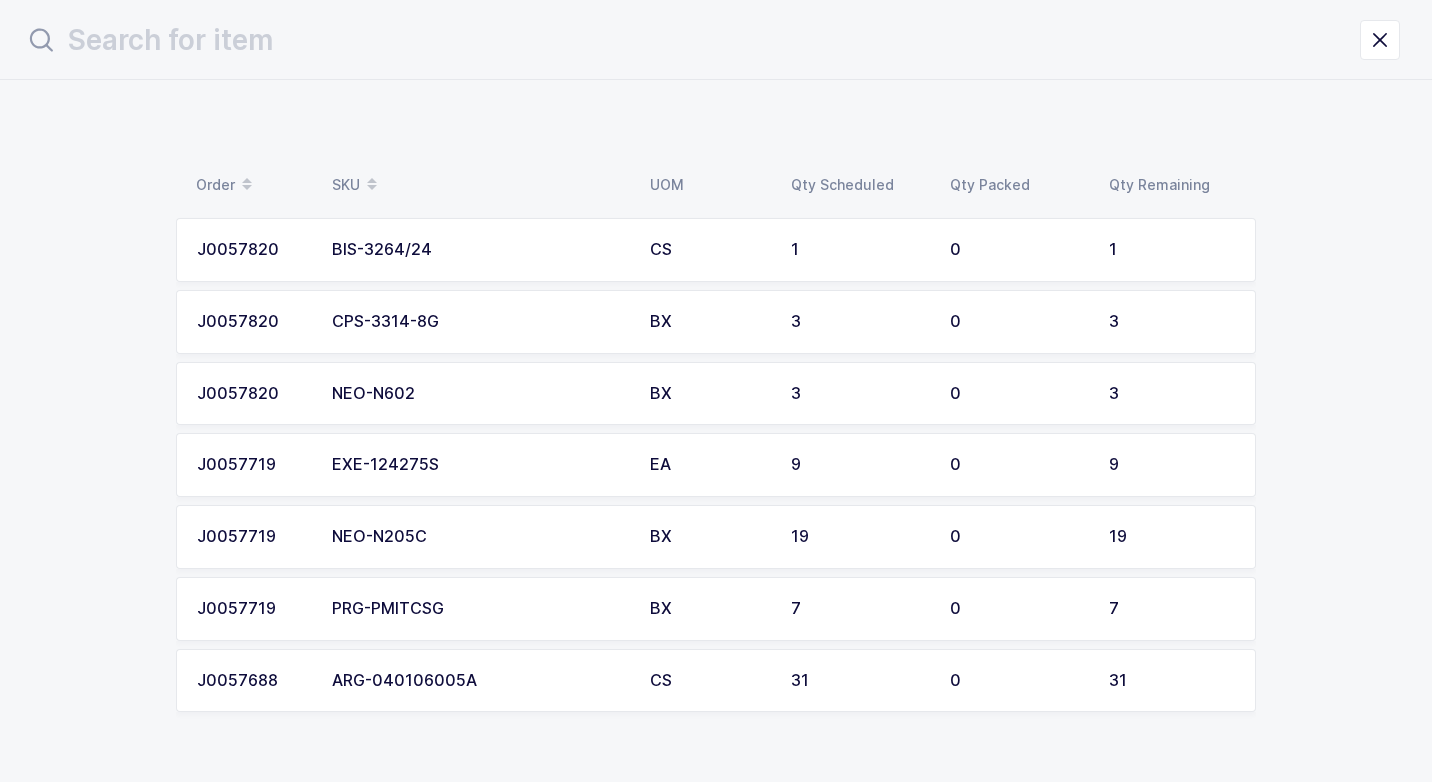 click on "NEO-N205C" at bounding box center [479, 537] 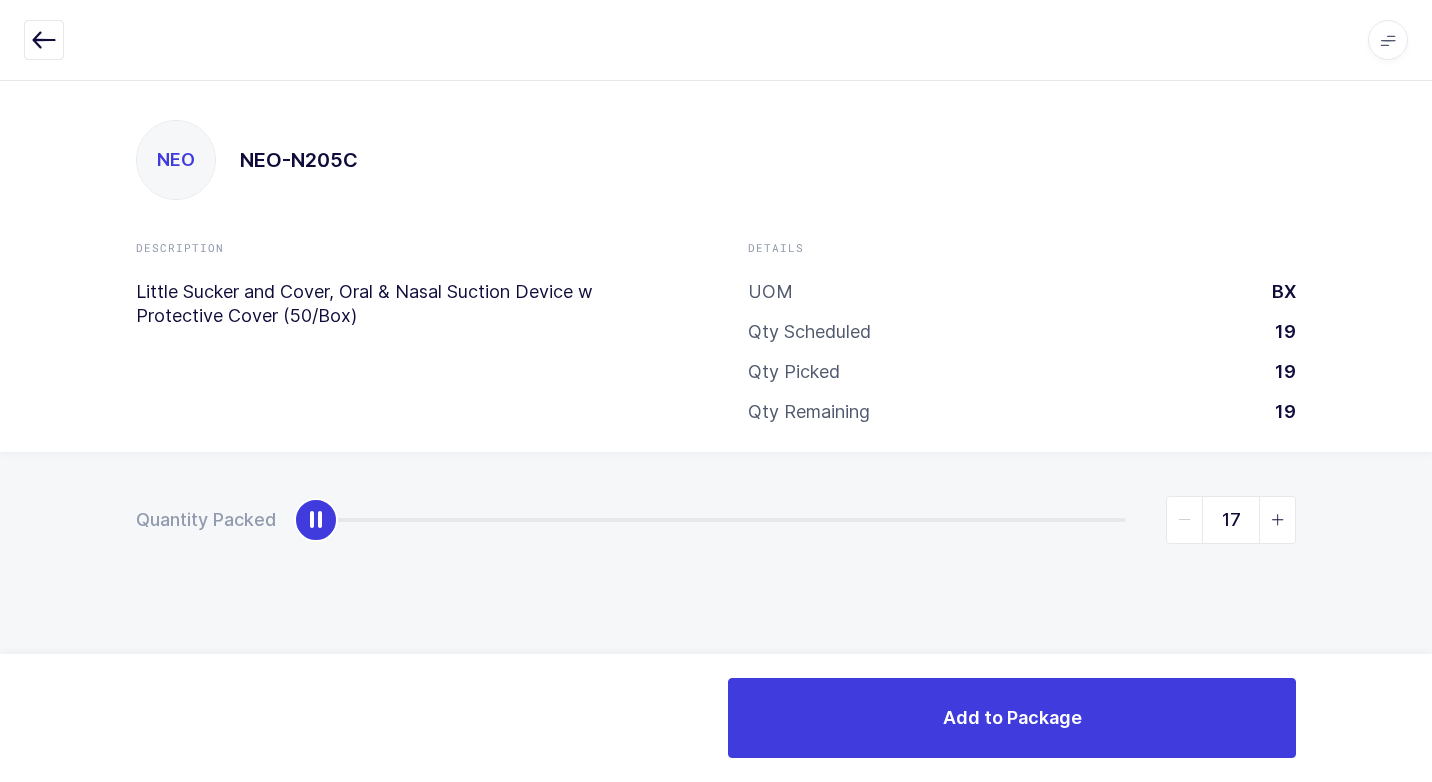 type on "19" 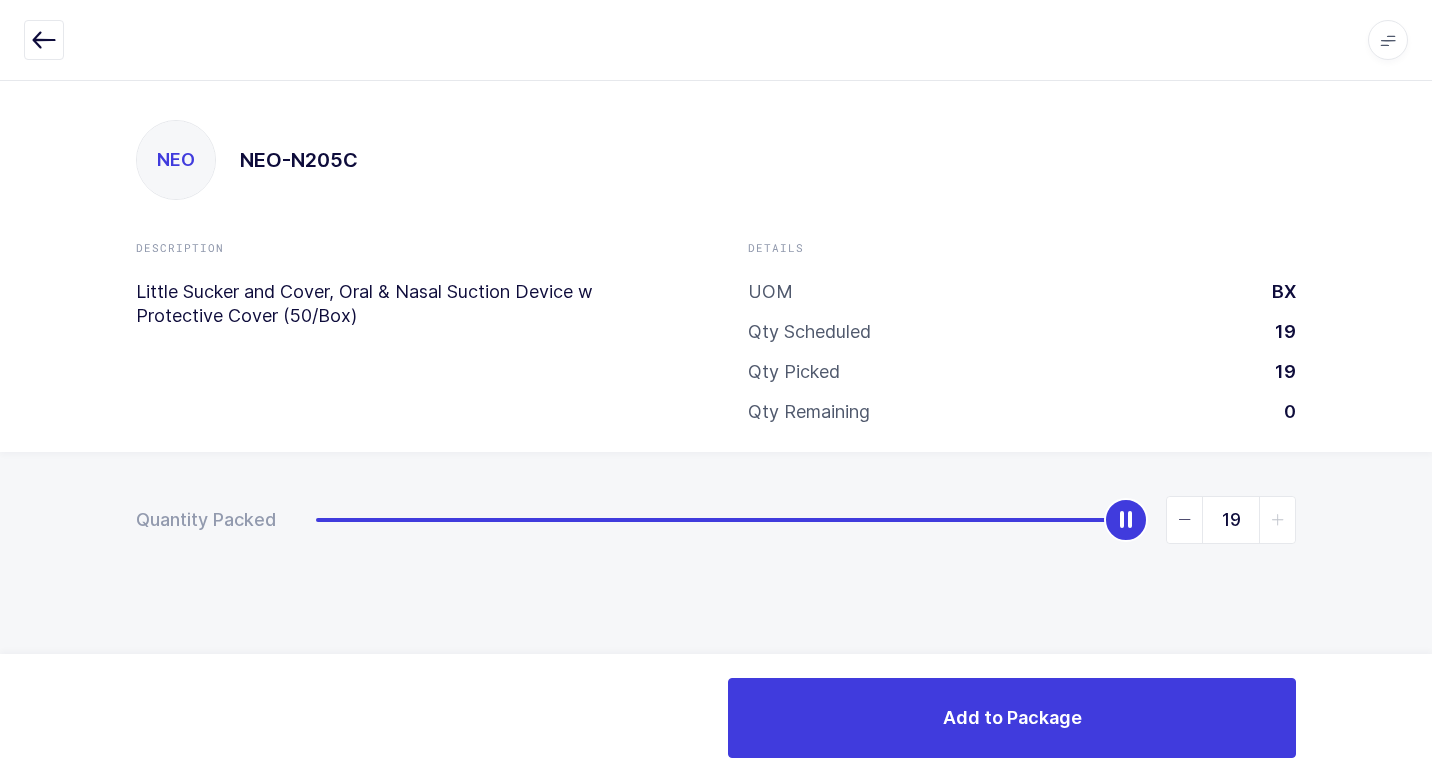 drag, startPoint x: 317, startPoint y: 528, endPoint x: 1386, endPoint y: 540, distance: 1069.0674 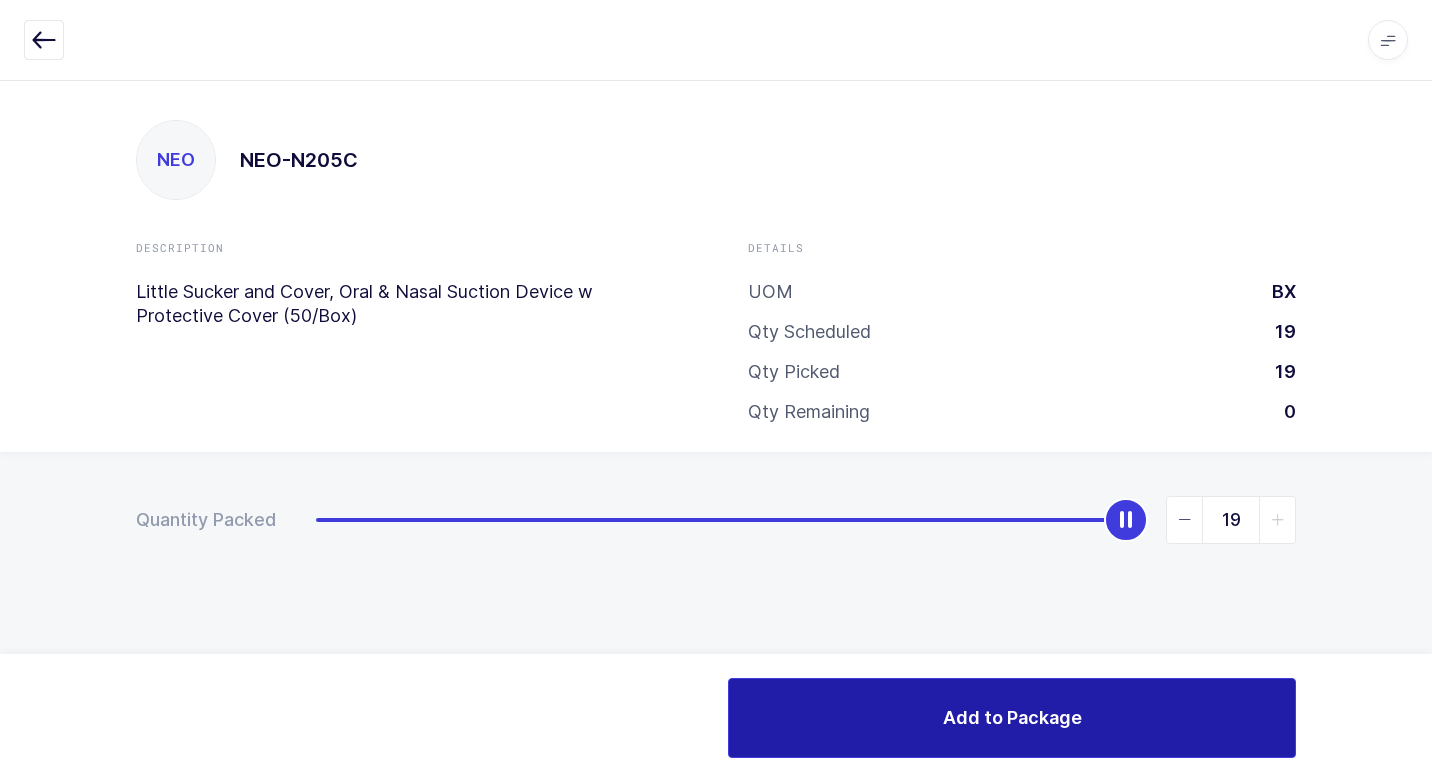 click on "Add to Package" at bounding box center [1012, 718] 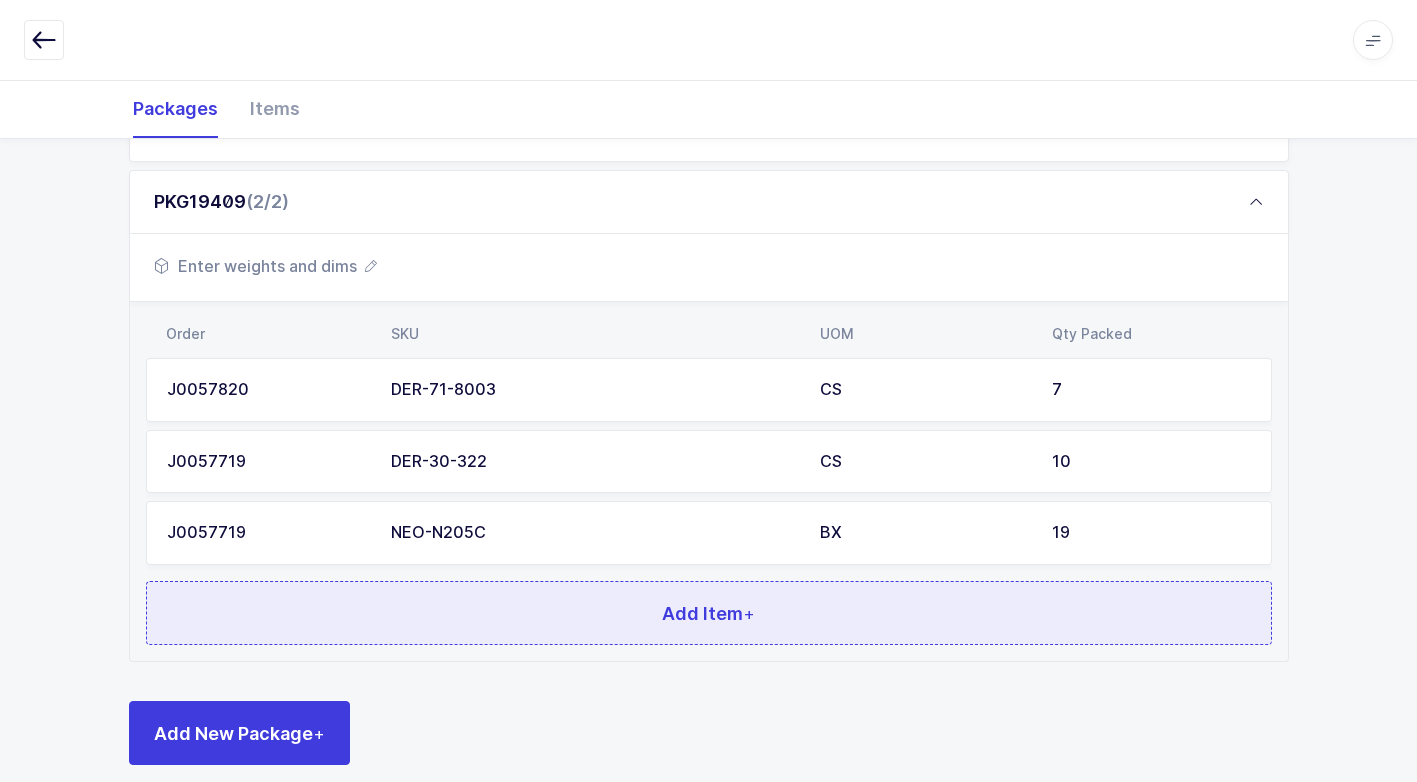 scroll, scrollTop: 368, scrollLeft: 0, axis: vertical 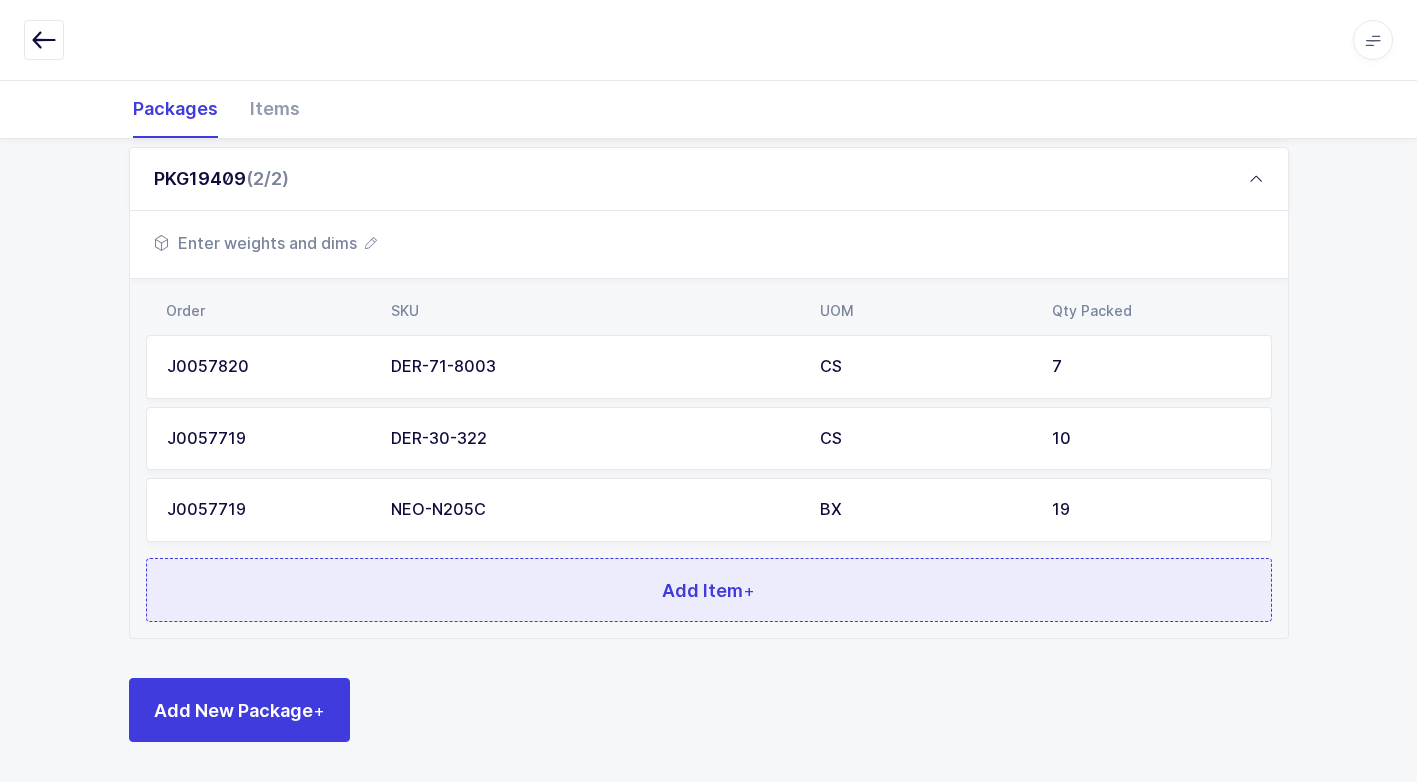 click on "Add Item  +" at bounding box center [709, 590] 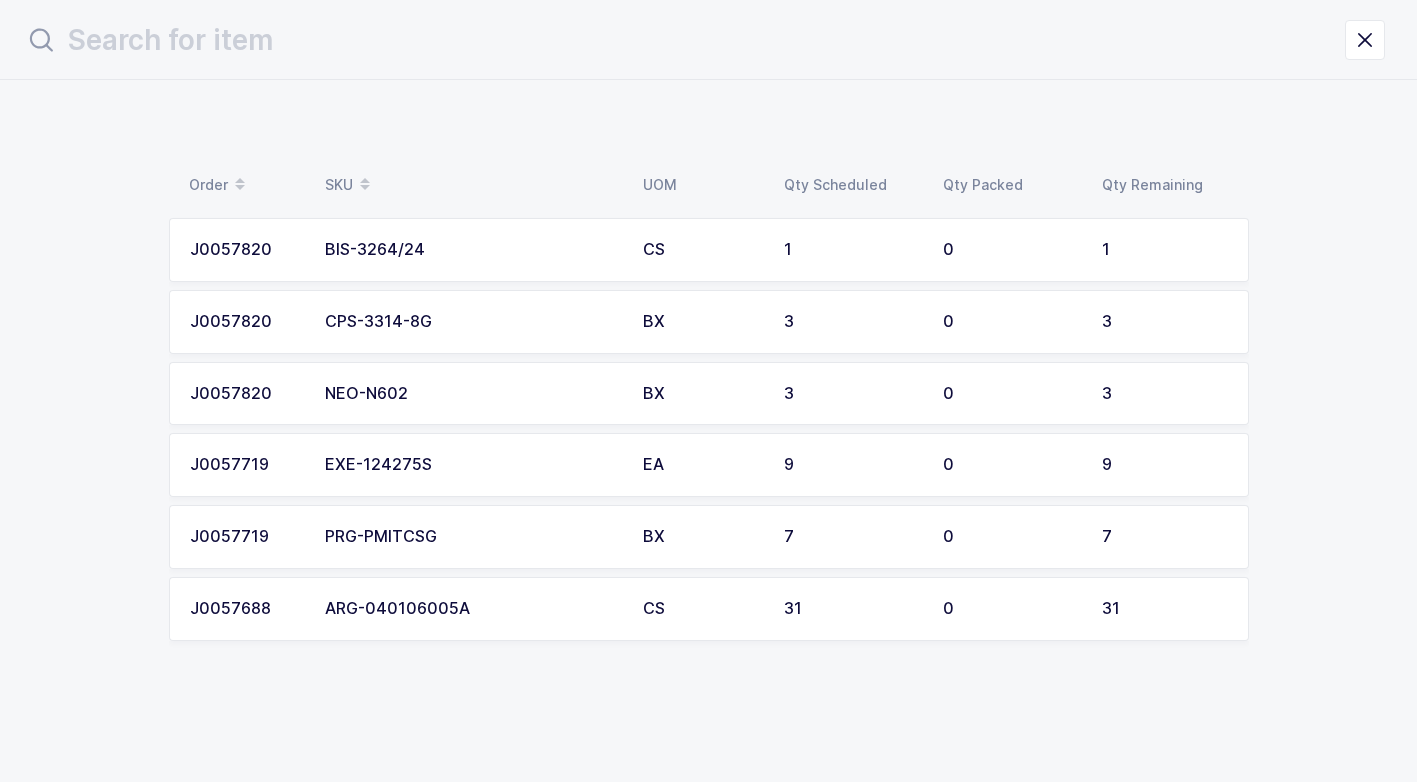 scroll, scrollTop: 0, scrollLeft: 0, axis: both 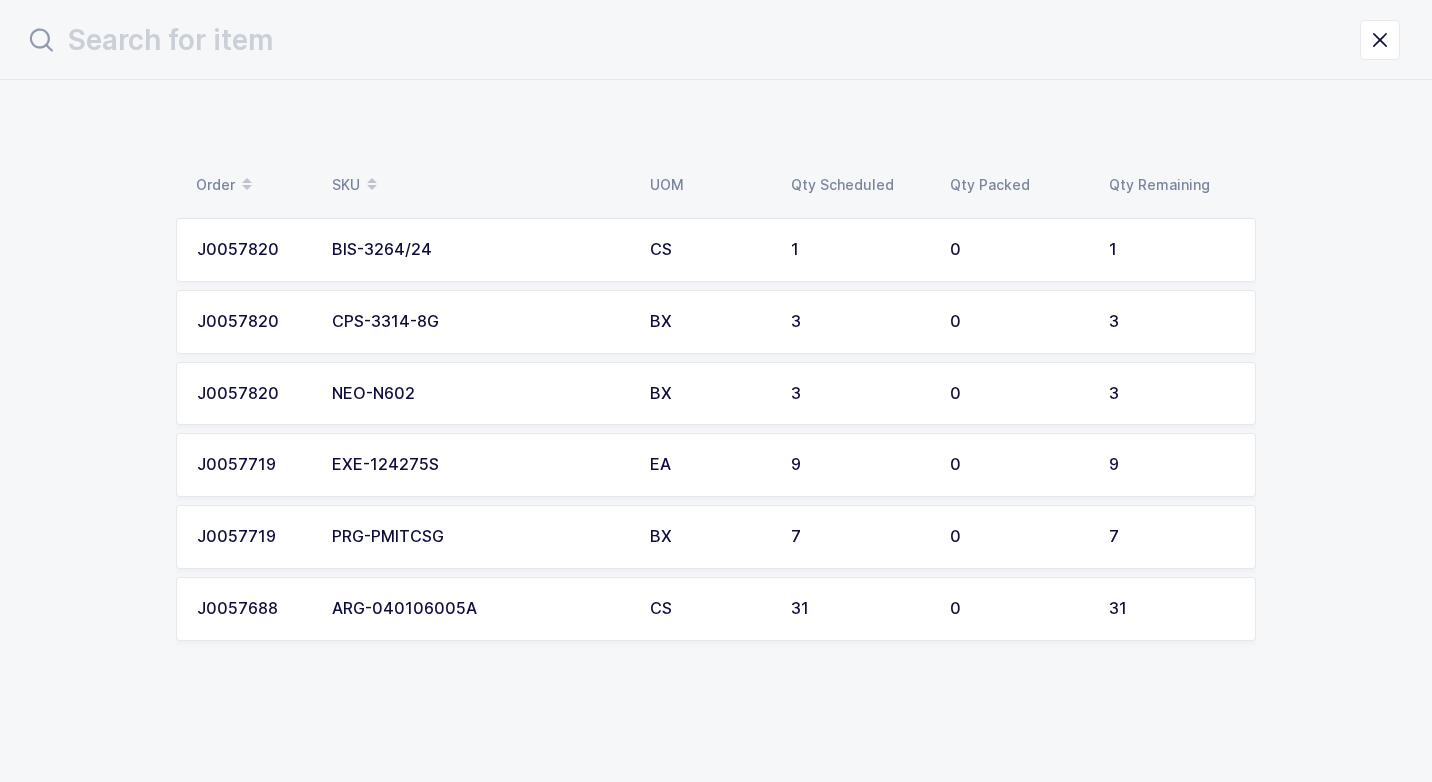 click on "NEO-N602" at bounding box center (479, 394) 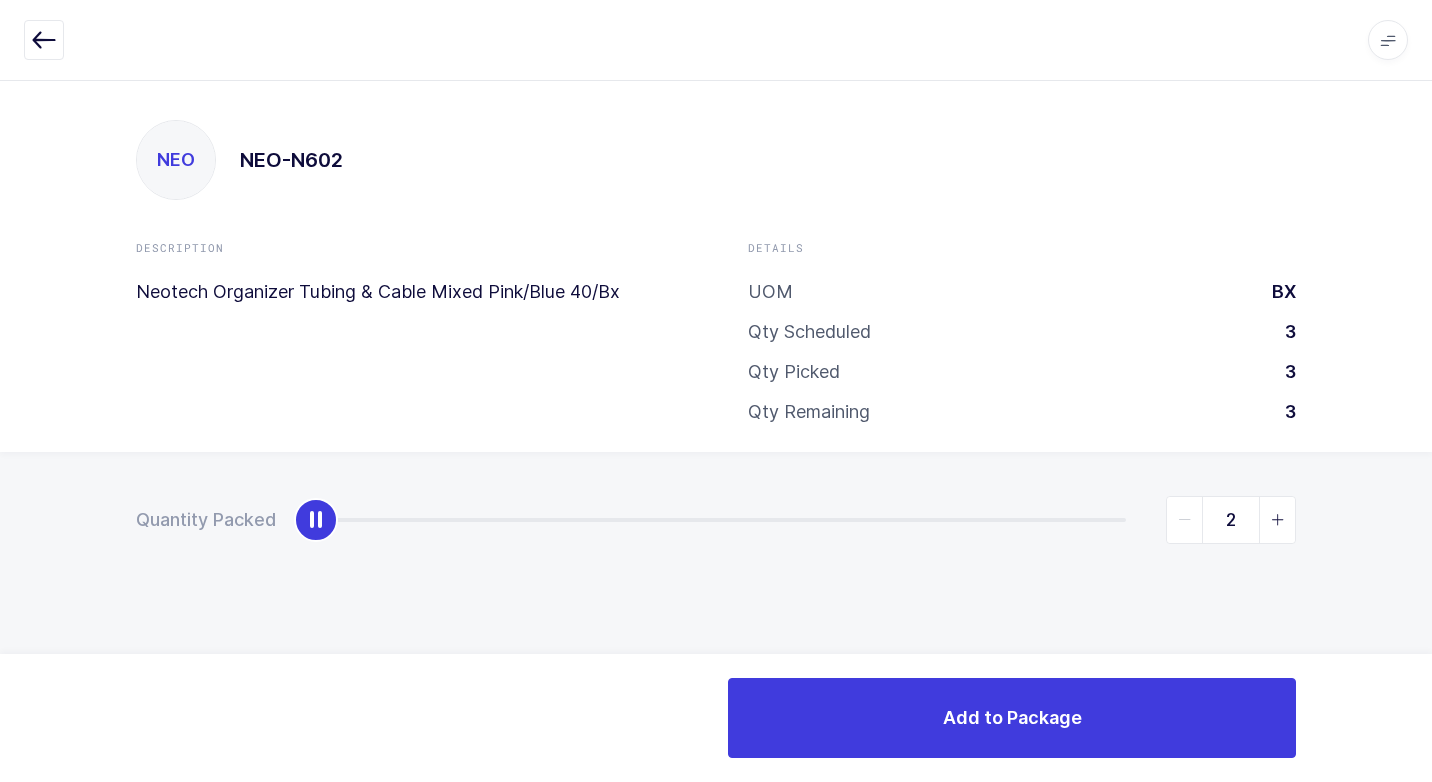 type on "3" 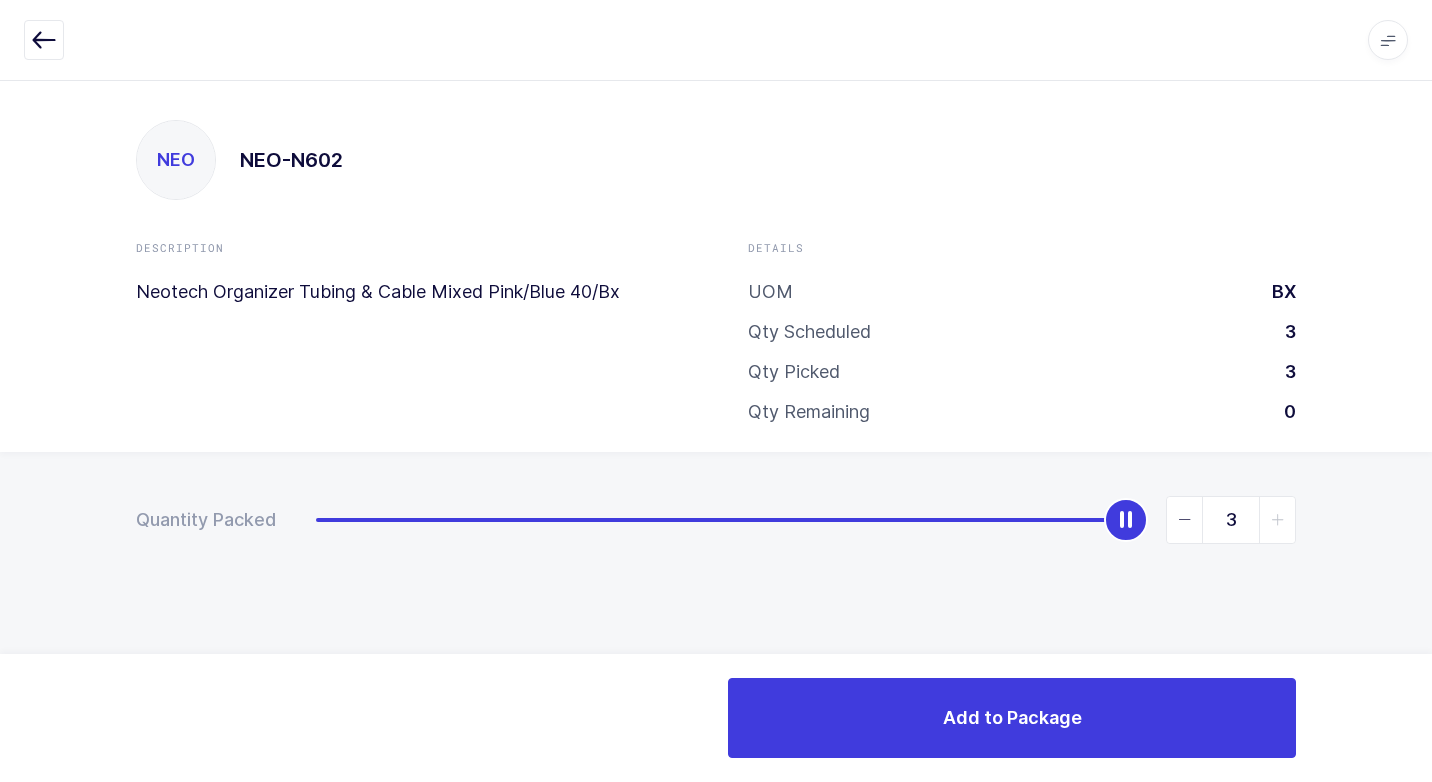 drag, startPoint x: 310, startPoint y: 523, endPoint x: 1323, endPoint y: 553, distance: 1013.44415 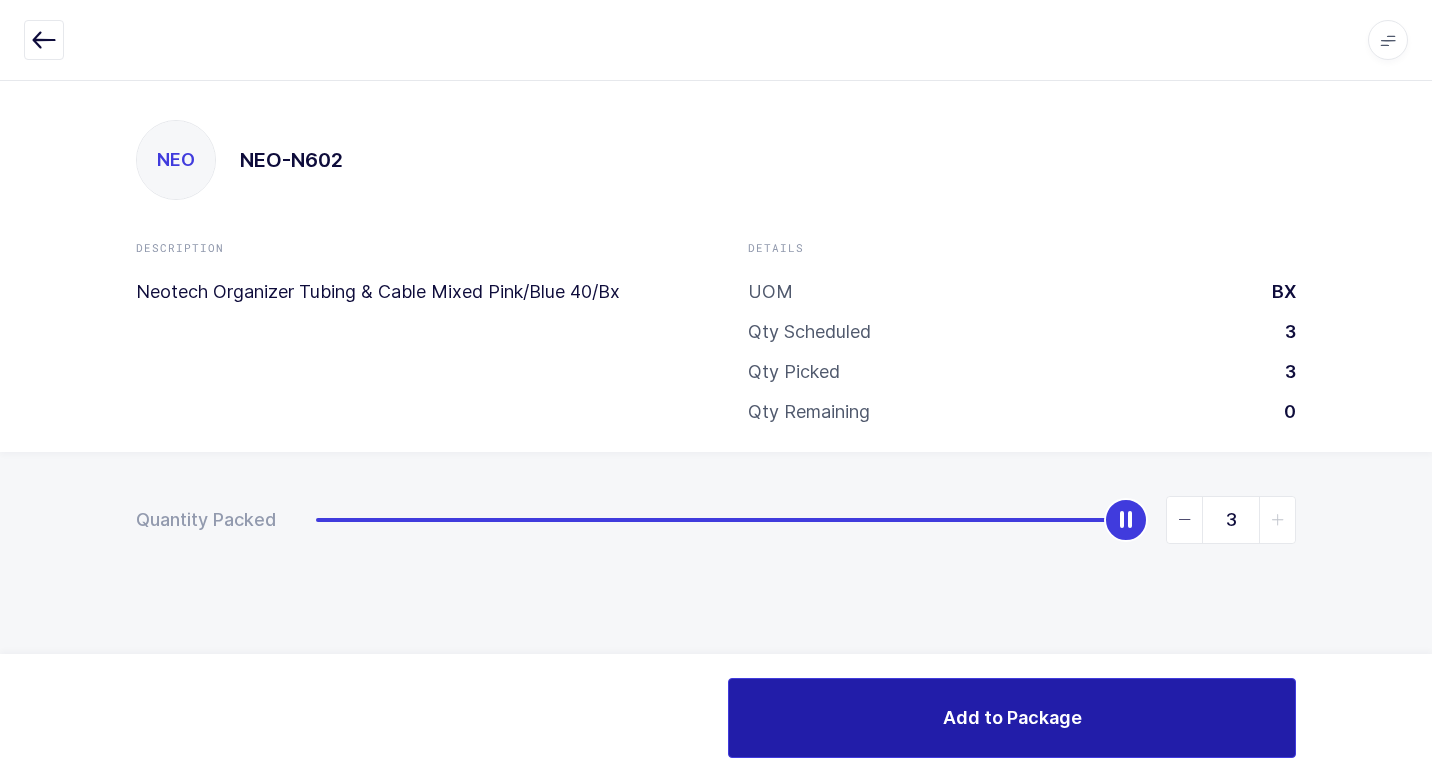 click on "Add to Package" at bounding box center (1012, 718) 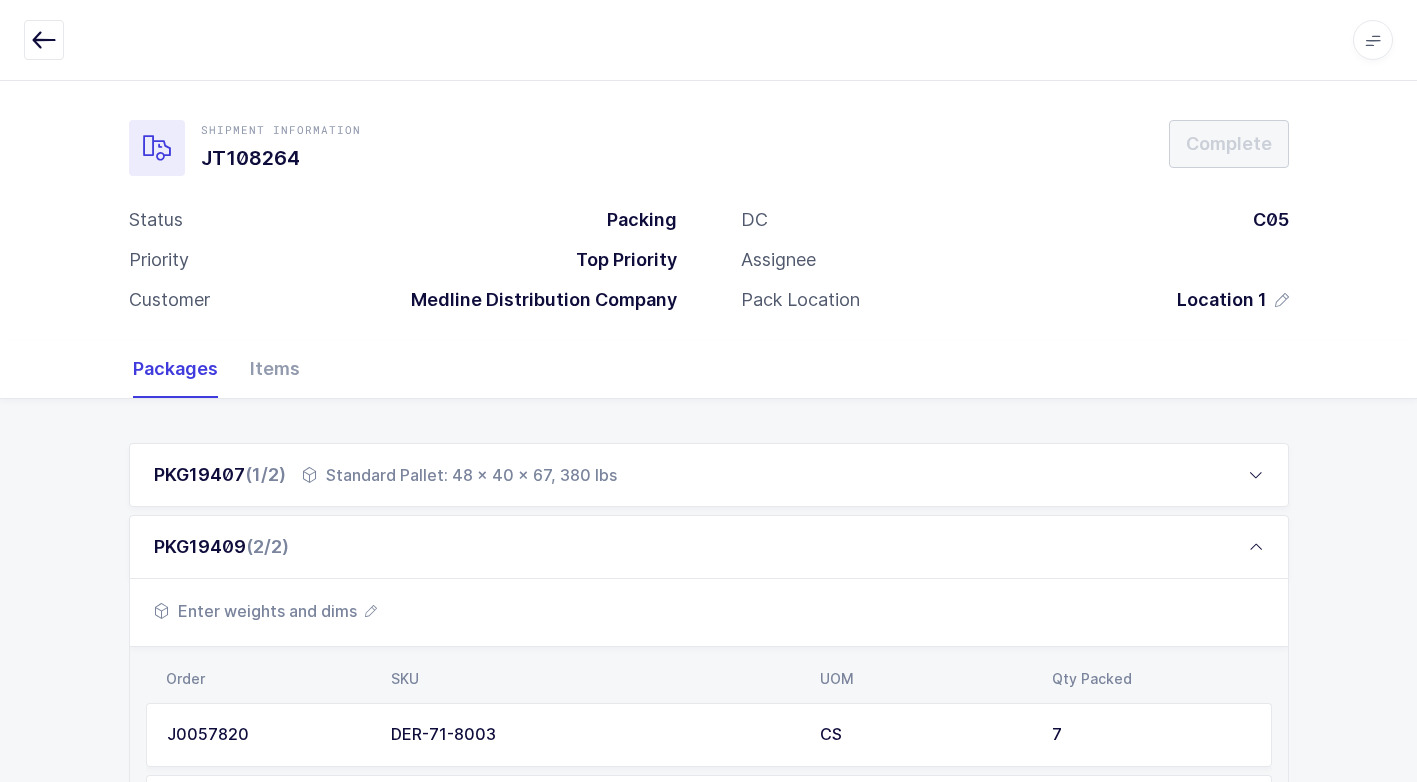 scroll, scrollTop: 440, scrollLeft: 0, axis: vertical 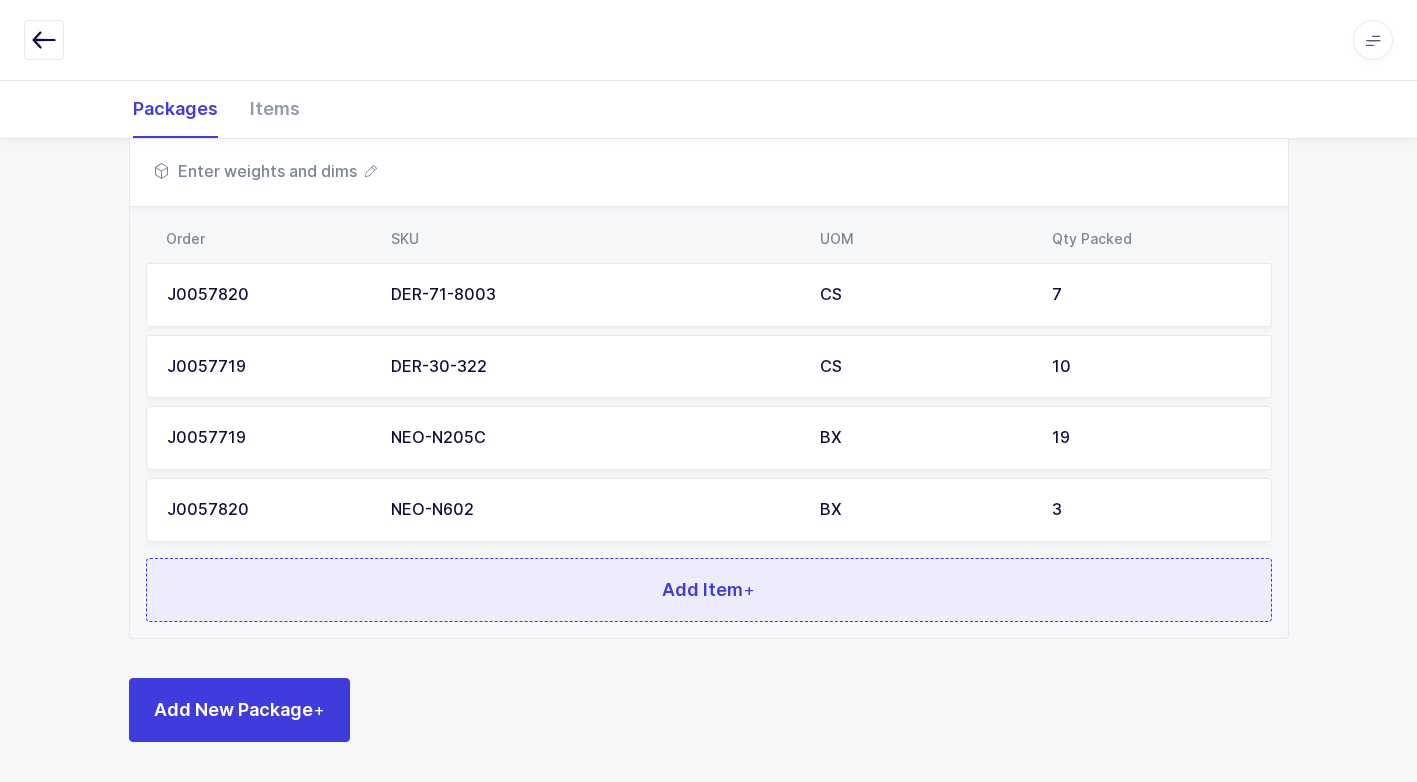 click on "Add Item  +" at bounding box center (709, 590) 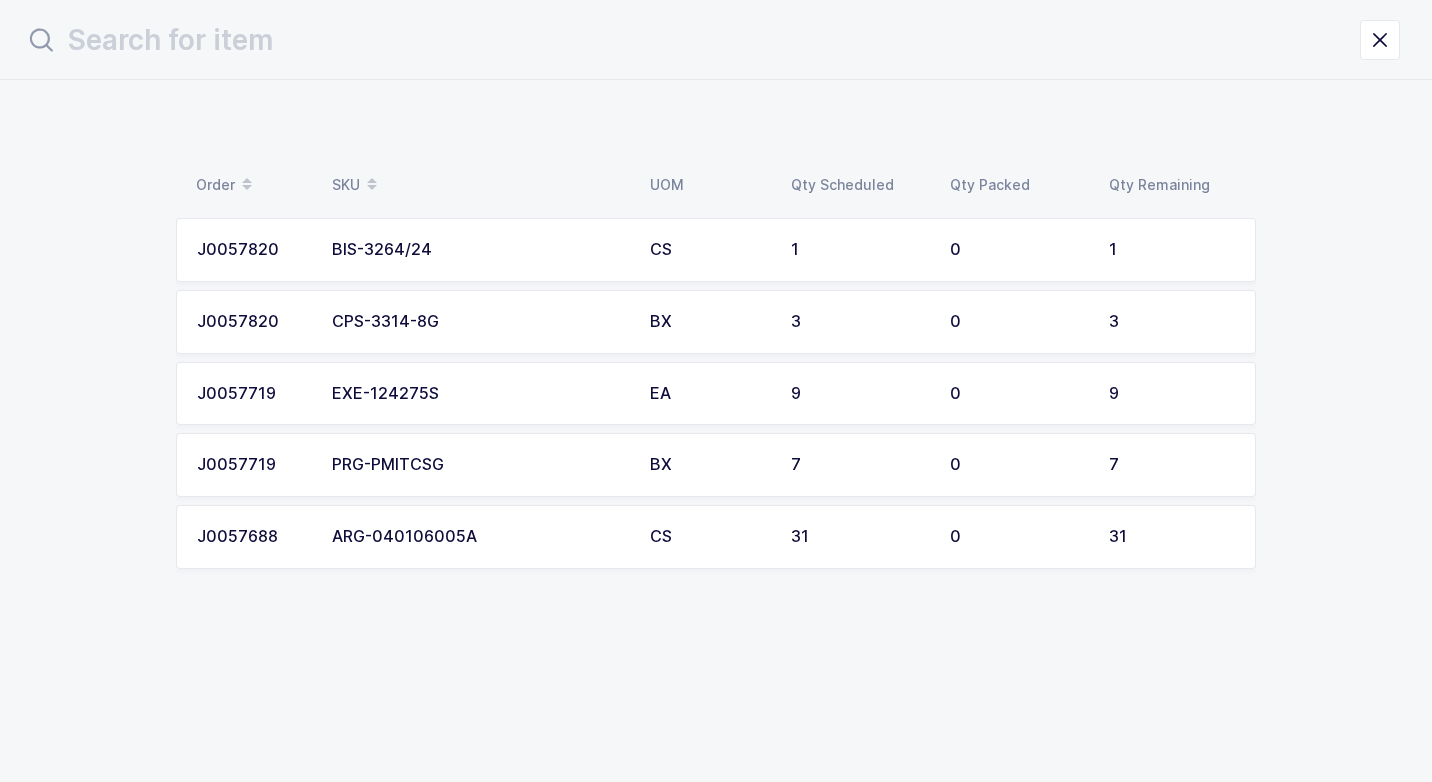 click on "CPS-3314-8G" at bounding box center (479, 322) 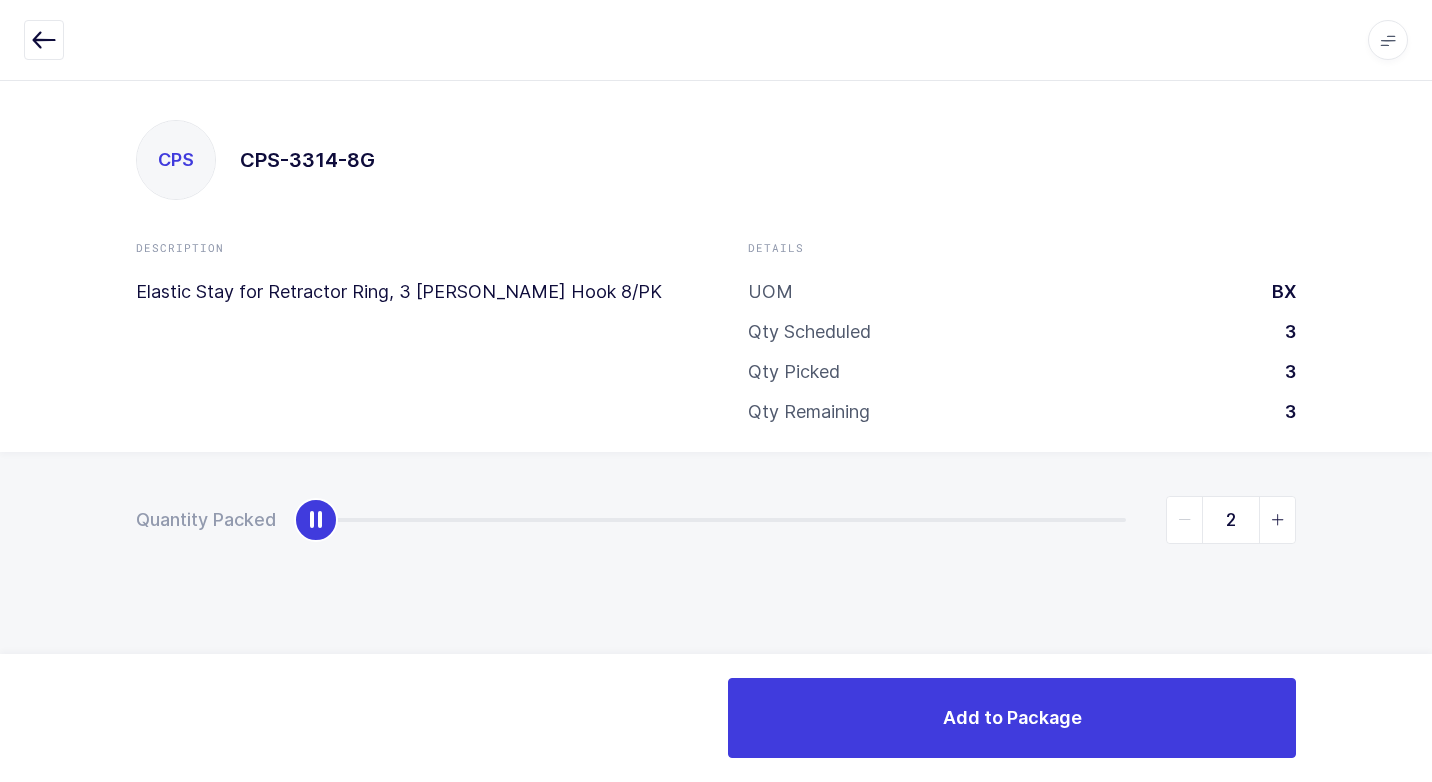 type on "3" 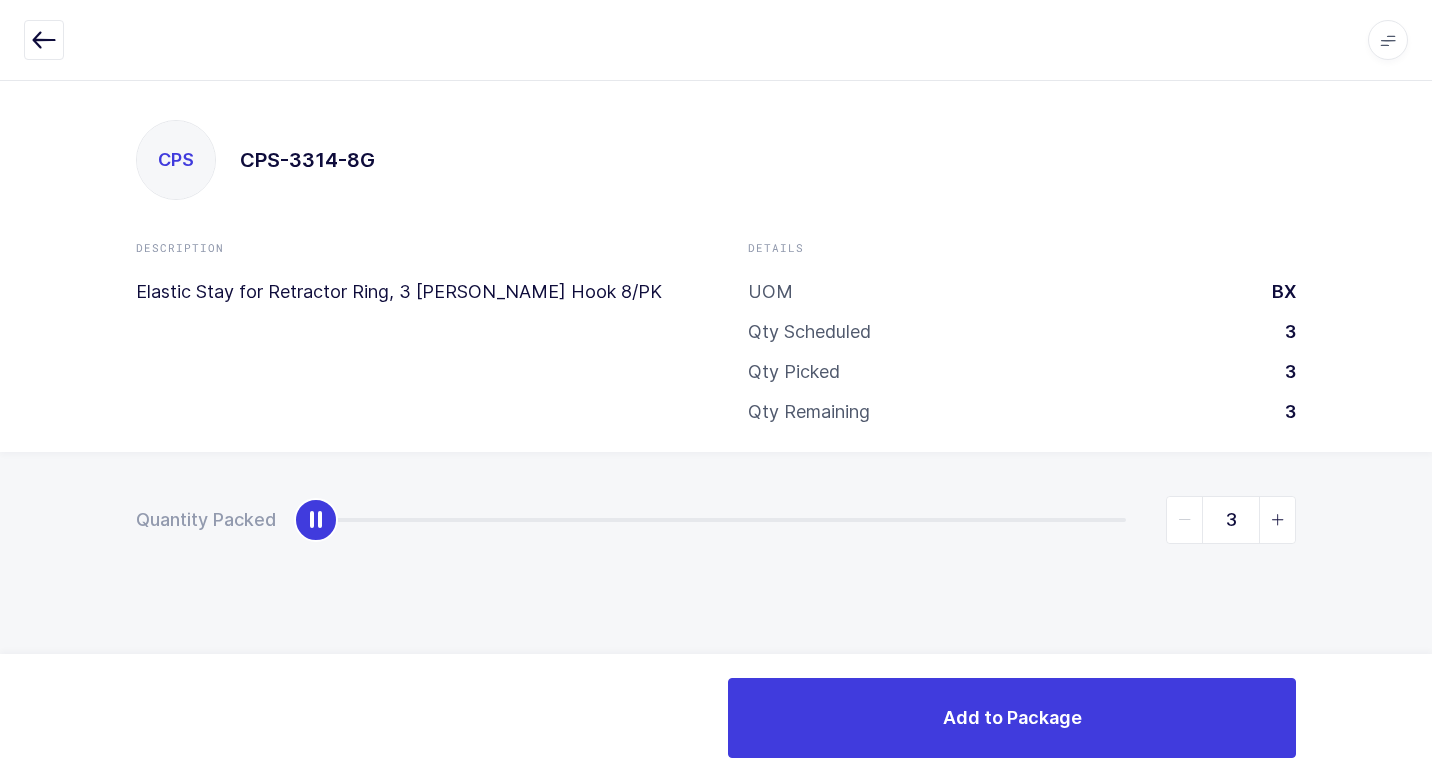 drag, startPoint x: 323, startPoint y: 525, endPoint x: 1297, endPoint y: 536, distance: 974.06213 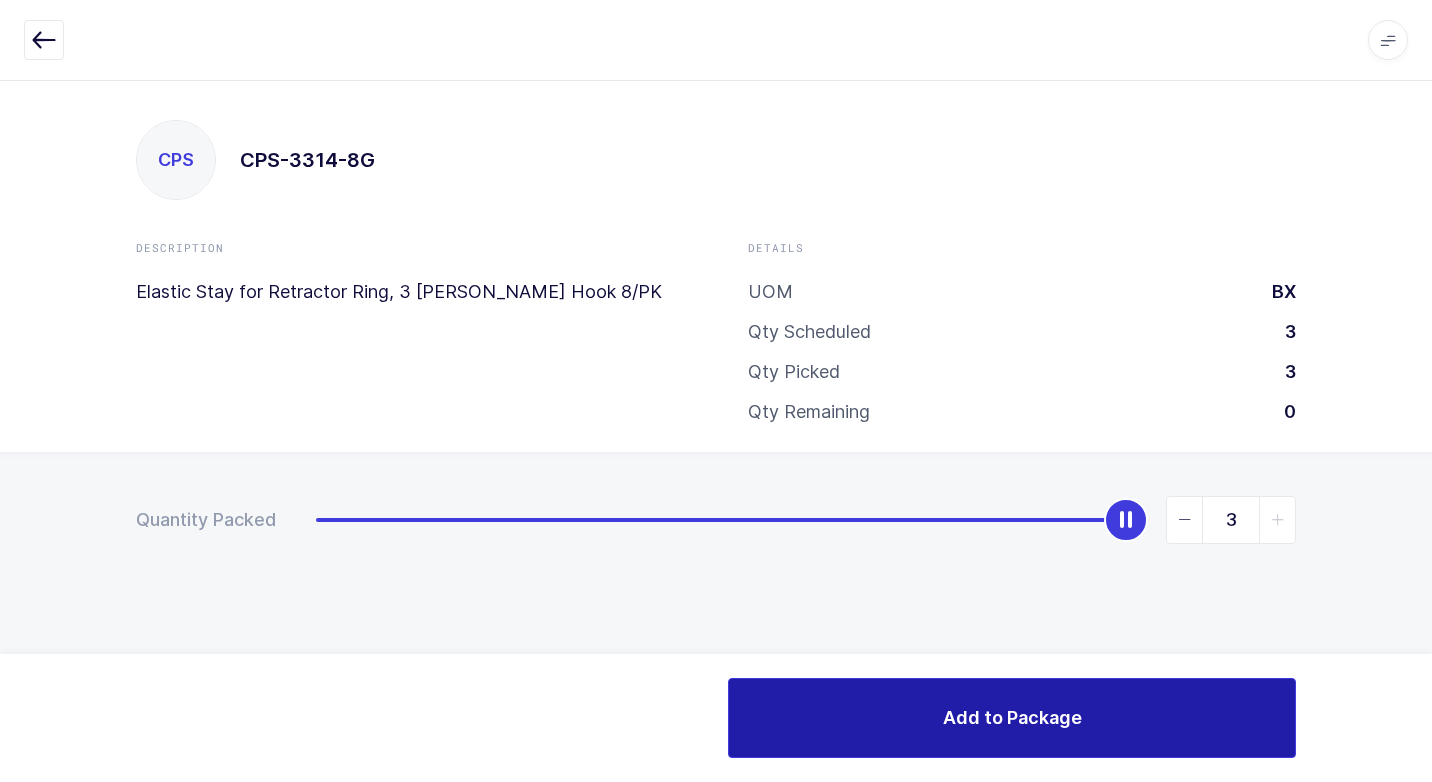 click on "Add to Package" at bounding box center [1012, 718] 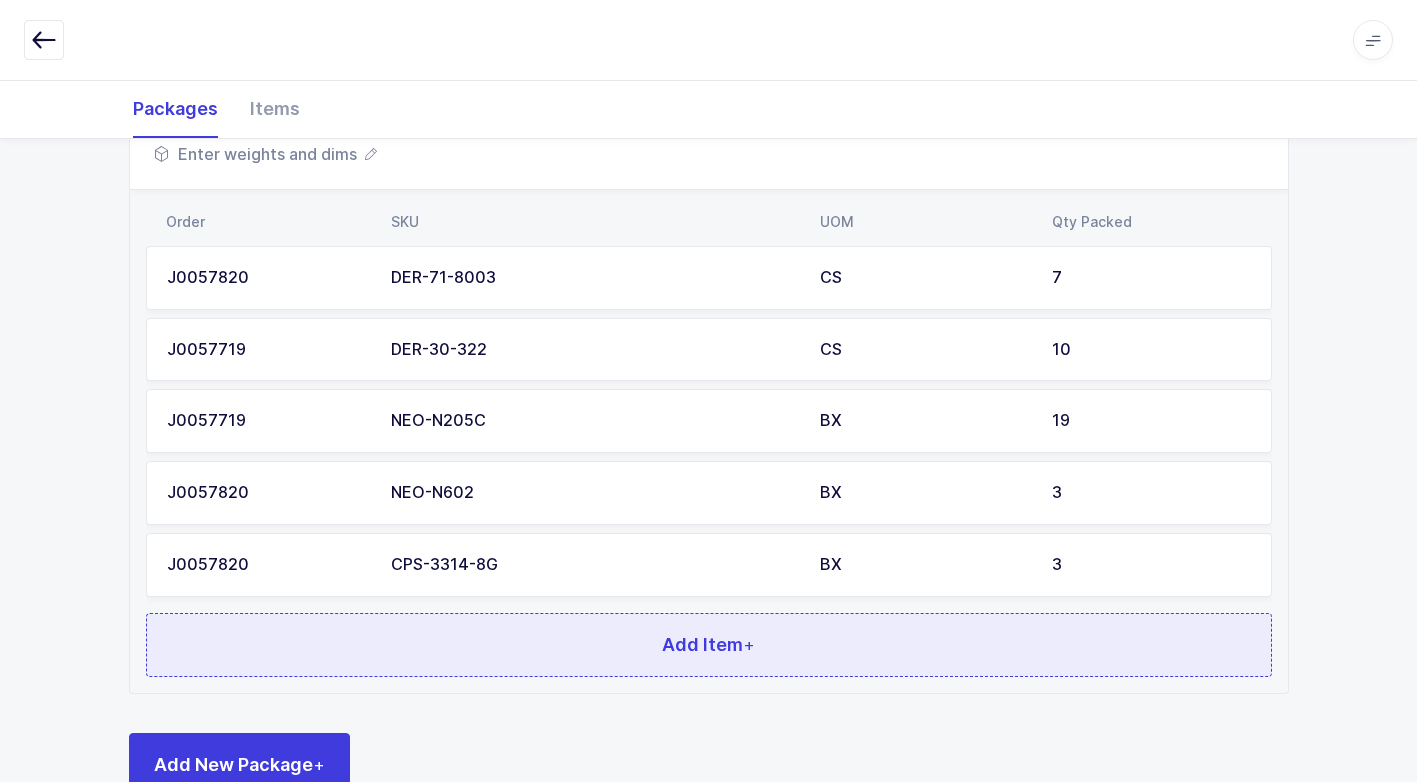 scroll, scrollTop: 512, scrollLeft: 0, axis: vertical 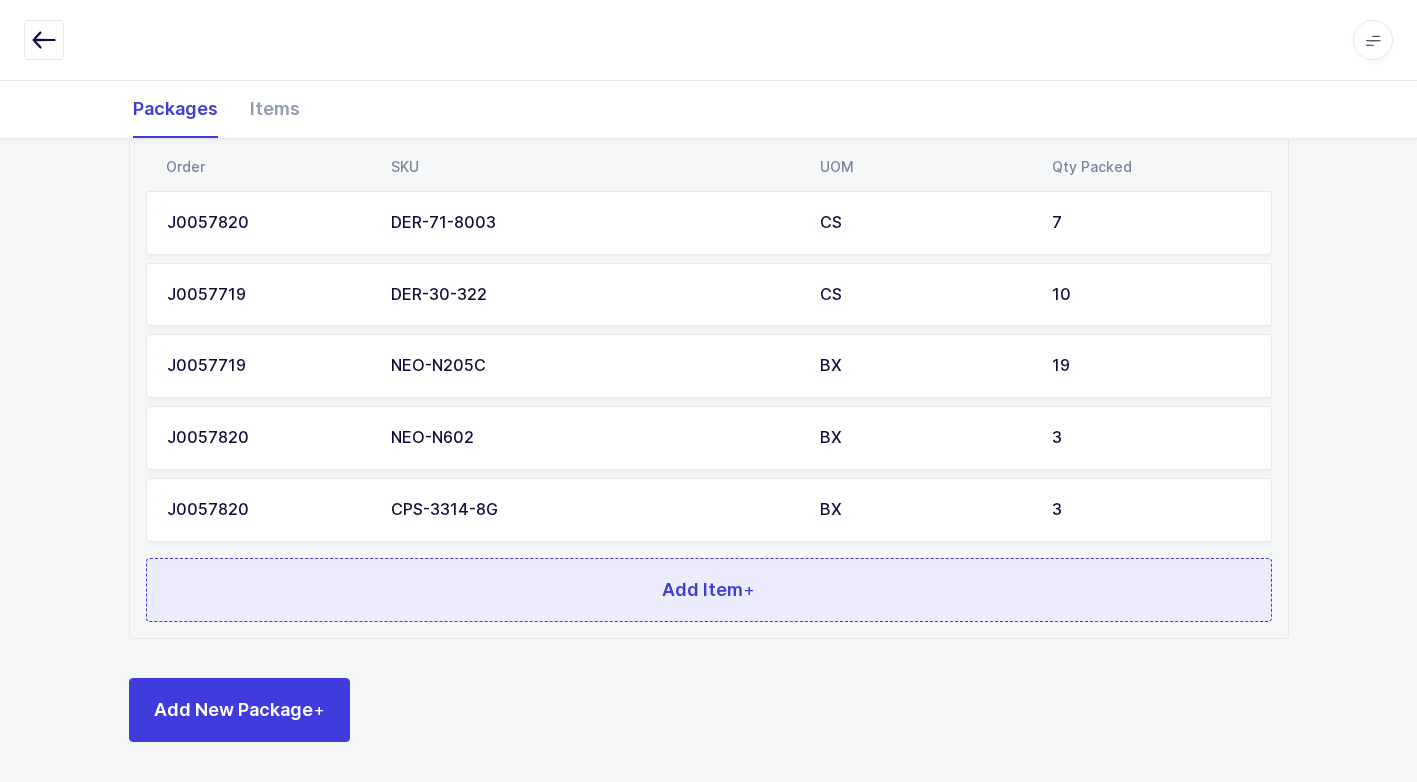 click on "Add Item  +" at bounding box center (709, 590) 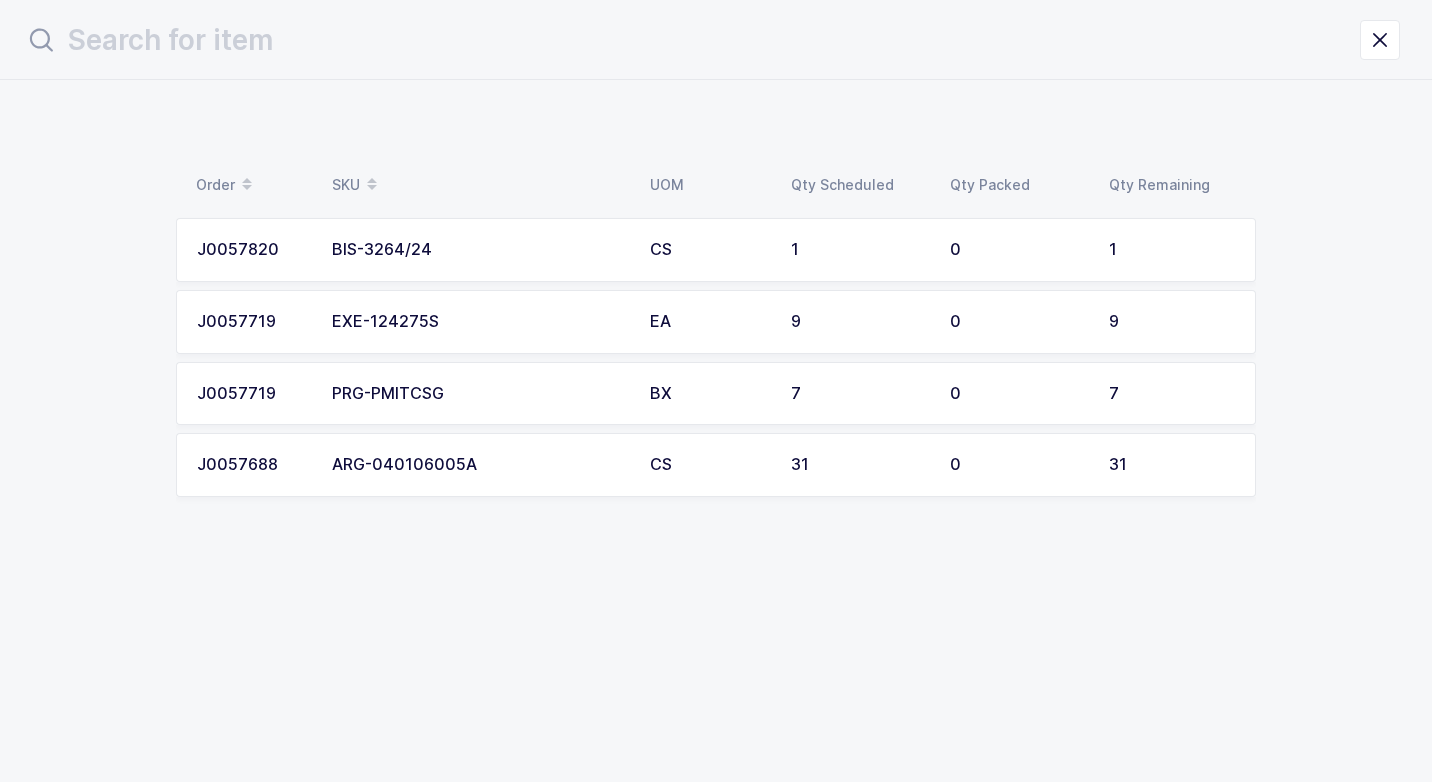 click on "BIS-3264/24" at bounding box center (479, 250) 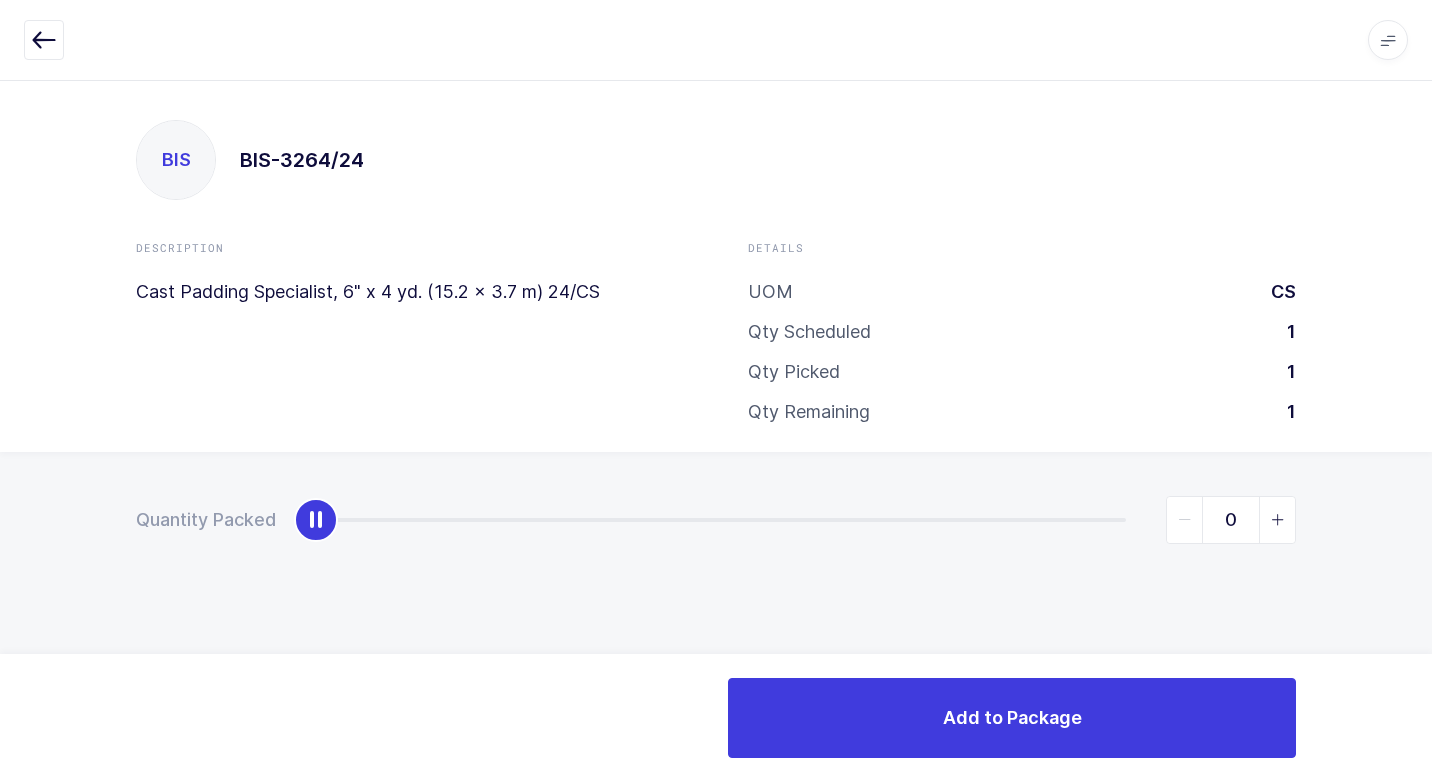 type on "1" 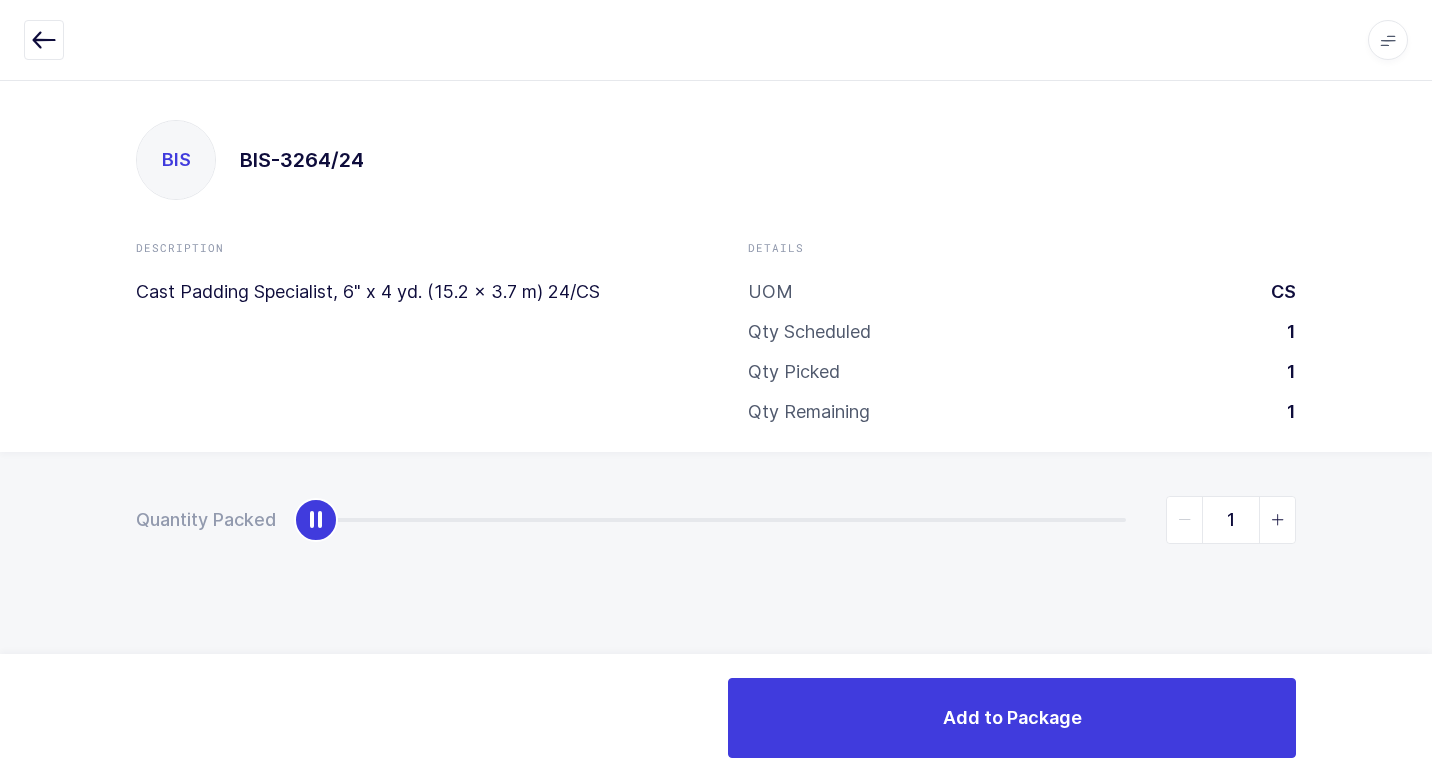 drag, startPoint x: 320, startPoint y: 523, endPoint x: 1407, endPoint y: 542, distance: 1087.166 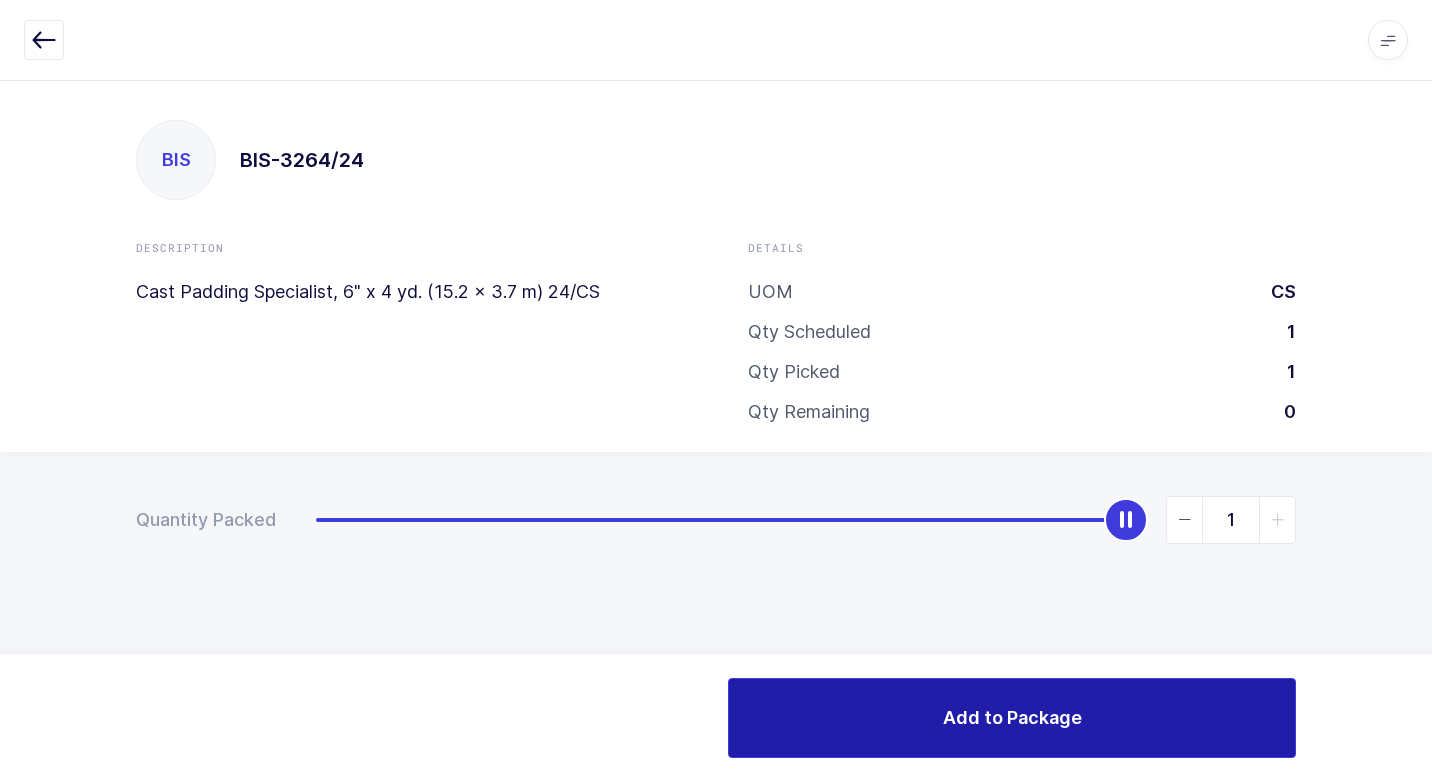 click on "Add to Package" at bounding box center [1012, 718] 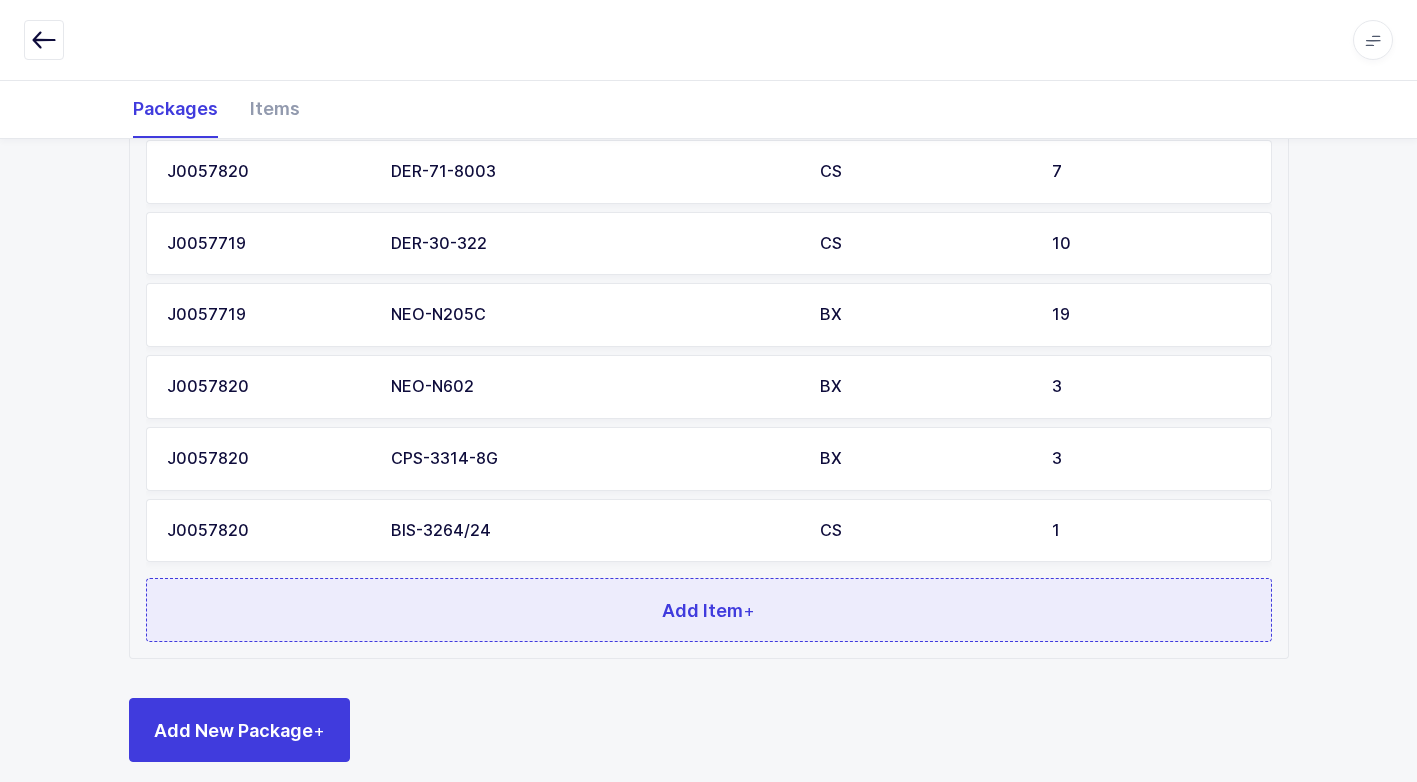 scroll, scrollTop: 583, scrollLeft: 0, axis: vertical 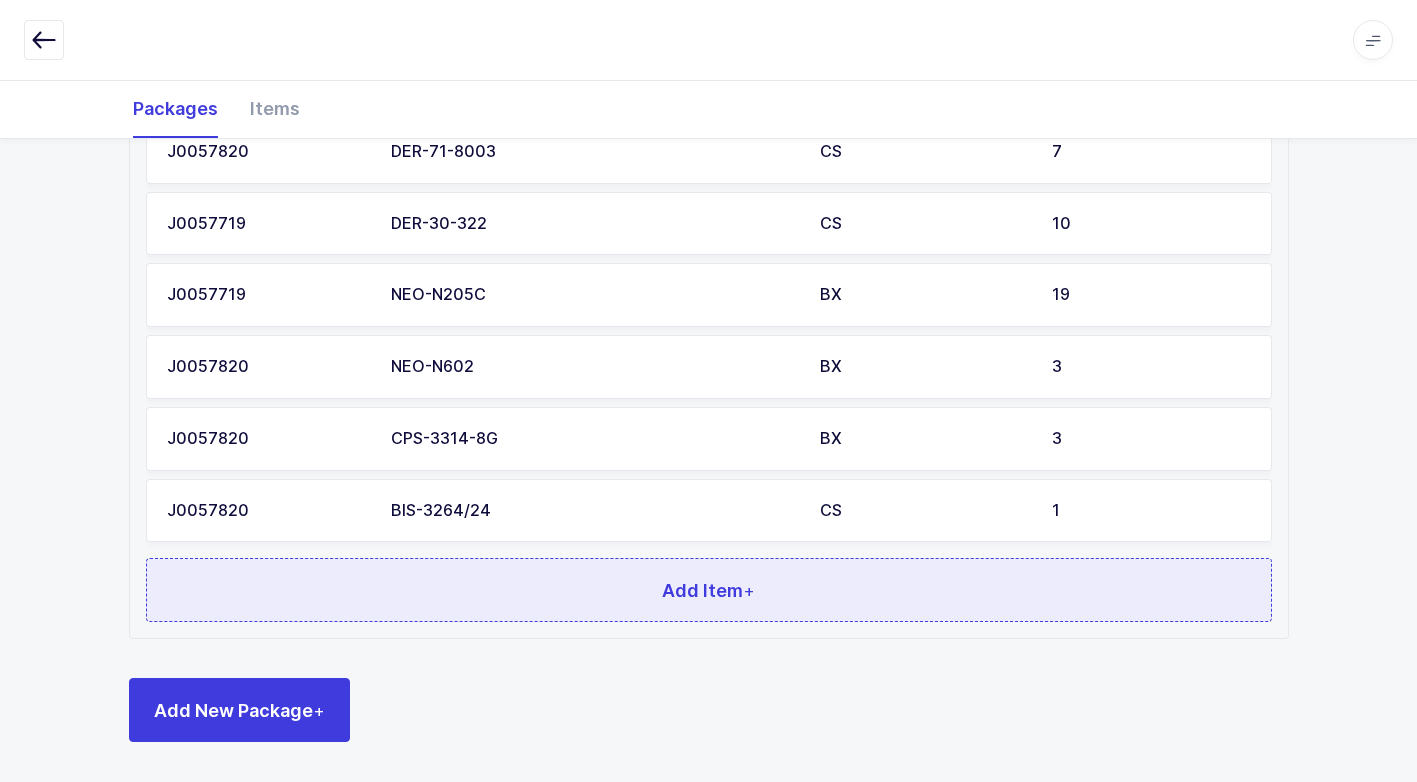 click on "Add Item  +" at bounding box center (709, 590) 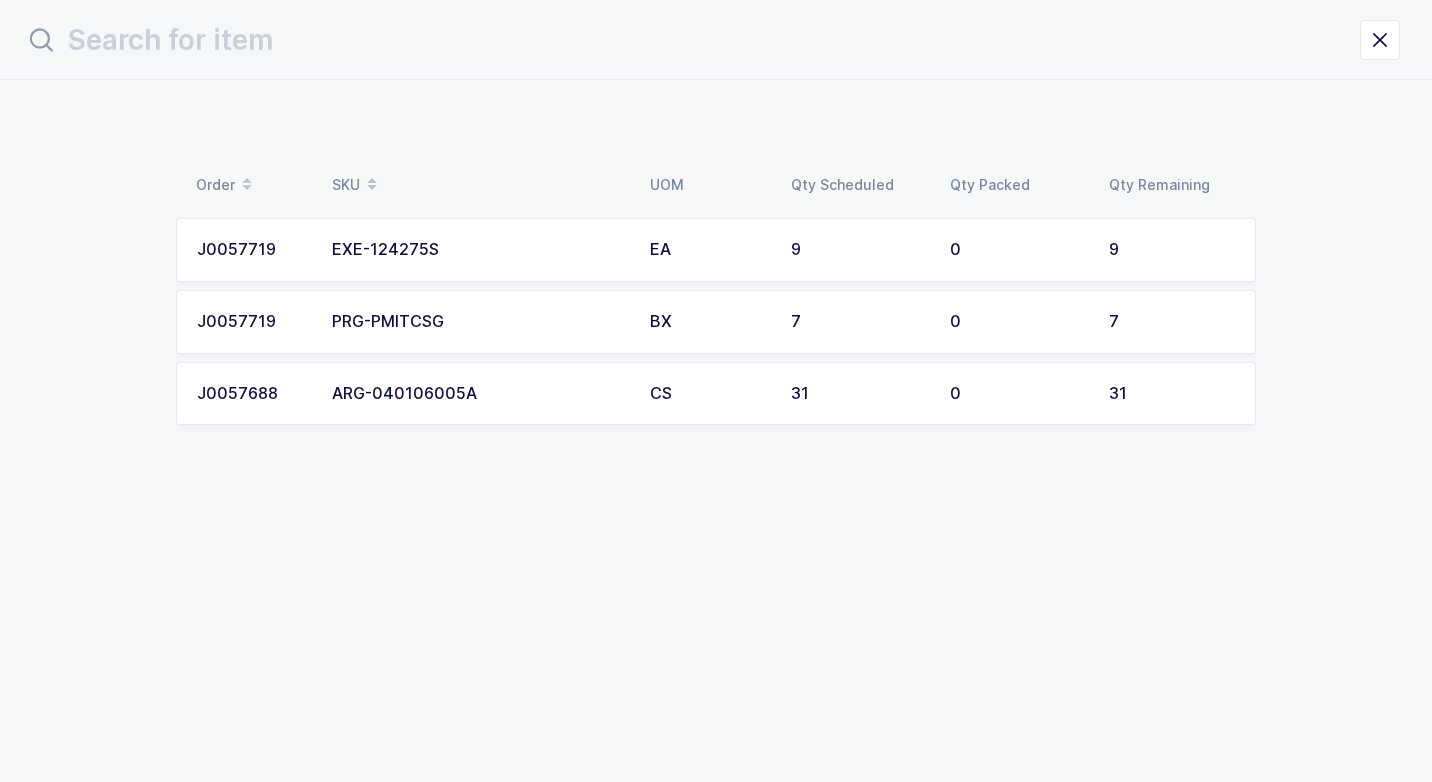 click on "PRG-PMITCSG" at bounding box center [479, 322] 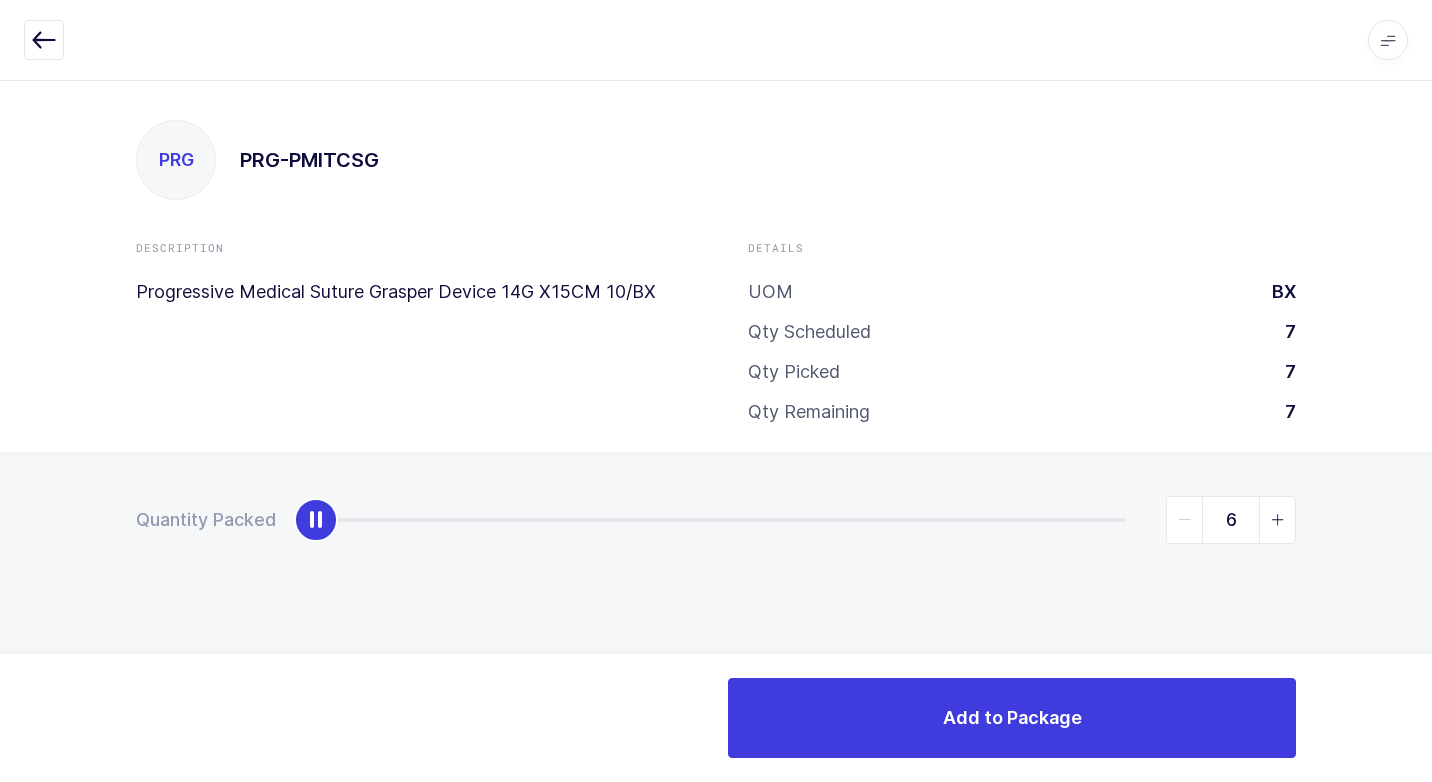 type on "7" 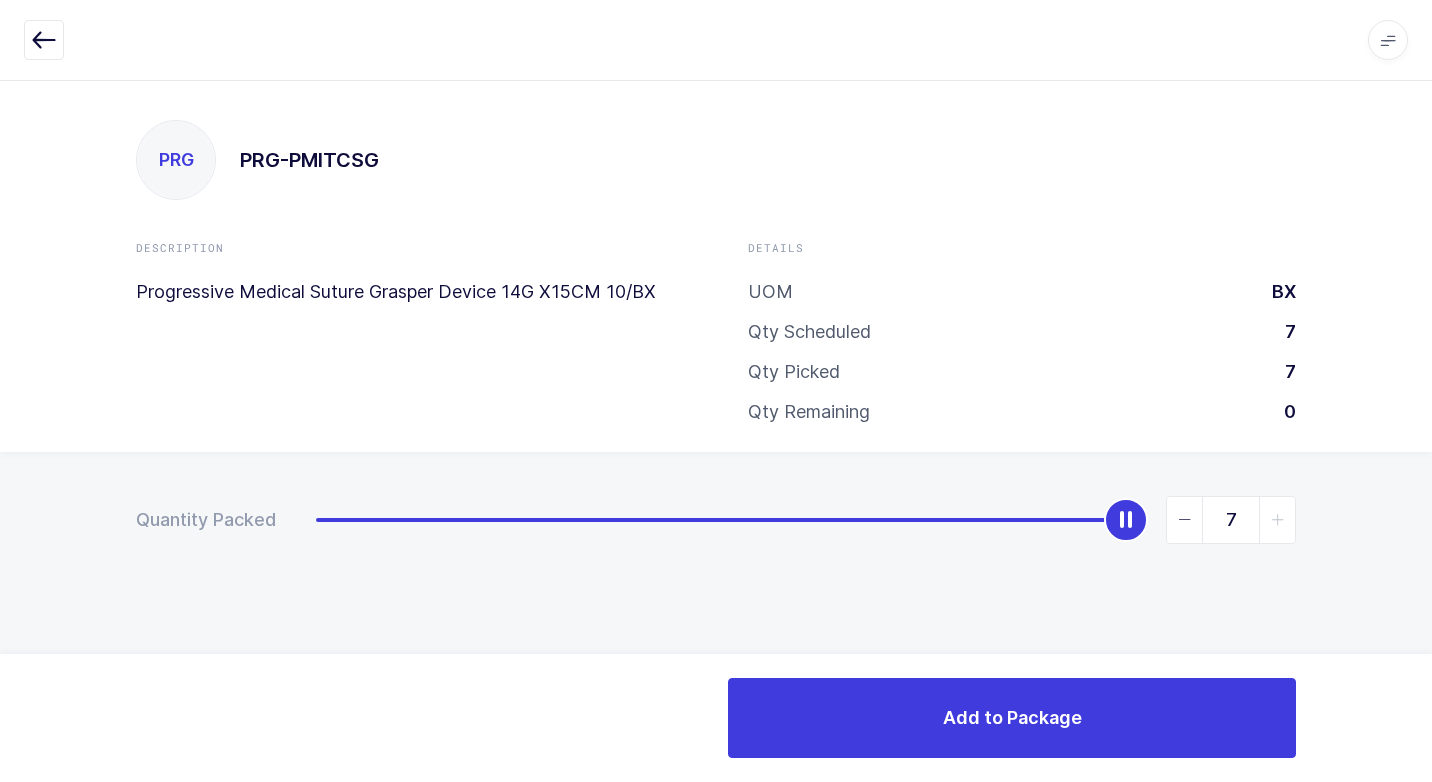 drag, startPoint x: 319, startPoint y: 527, endPoint x: 1409, endPoint y: 466, distance: 1091.7056 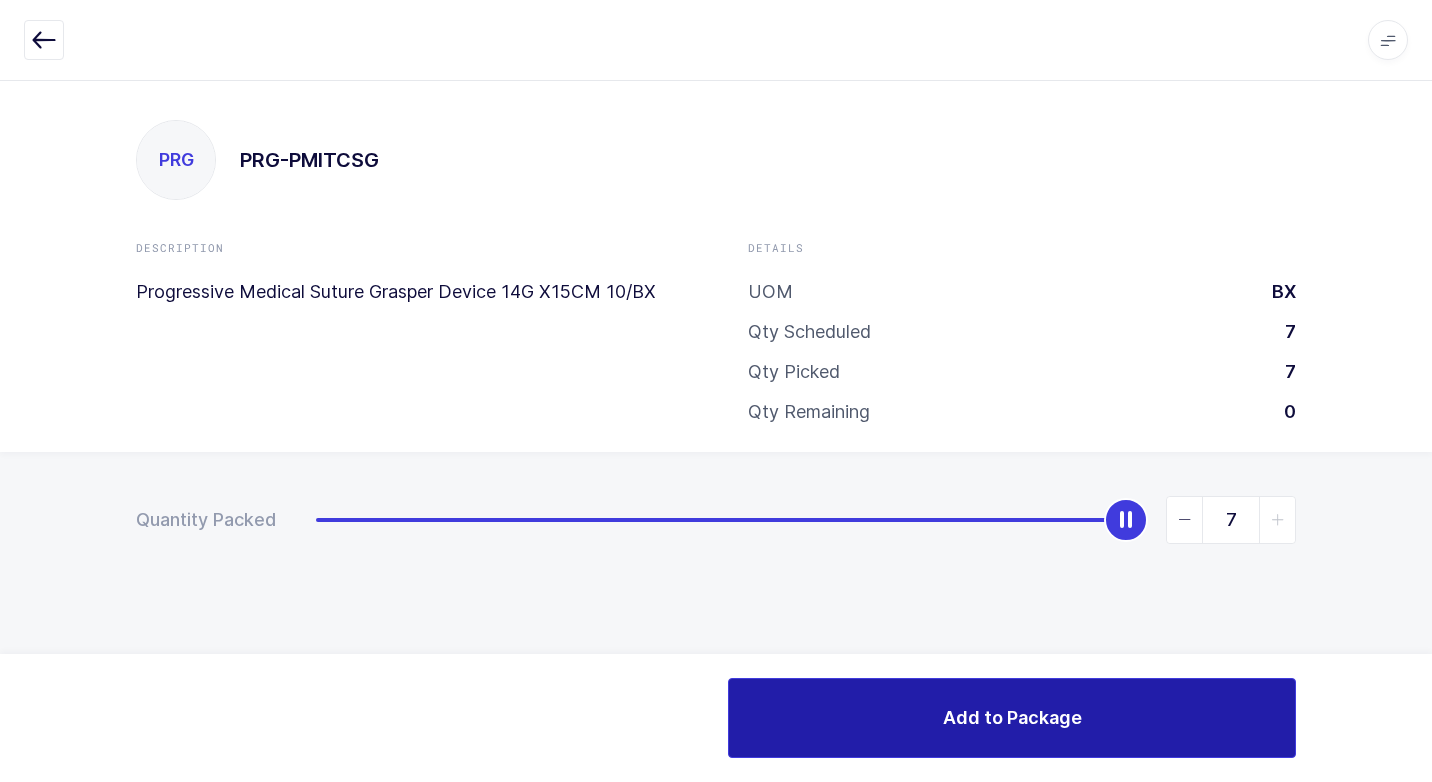 click on "Add to Package" at bounding box center (1012, 718) 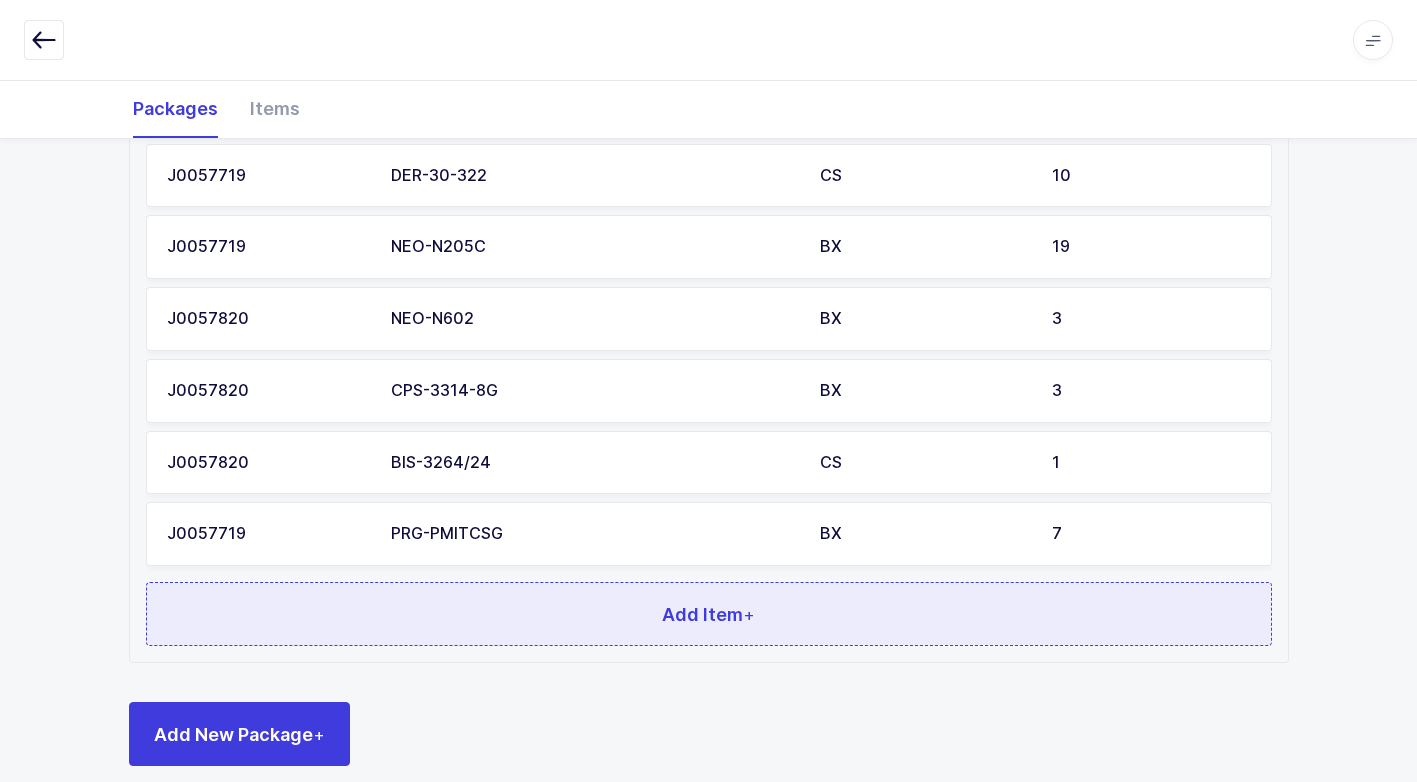 scroll, scrollTop: 655, scrollLeft: 0, axis: vertical 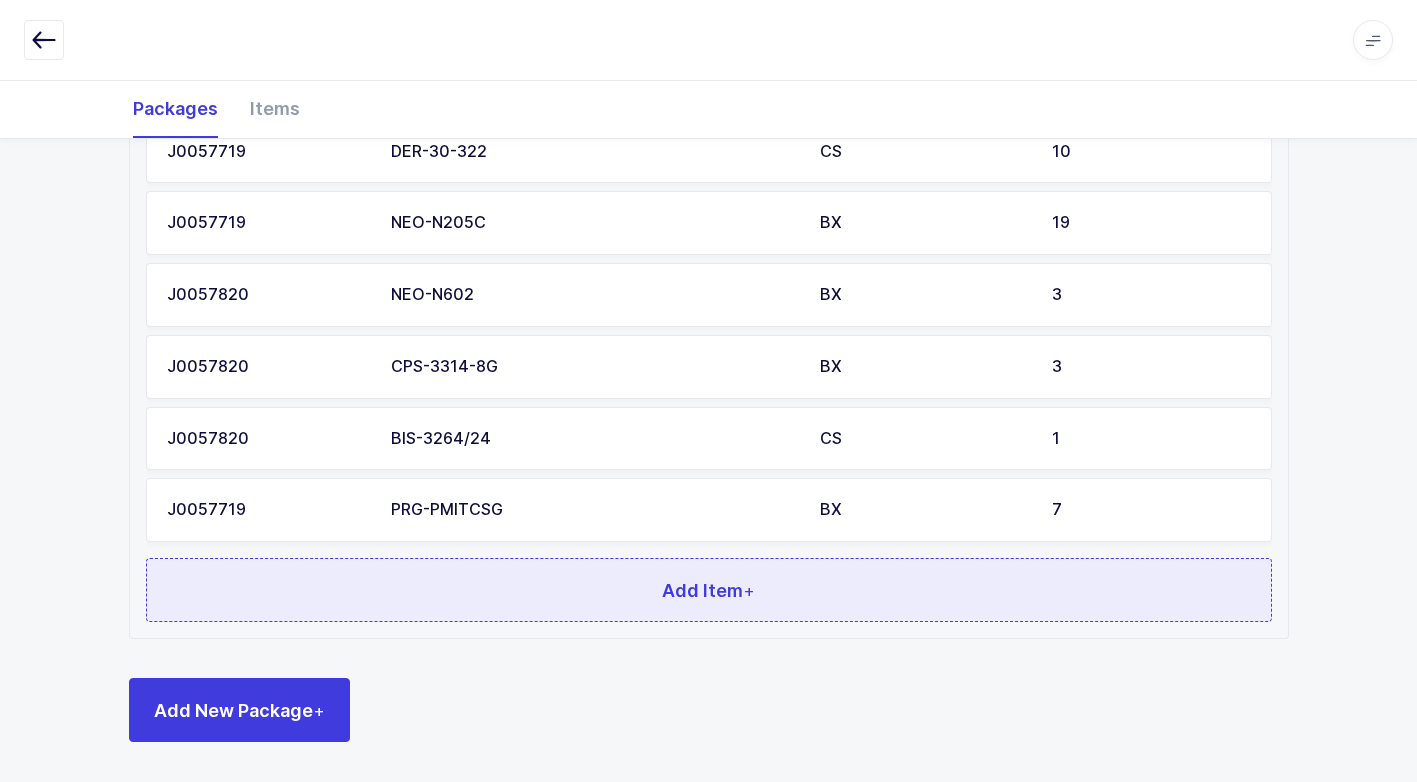 click on "Add Item  +" at bounding box center [709, 590] 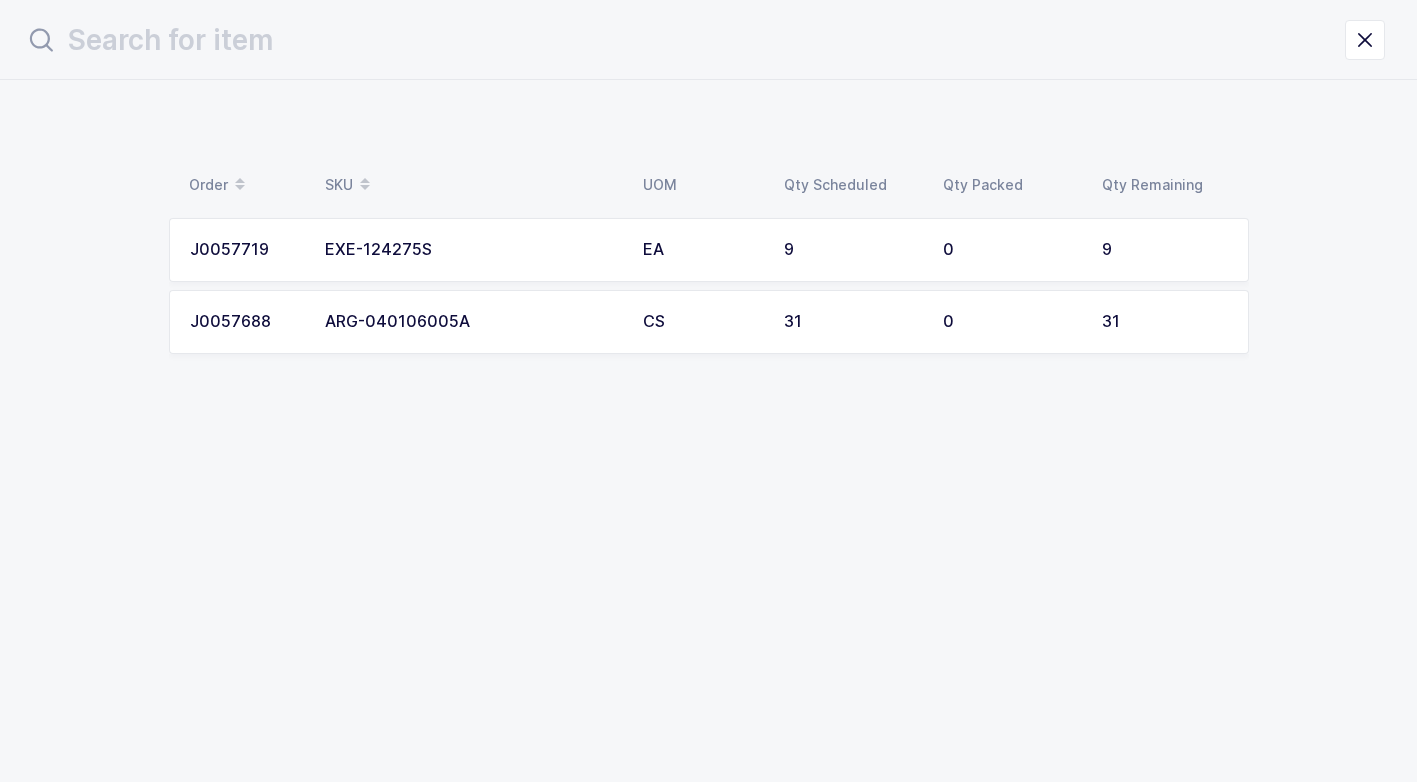 scroll, scrollTop: 0, scrollLeft: 0, axis: both 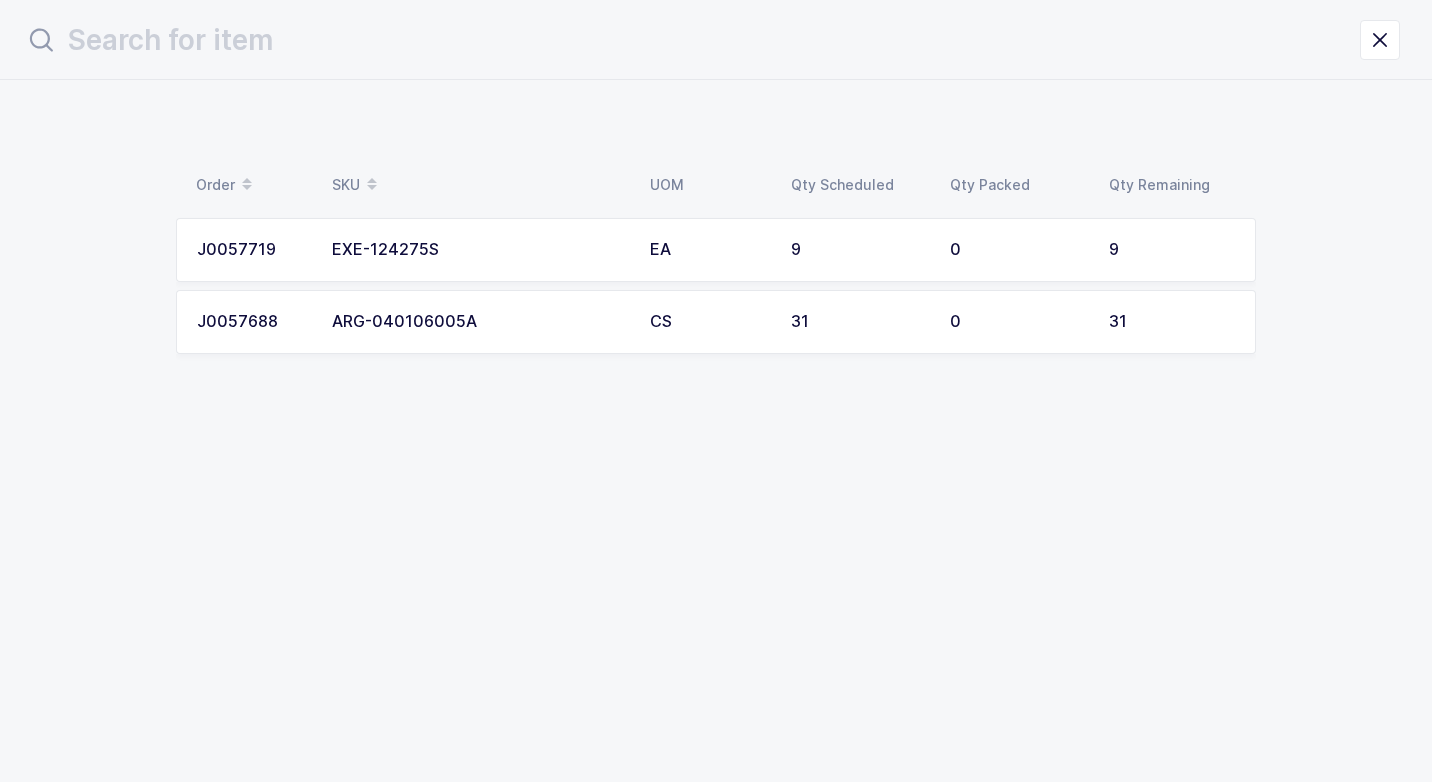 click on "EXE-124275S" at bounding box center [479, 250] 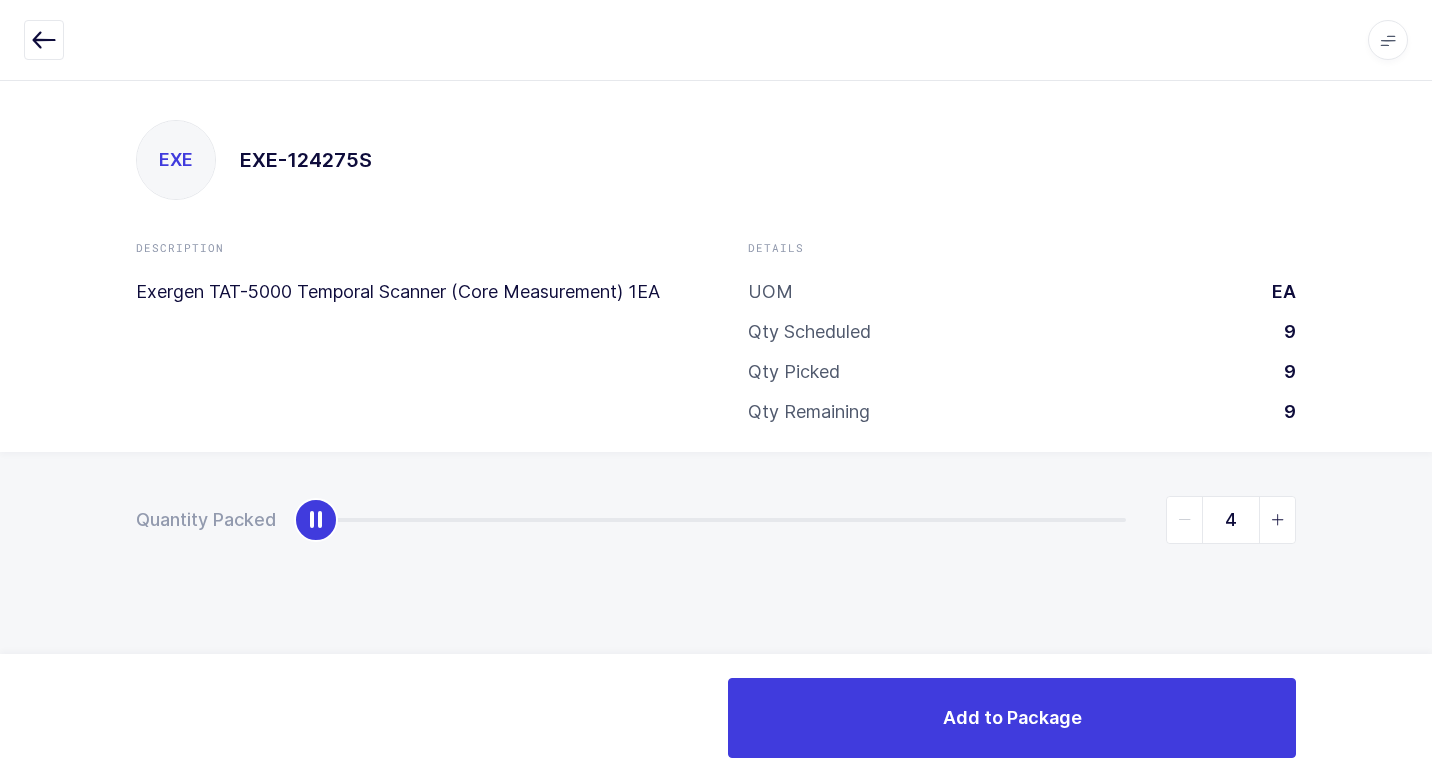 type on "9" 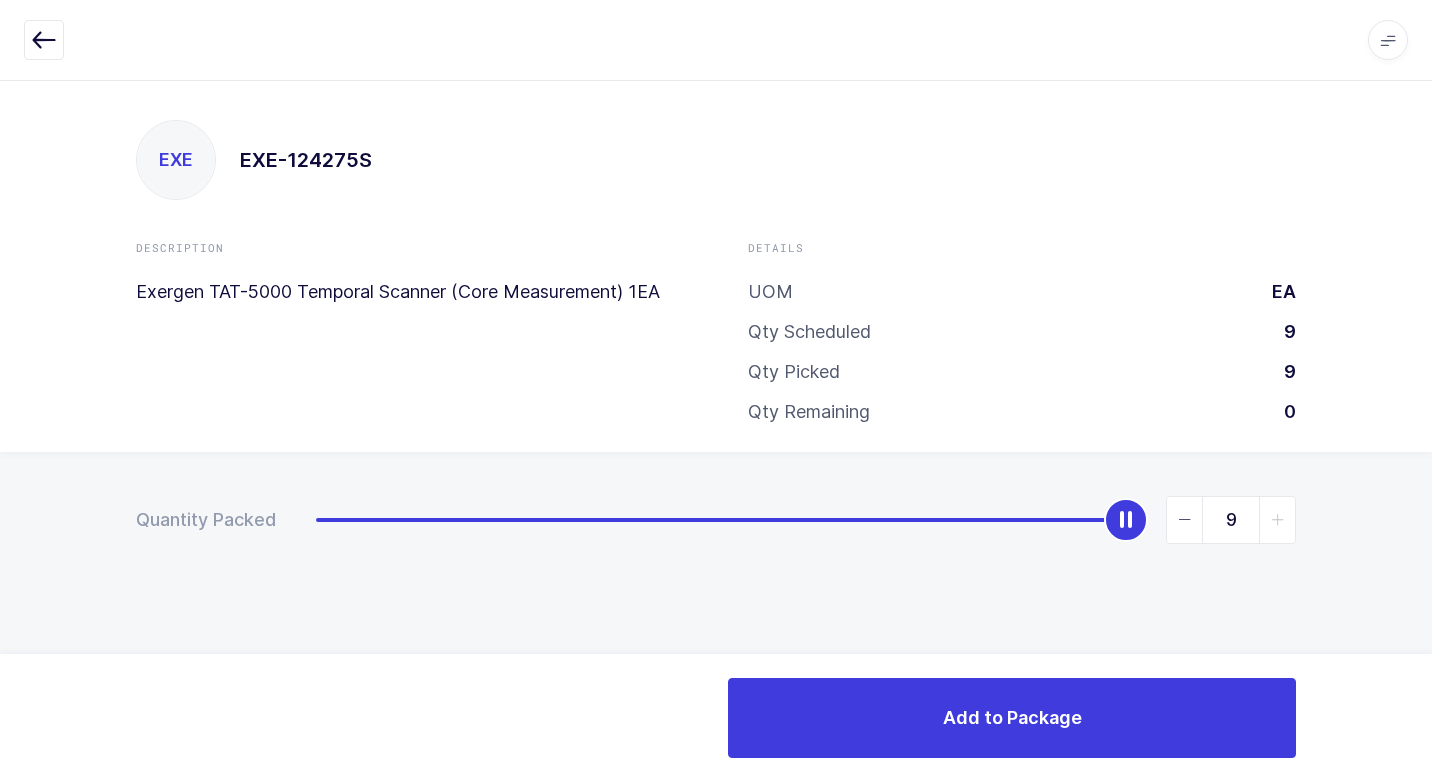 drag, startPoint x: 315, startPoint y: 524, endPoint x: 971, endPoint y: 574, distance: 657.9027 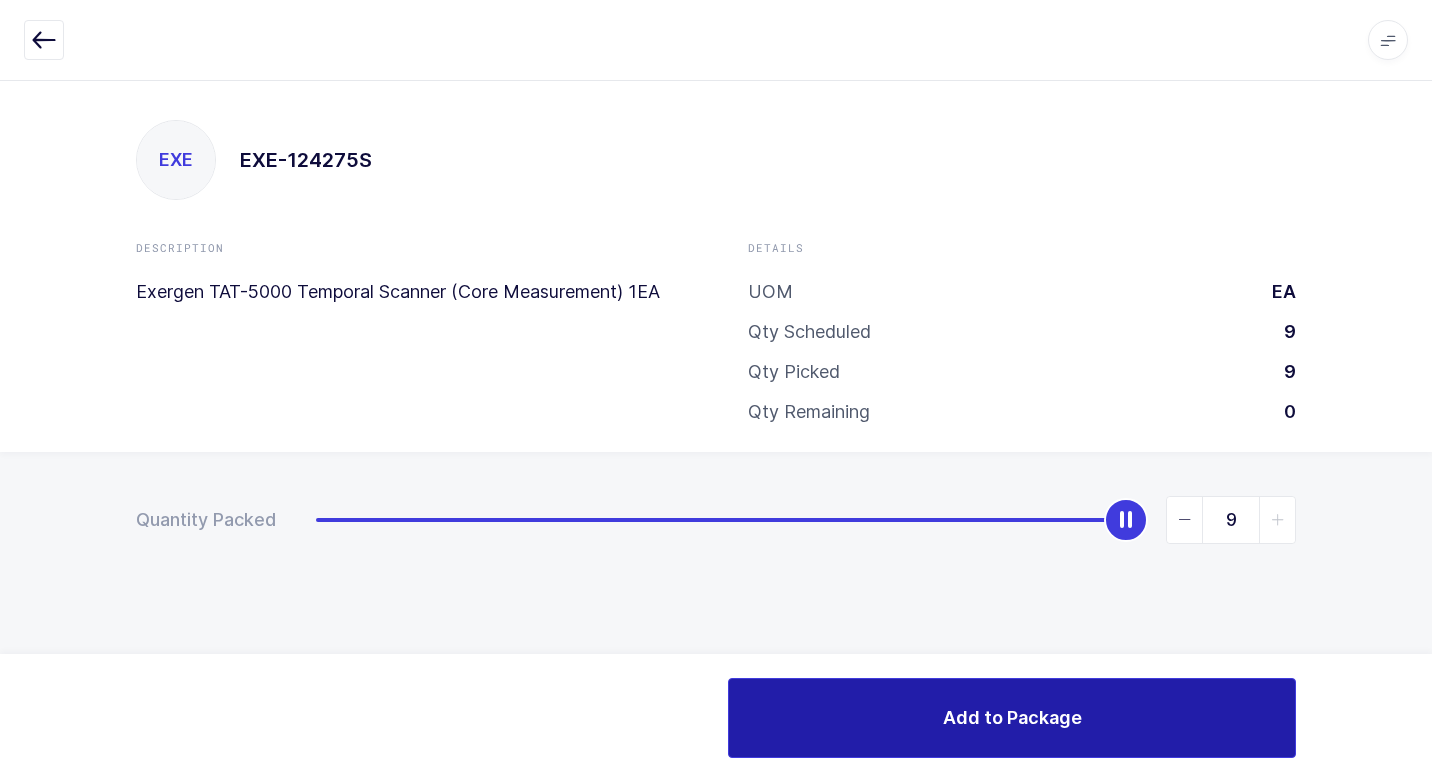 click on "Add to Package" at bounding box center [1012, 718] 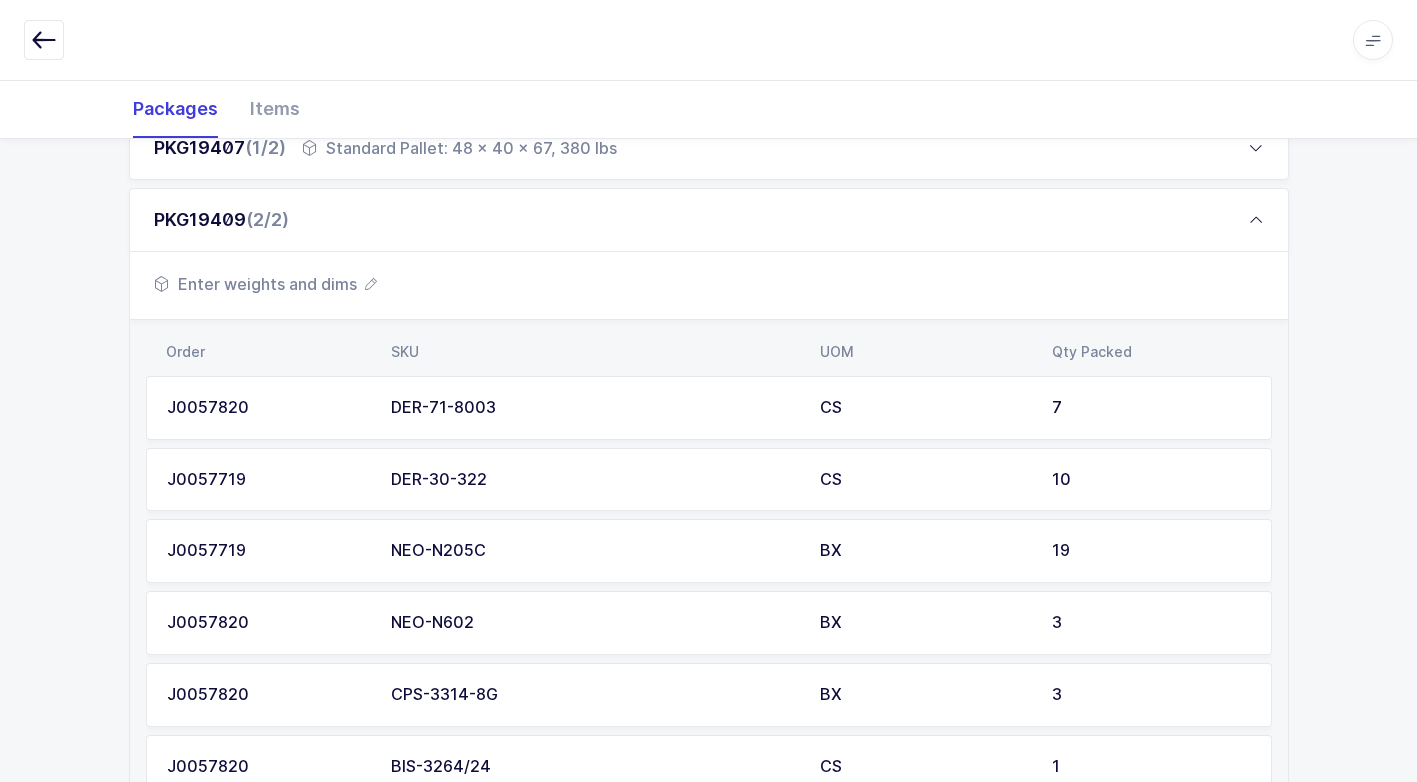 scroll, scrollTop: 727, scrollLeft: 0, axis: vertical 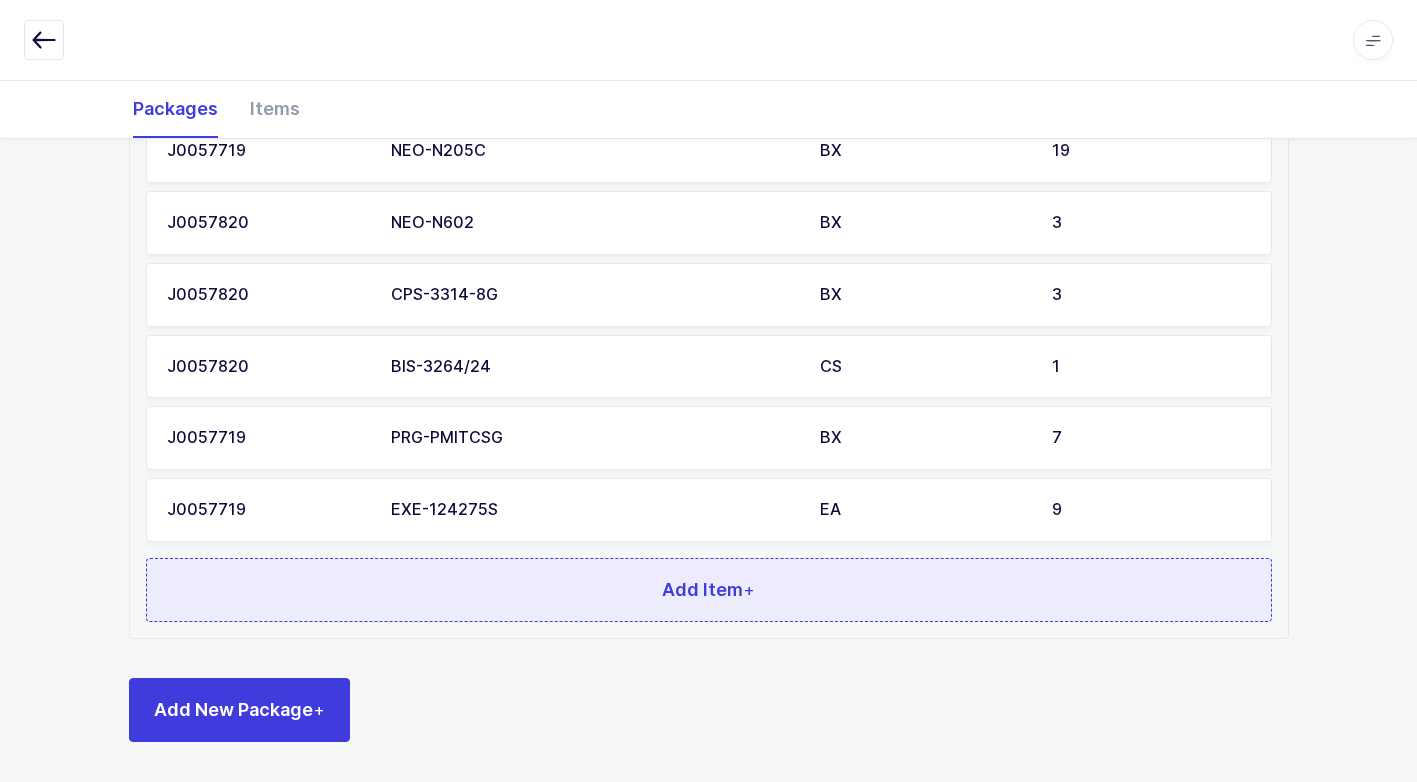 click on "Add Item  +" at bounding box center (709, 590) 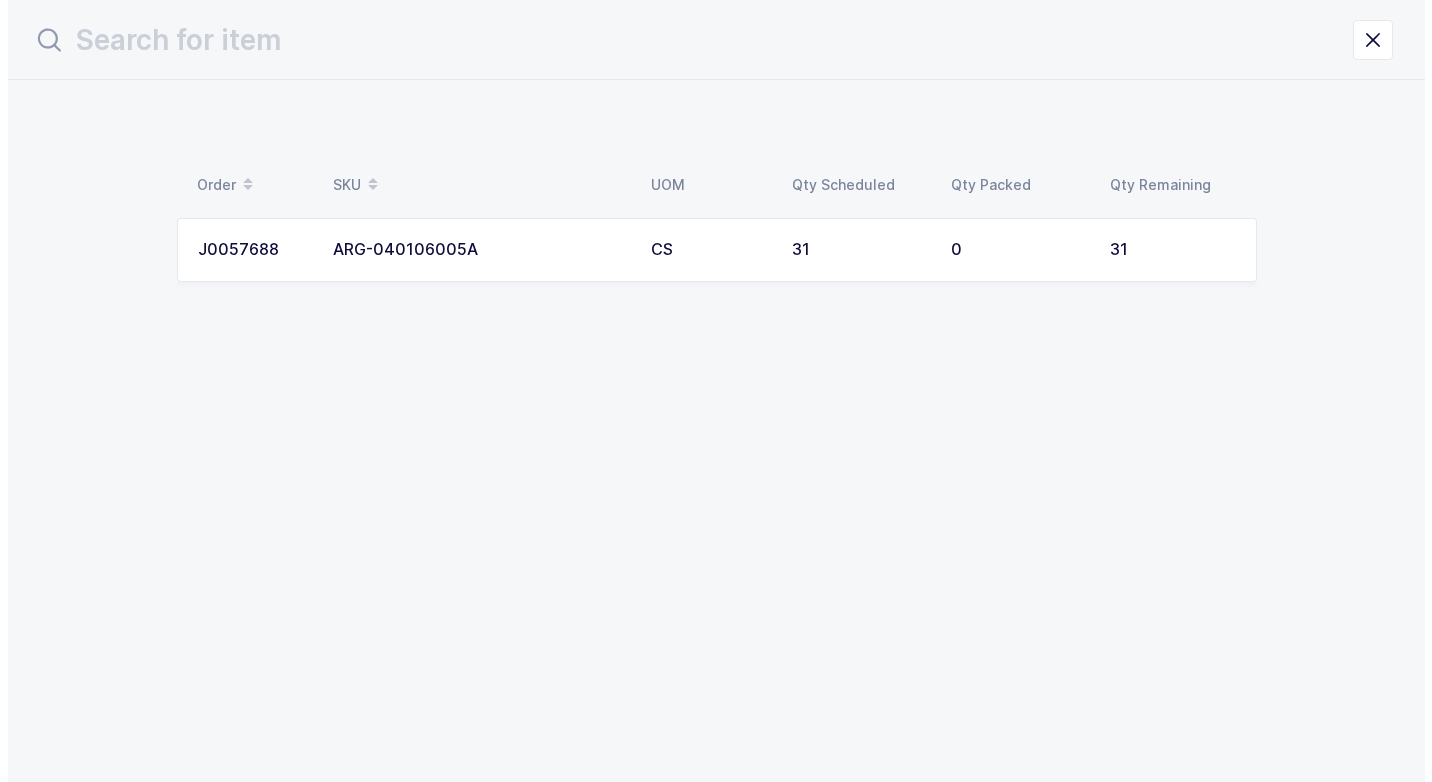 scroll, scrollTop: 0, scrollLeft: 0, axis: both 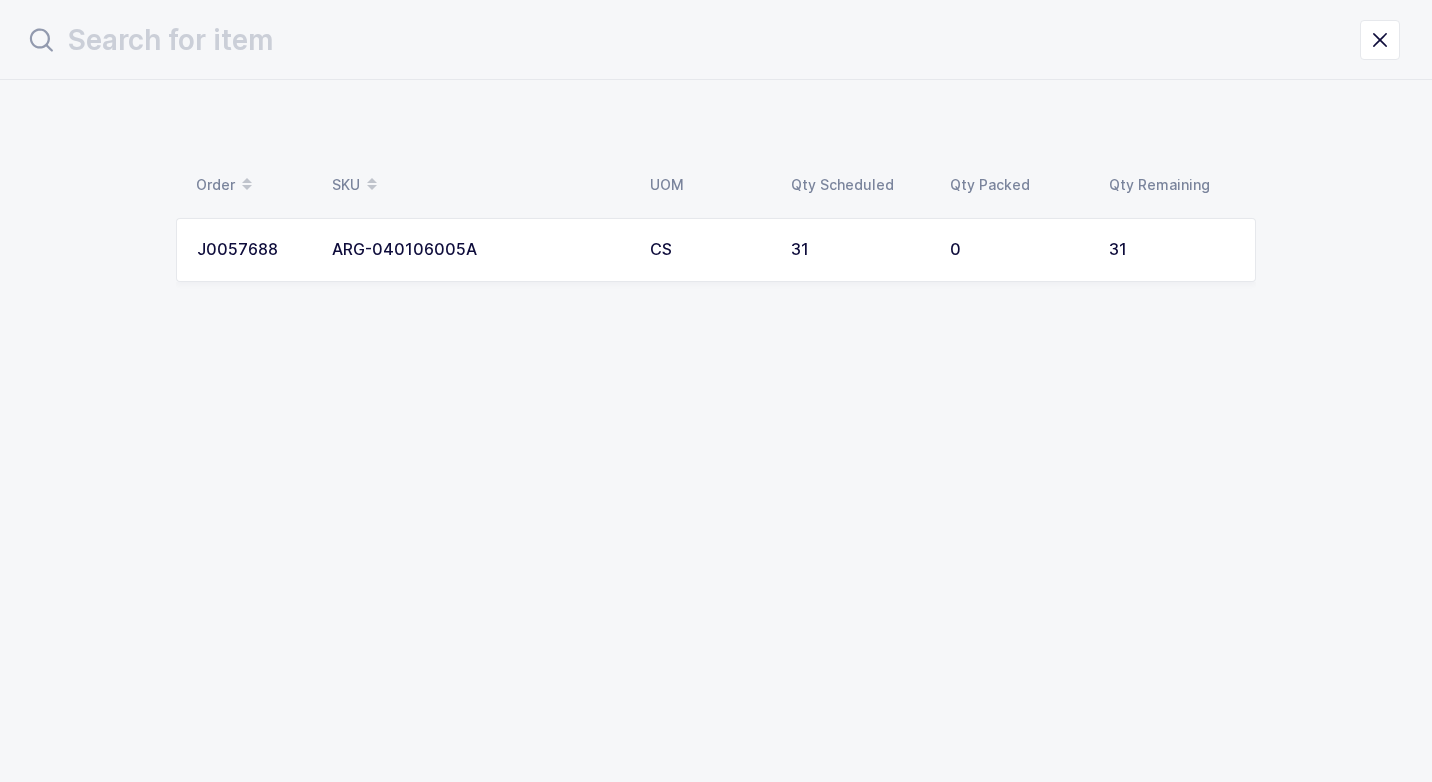 click on "ARG-040106005A" at bounding box center [479, 250] 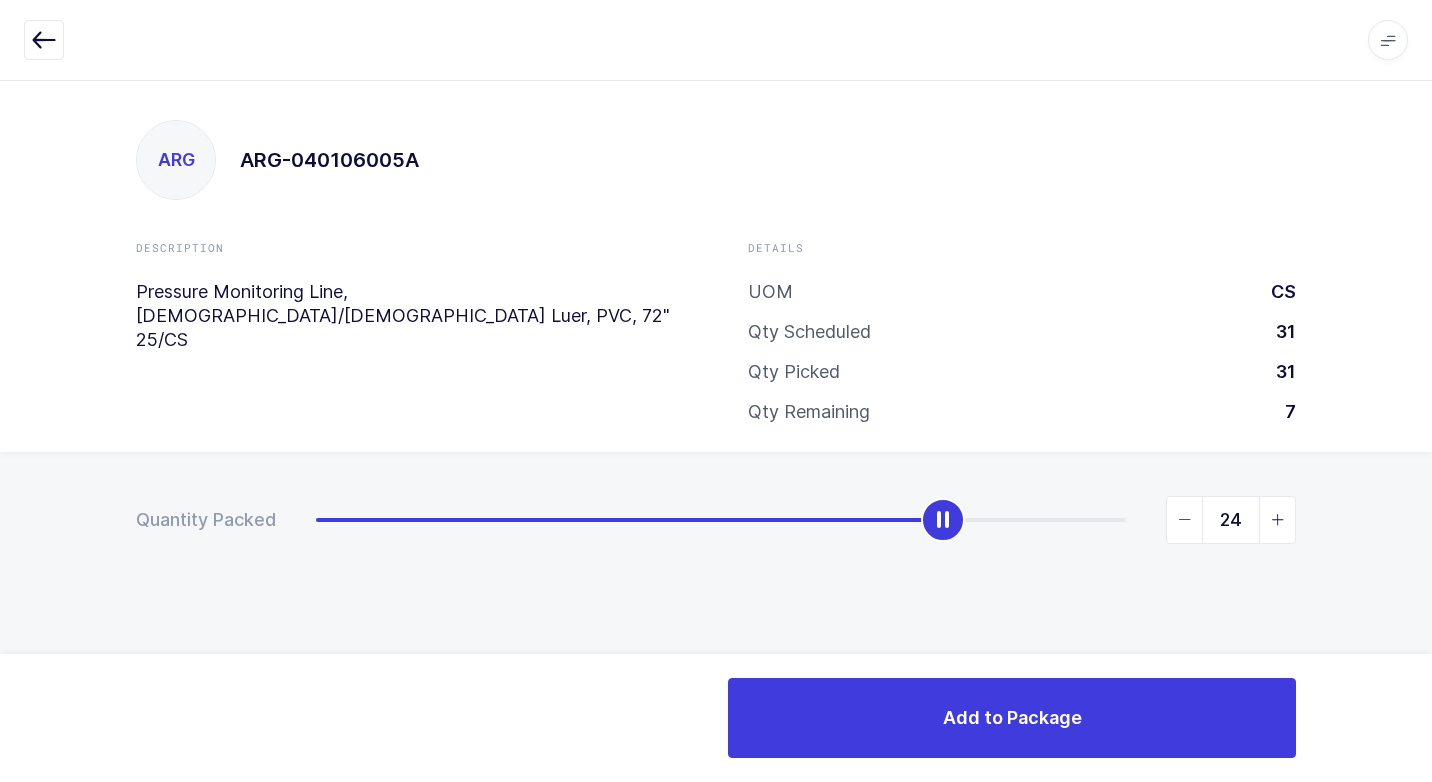 type on "31" 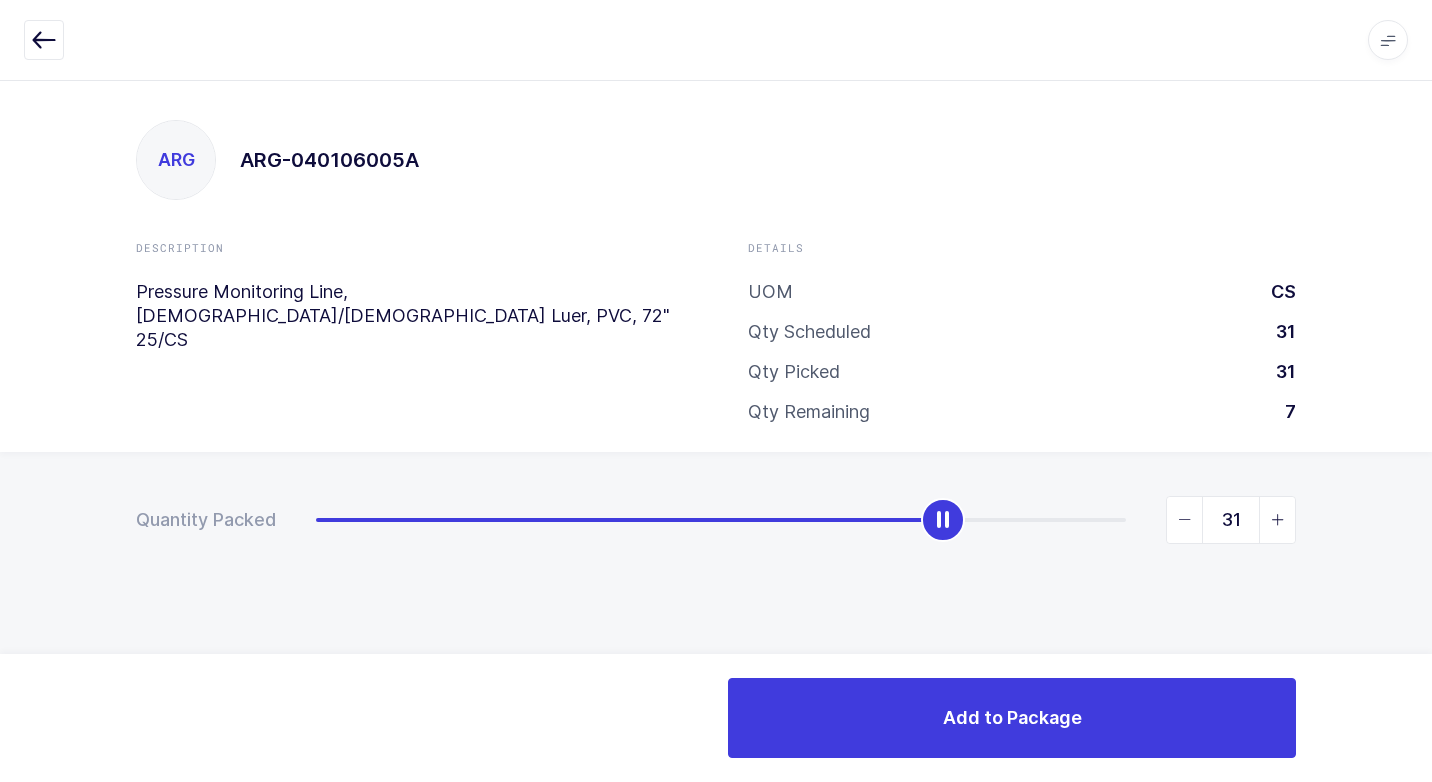 drag, startPoint x: 324, startPoint y: 533, endPoint x: 1227, endPoint y: 603, distance: 905.7091 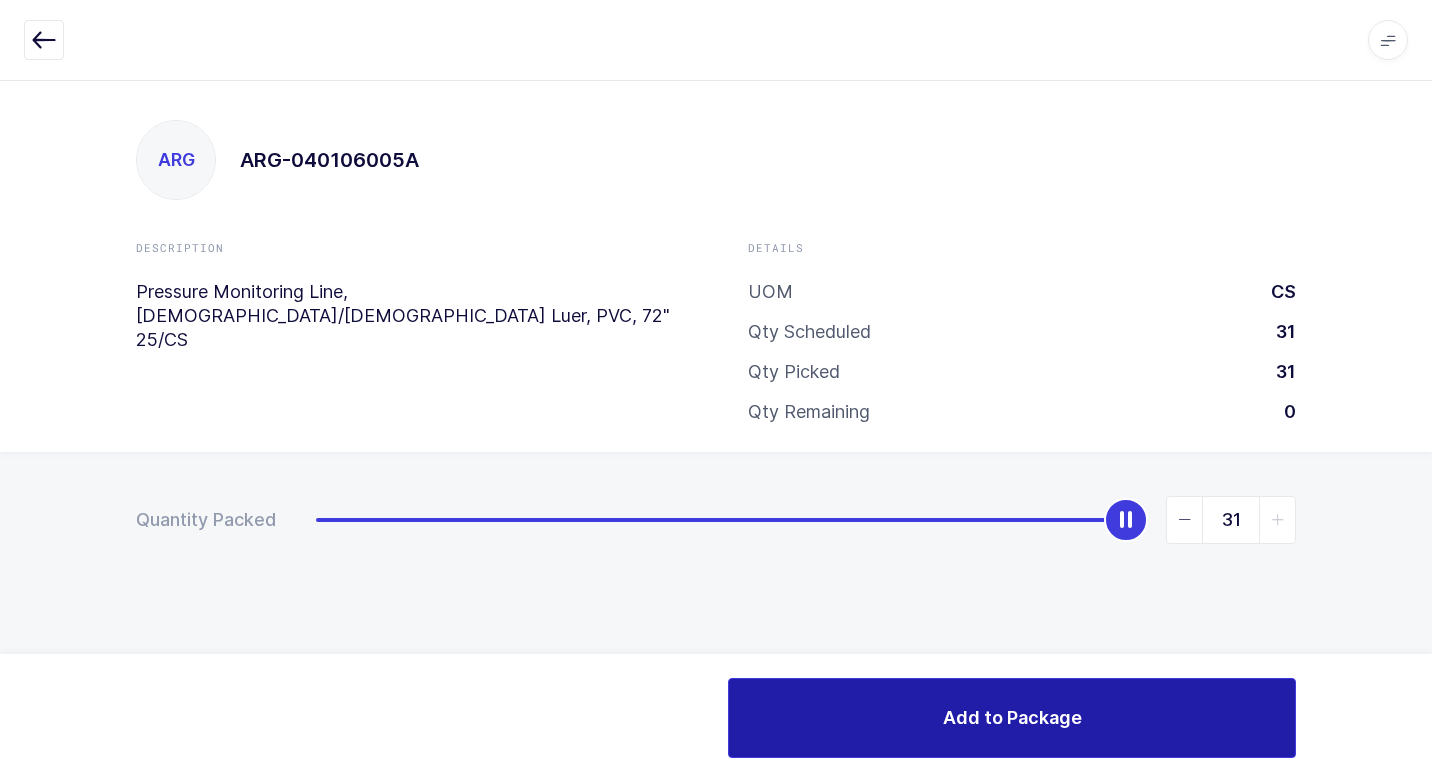 click on "Add to Package" at bounding box center [1012, 718] 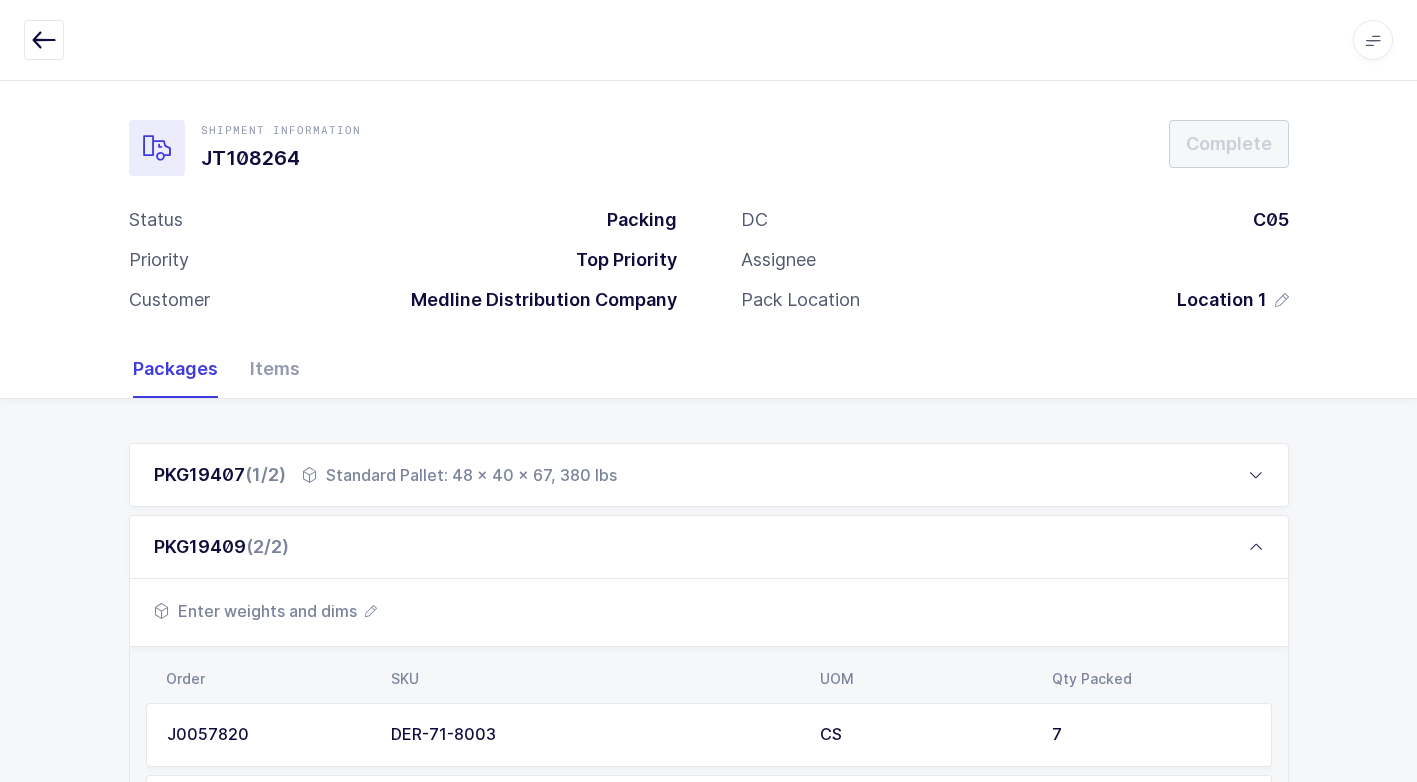 click on "Enter weights and dims" at bounding box center [265, 611] 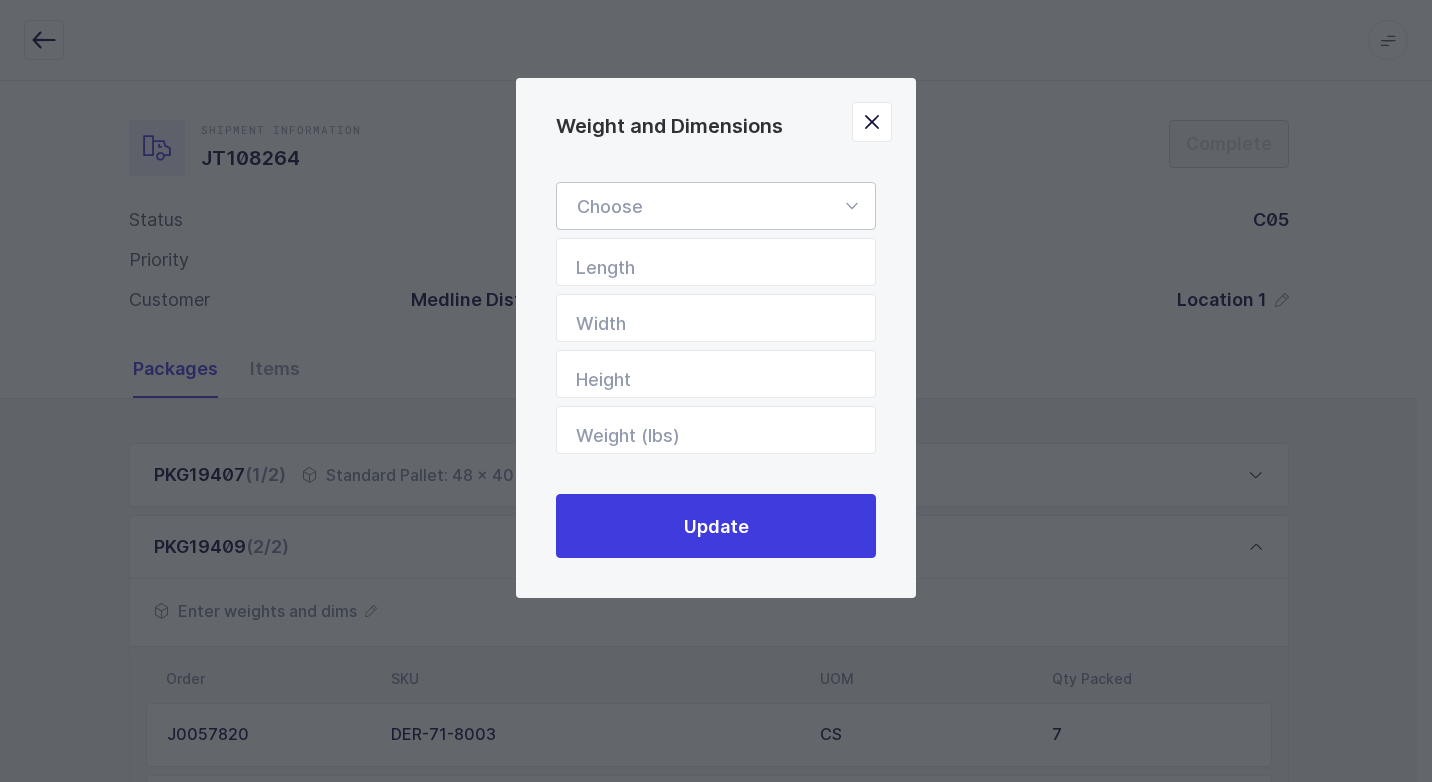 click at bounding box center [851, 206] 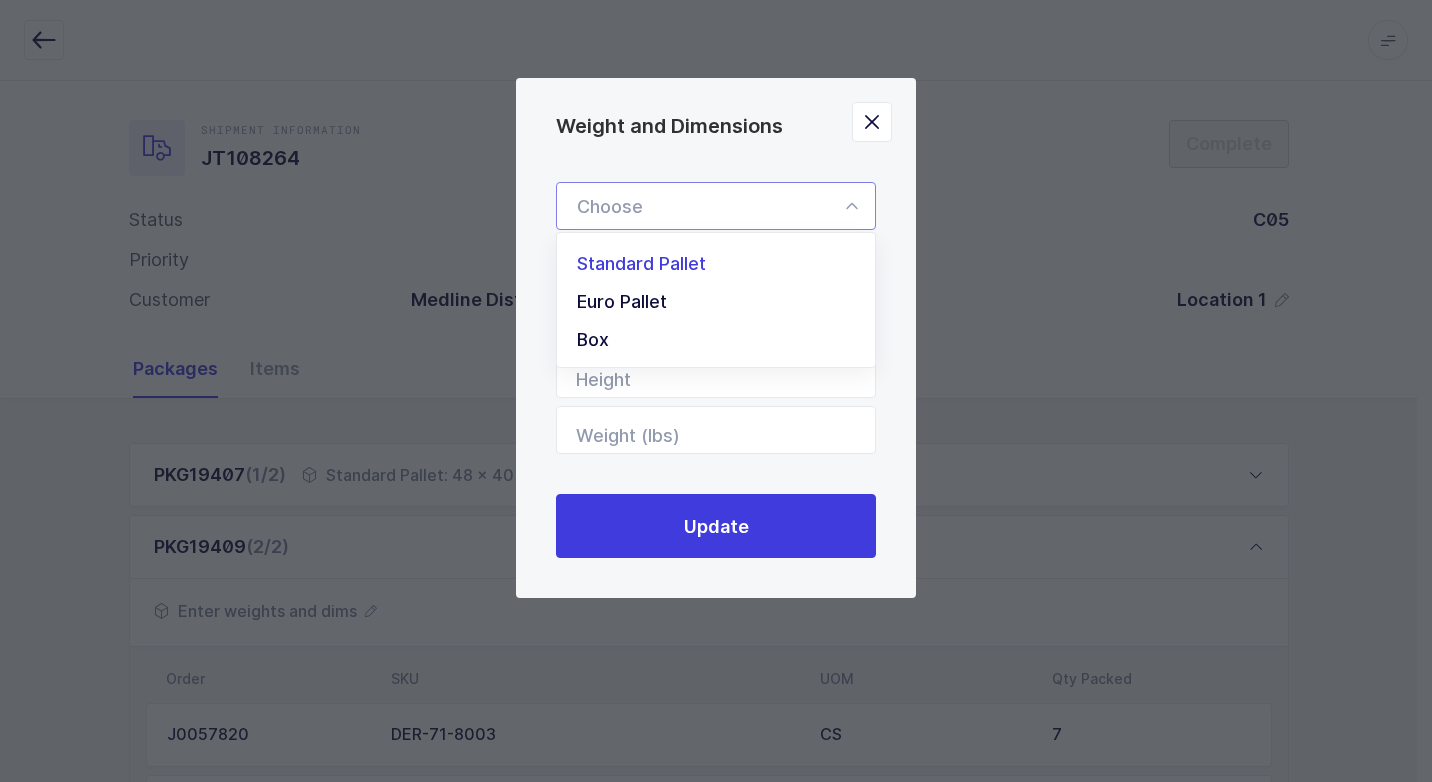 click on "Standard Pallet" at bounding box center [723, 264] 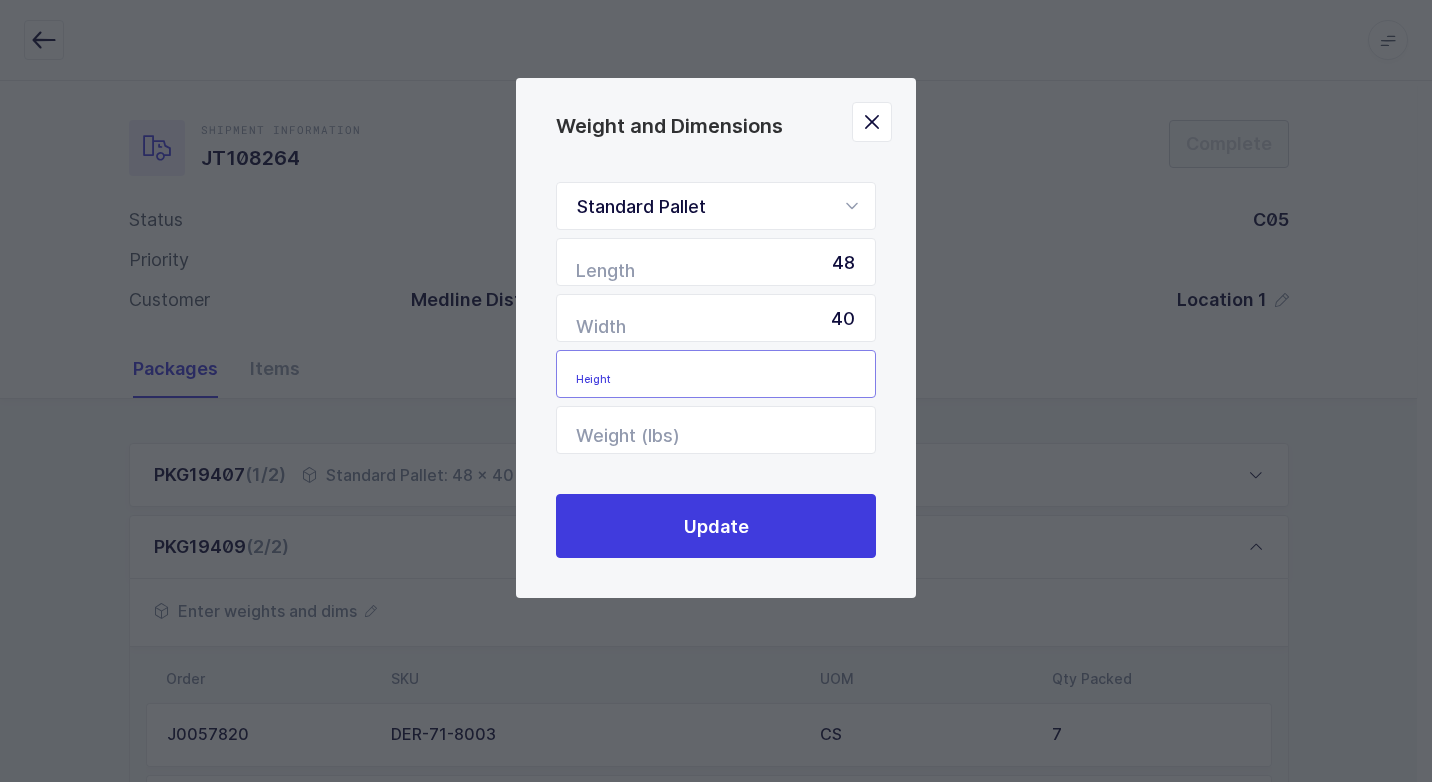 click at bounding box center [716, 374] 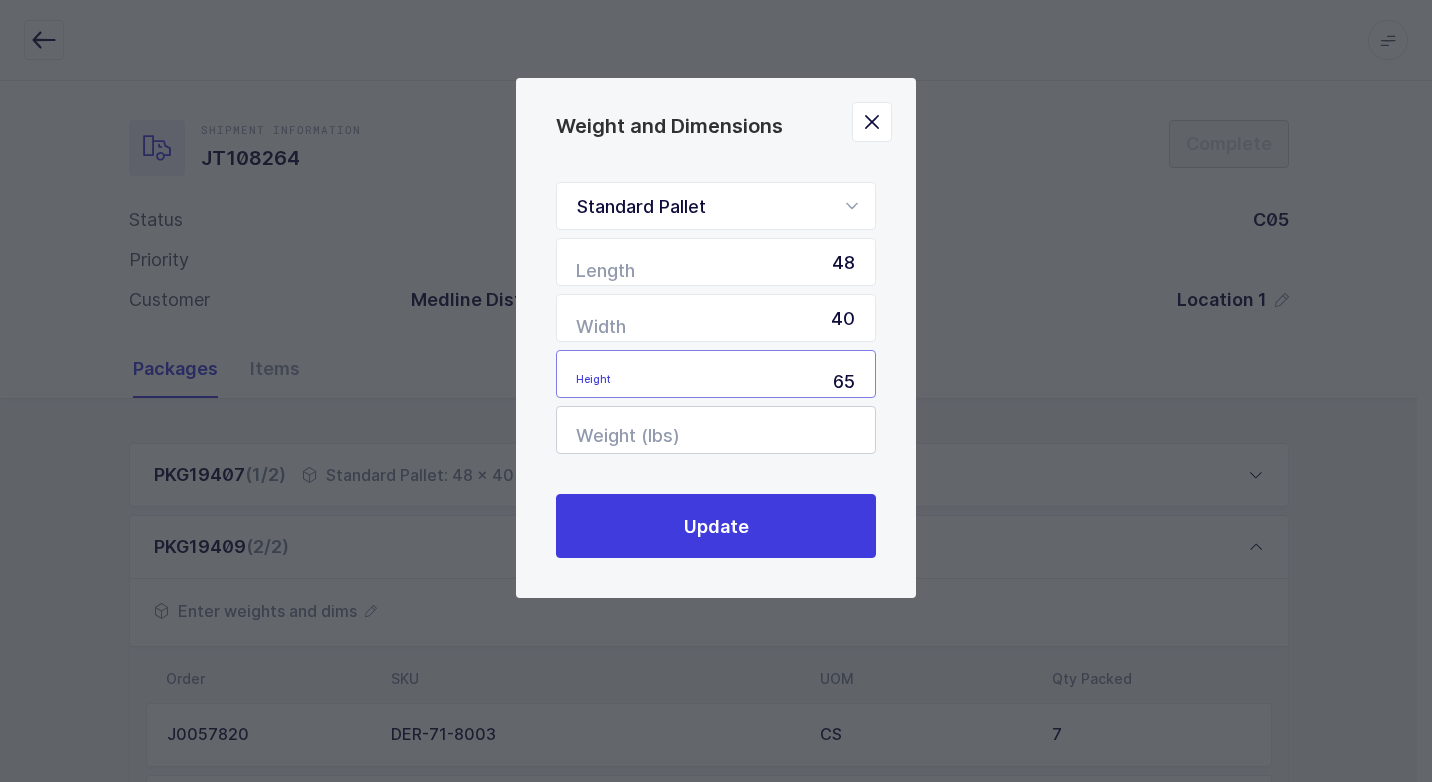 type on "65" 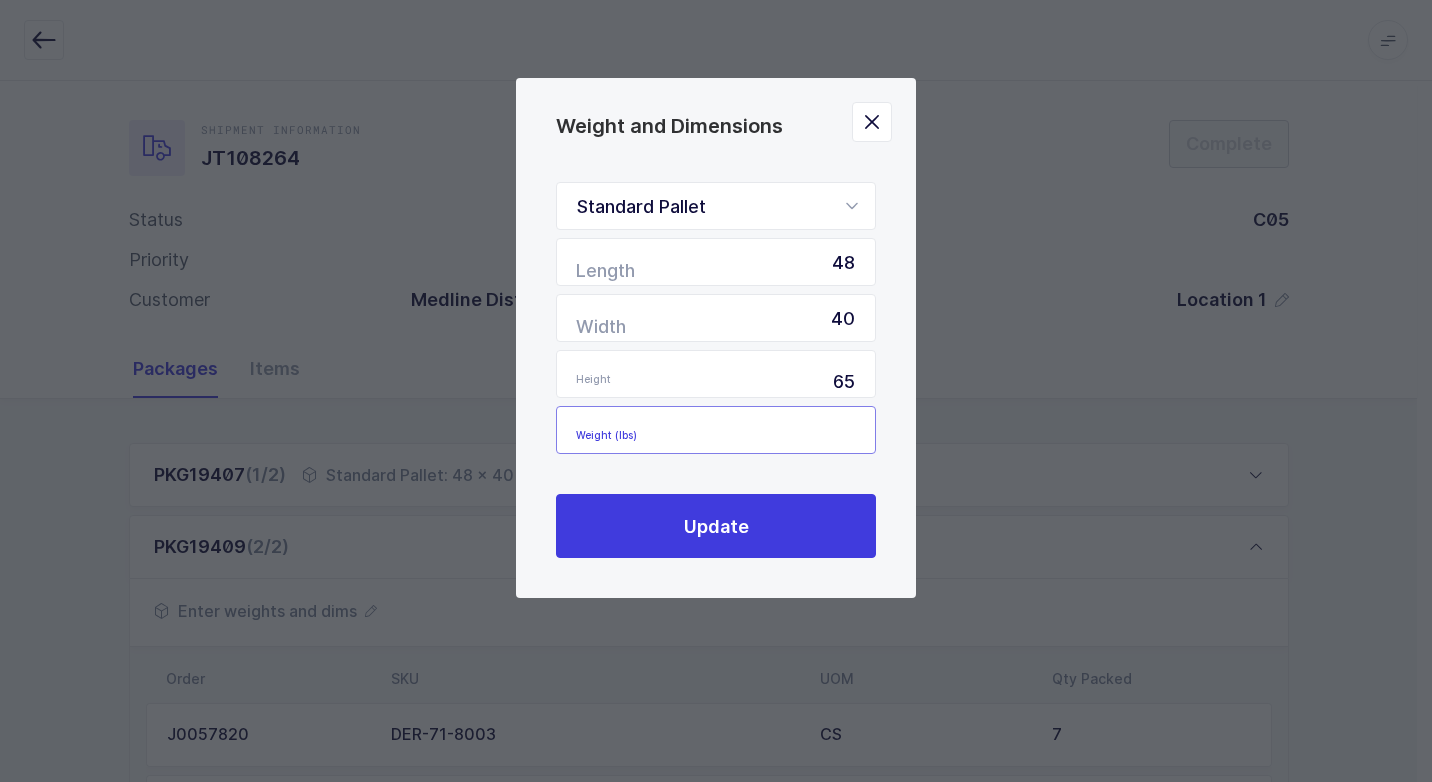 click at bounding box center [716, 430] 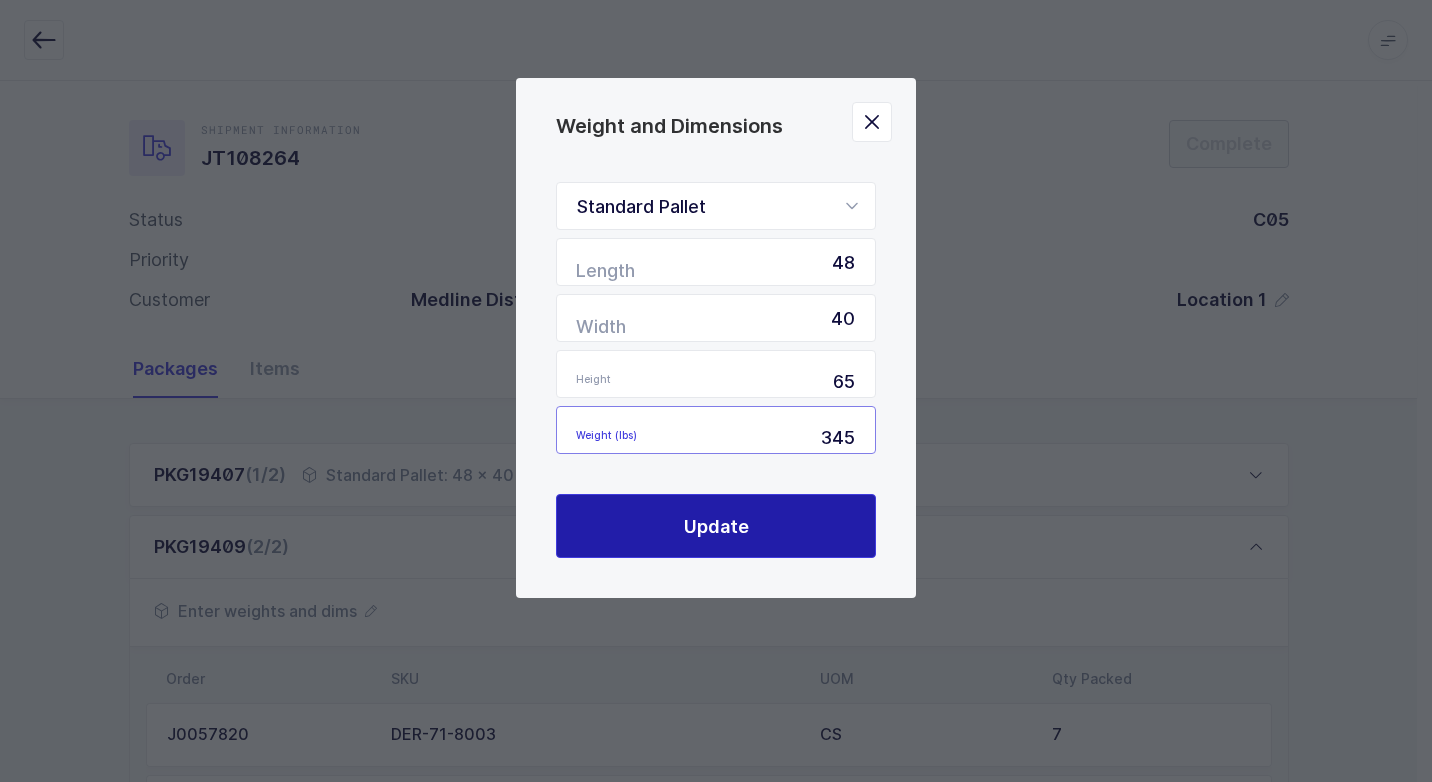 type on "345" 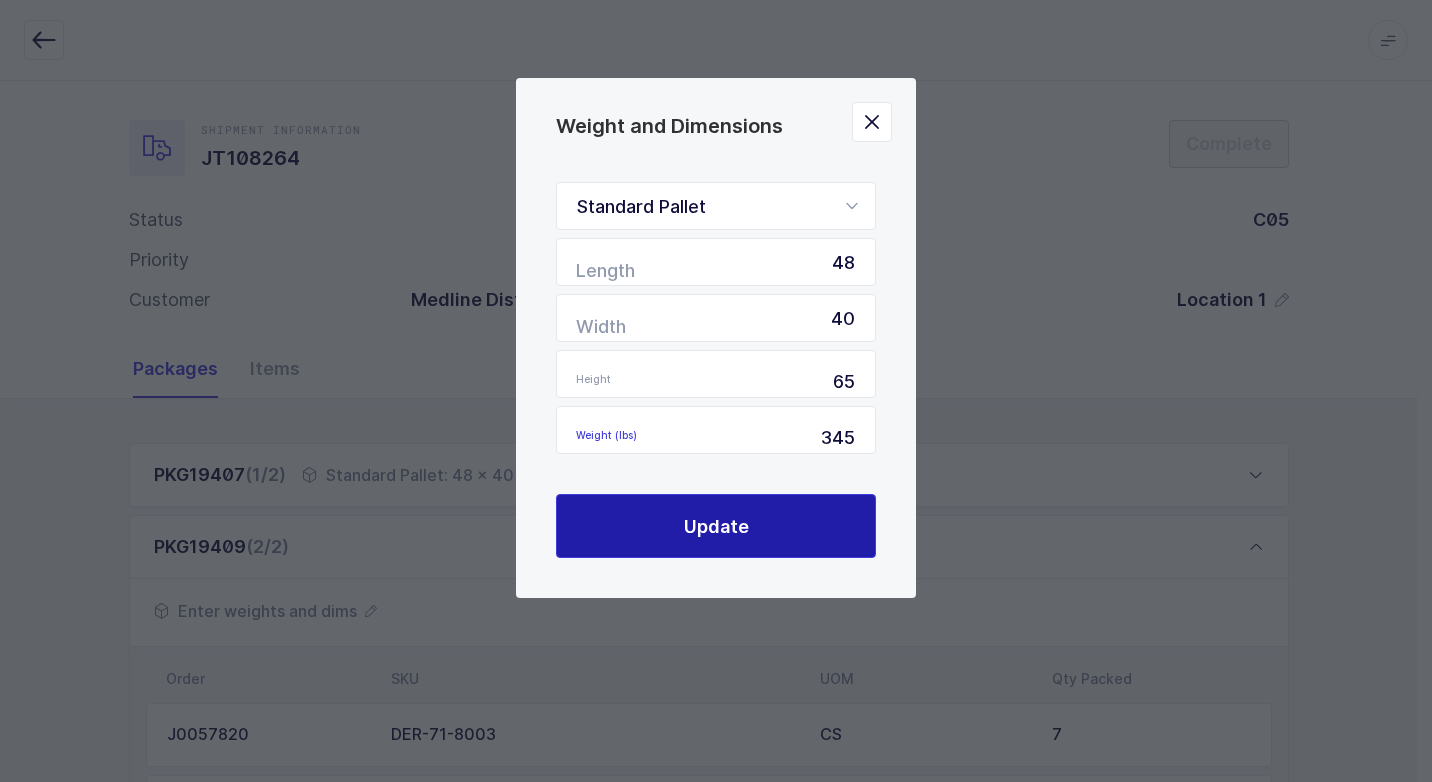 click on "Update" at bounding box center [716, 526] 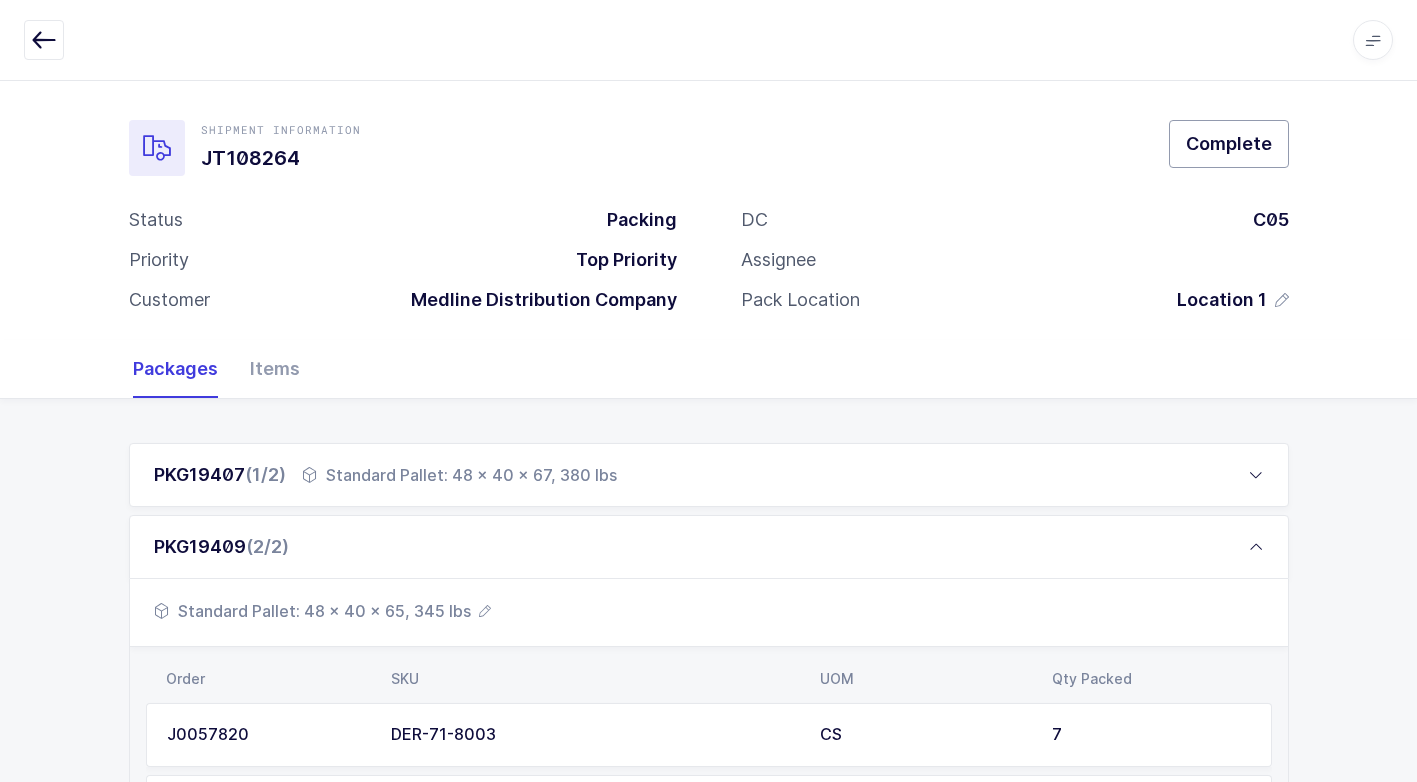 click on "Complete" at bounding box center [1229, 143] 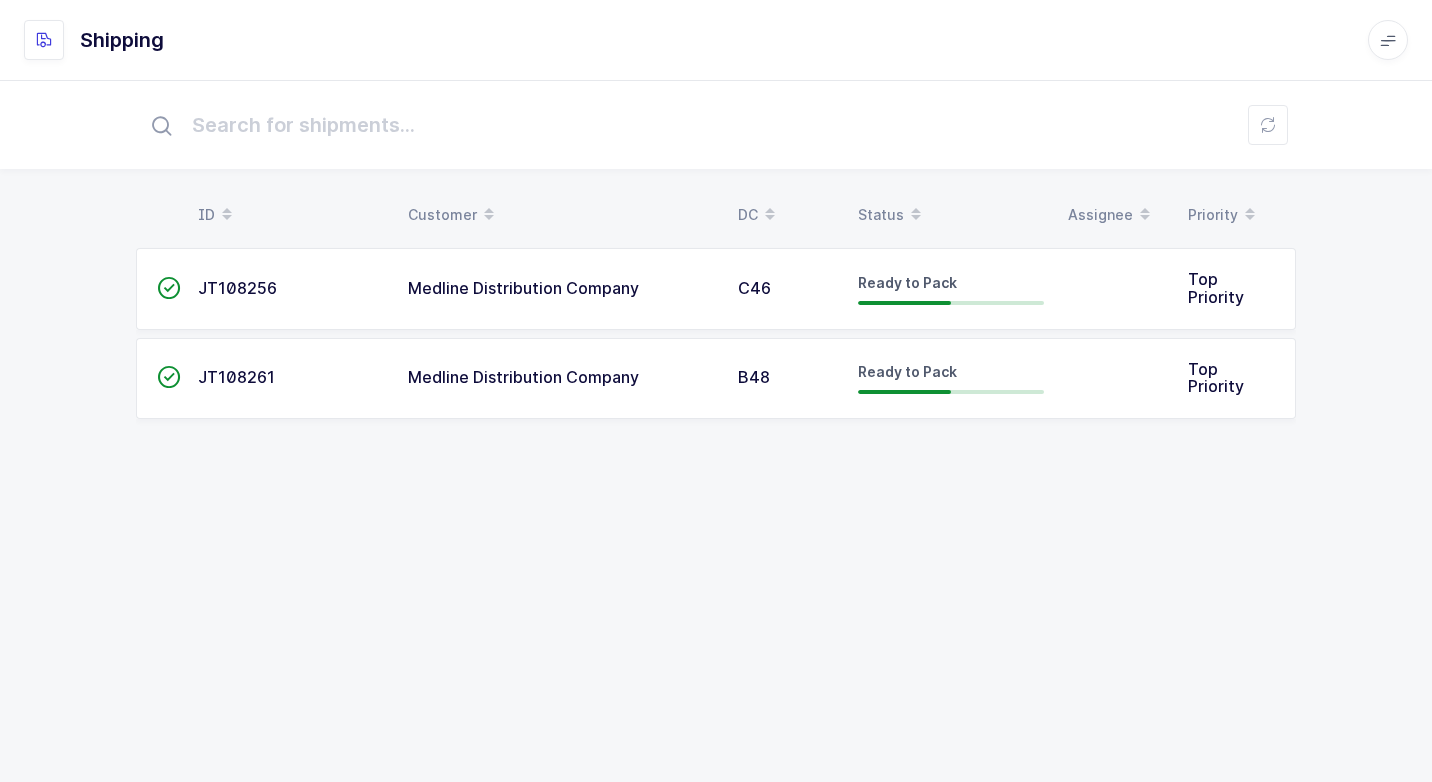 click on "Medline Distribution Company" at bounding box center (561, 289) 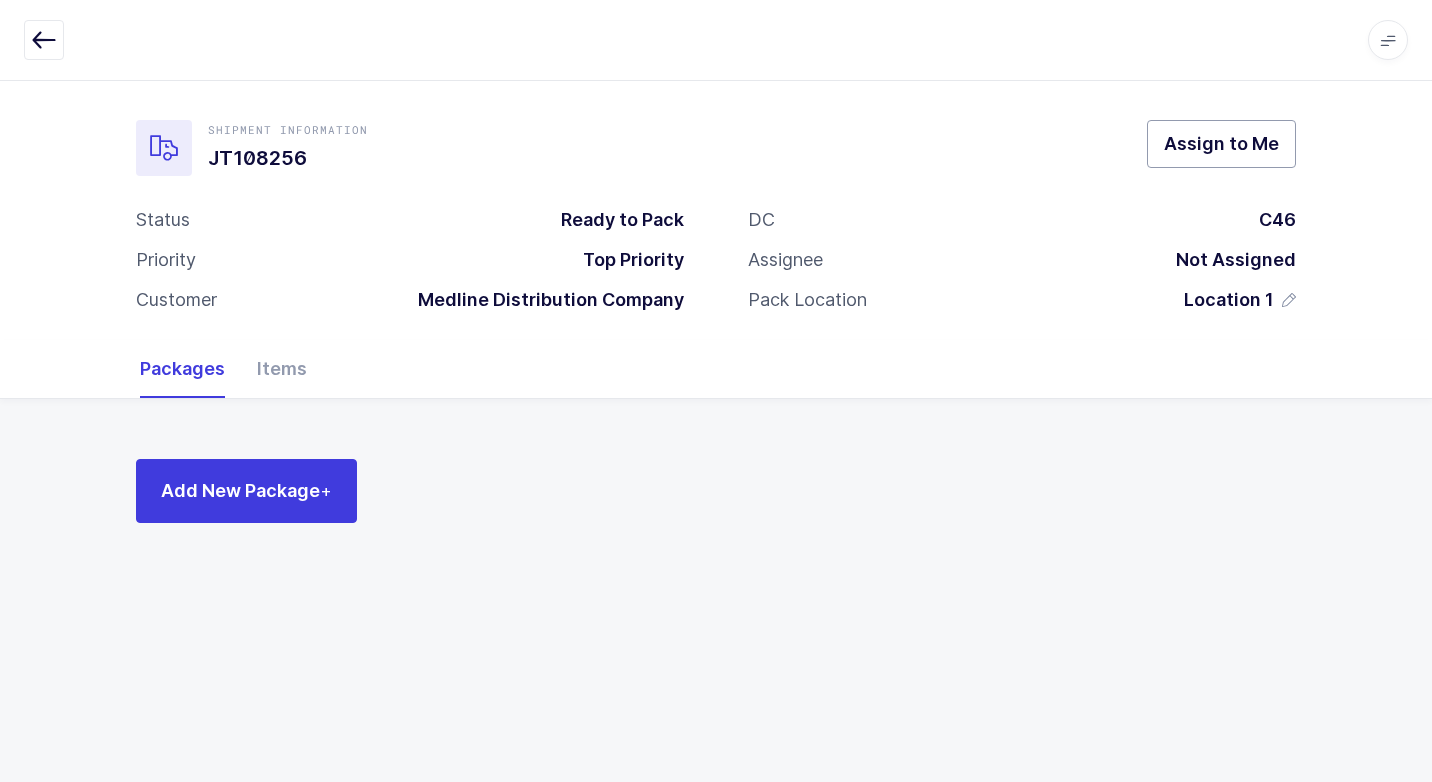 click on "Assign to Me" at bounding box center (1221, 143) 